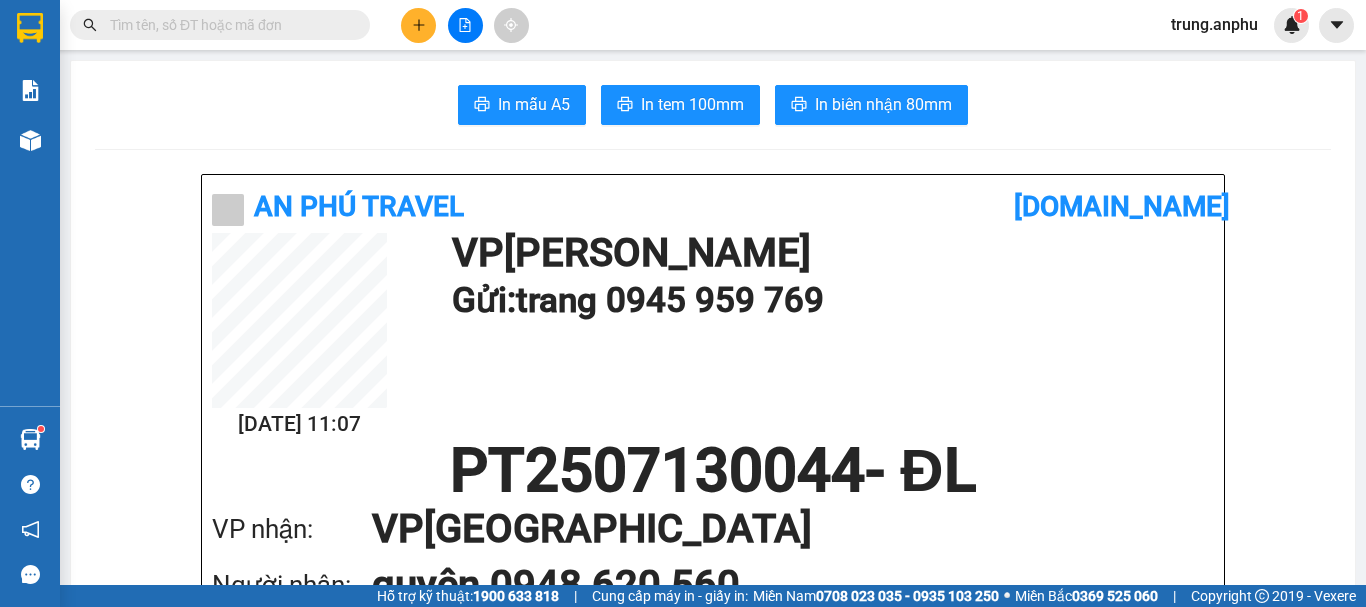 scroll, scrollTop: 0, scrollLeft: 0, axis: both 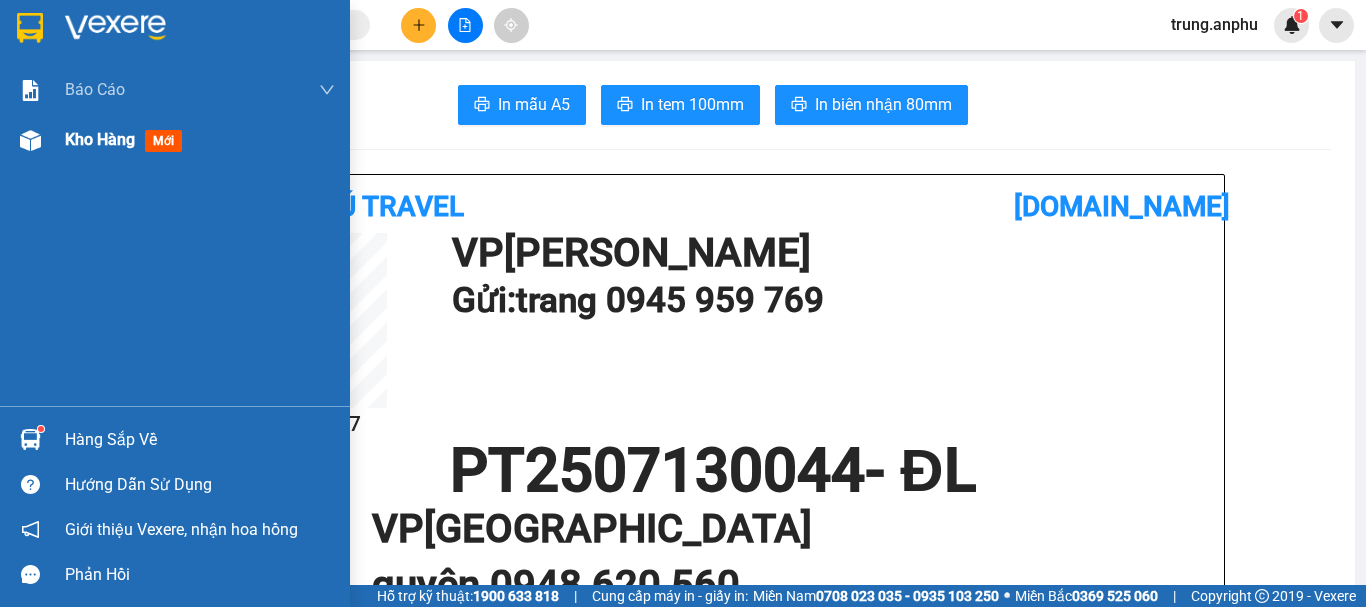click on "Kho hàng" at bounding box center [100, 139] 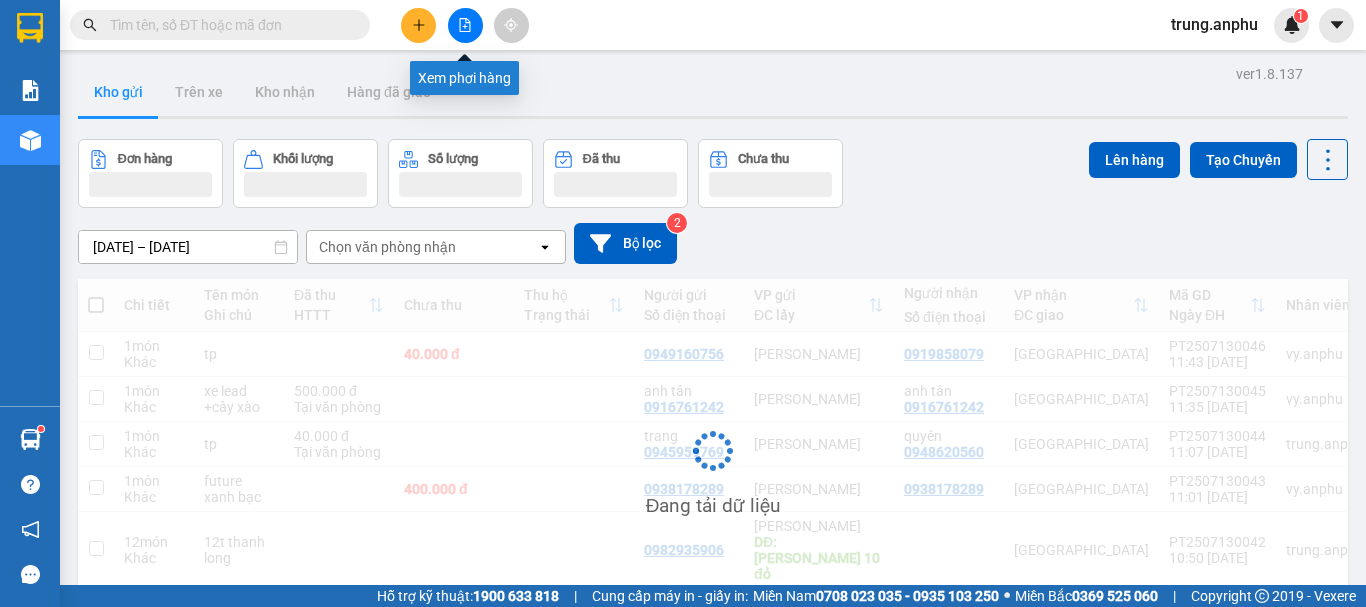 click at bounding box center (465, 25) 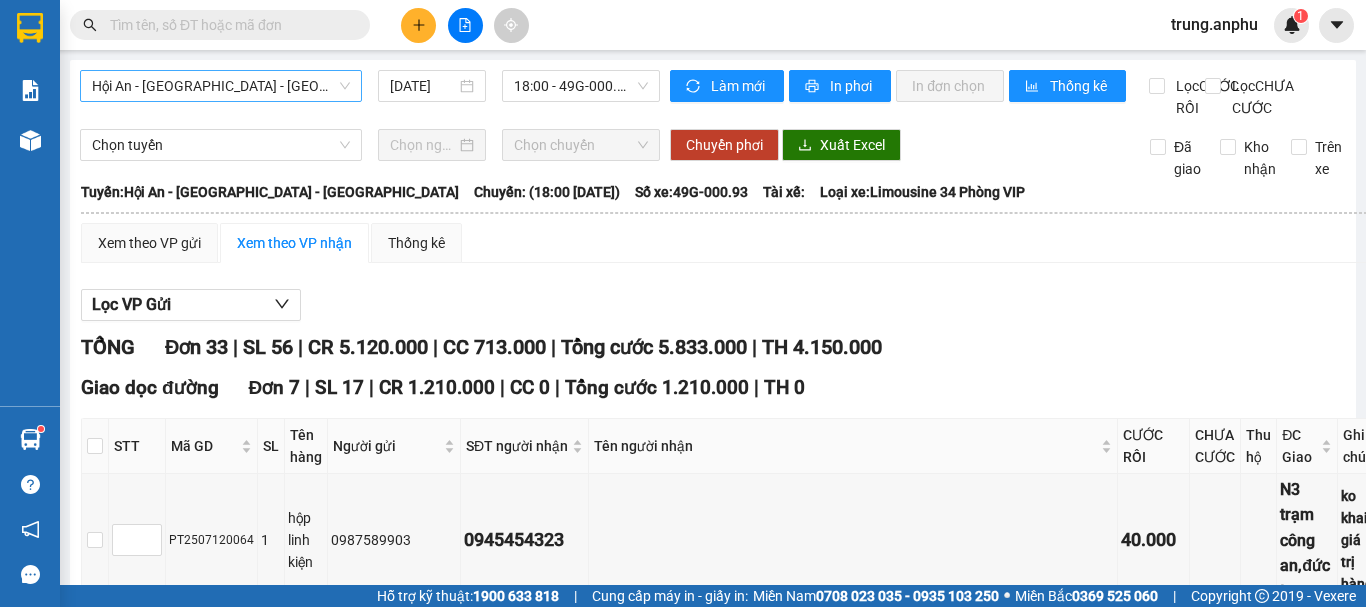 click on "Hội An - [GEOGRAPHIC_DATA] - [GEOGRAPHIC_DATA]" at bounding box center [221, 86] 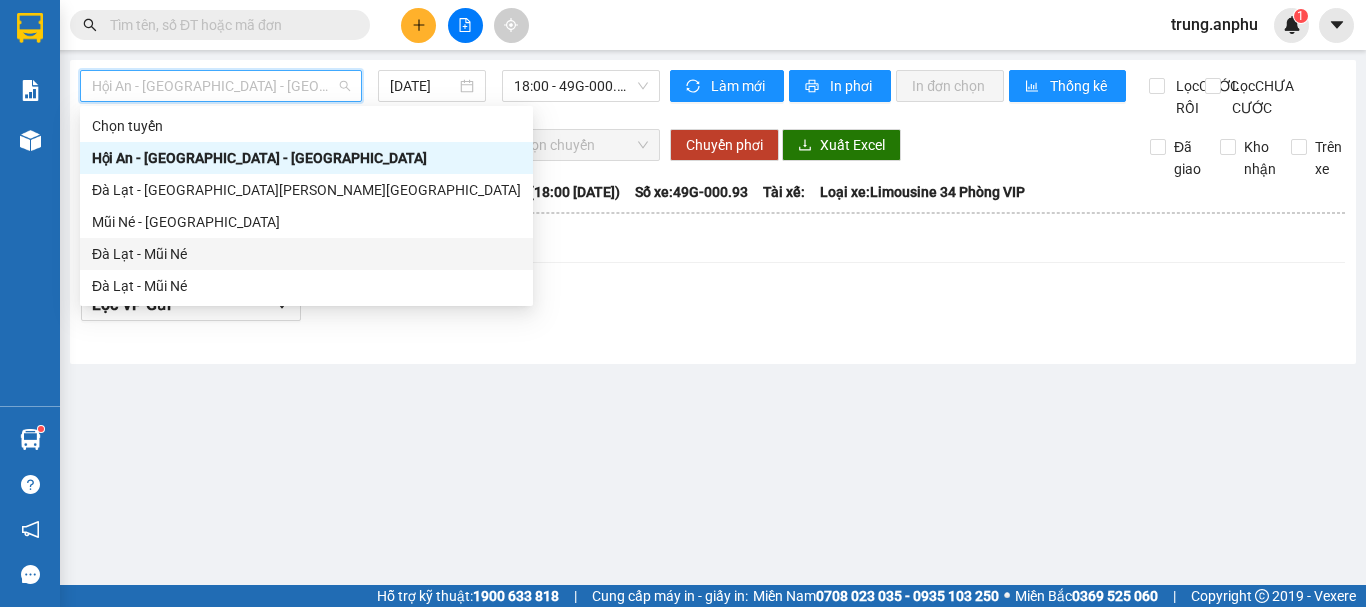 click on "Đà Lạt - Mũi Né" at bounding box center [306, 254] 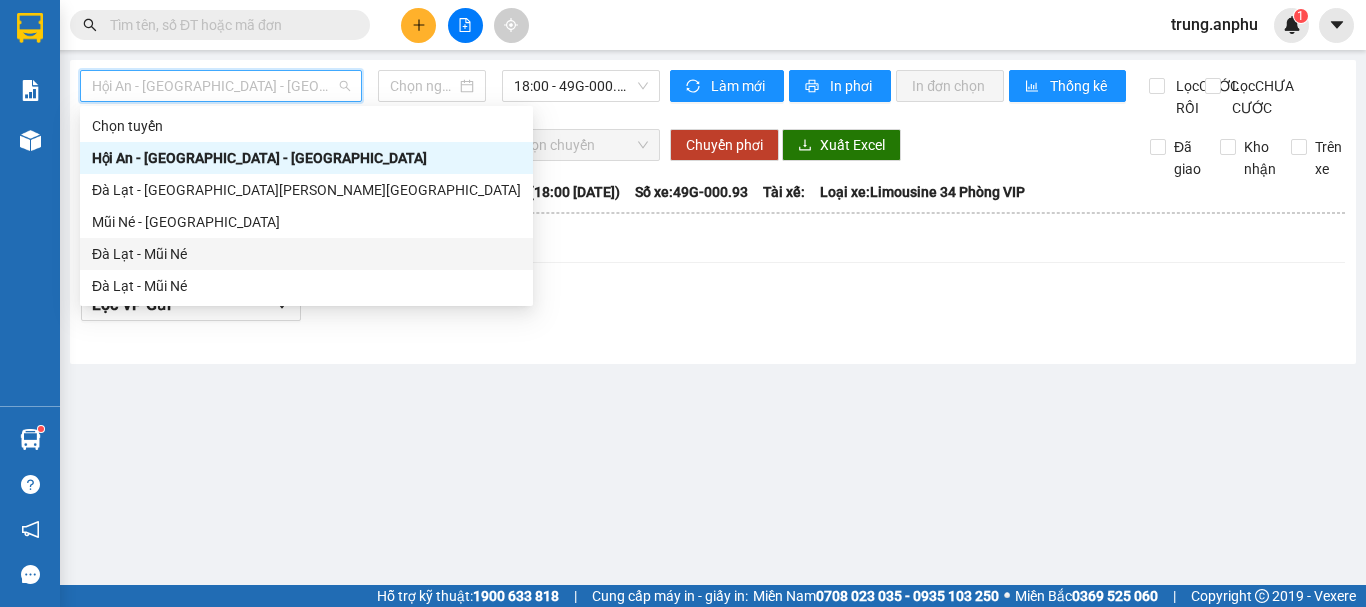type on "[DATE]" 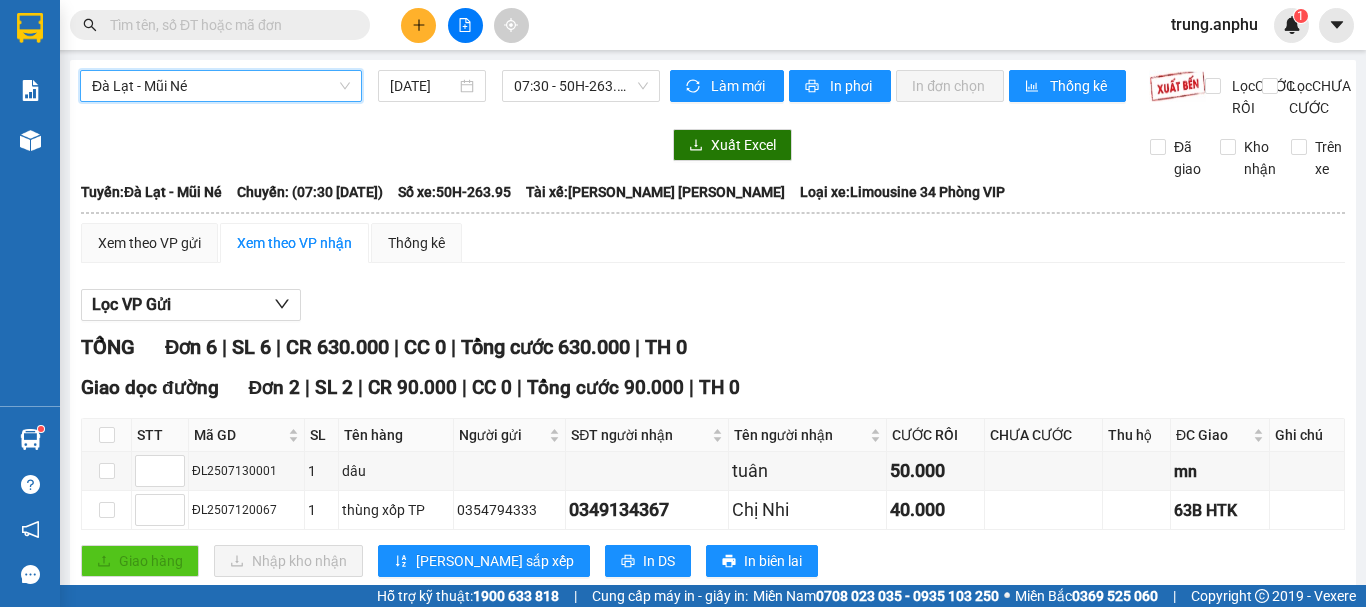 scroll, scrollTop: 377, scrollLeft: 0, axis: vertical 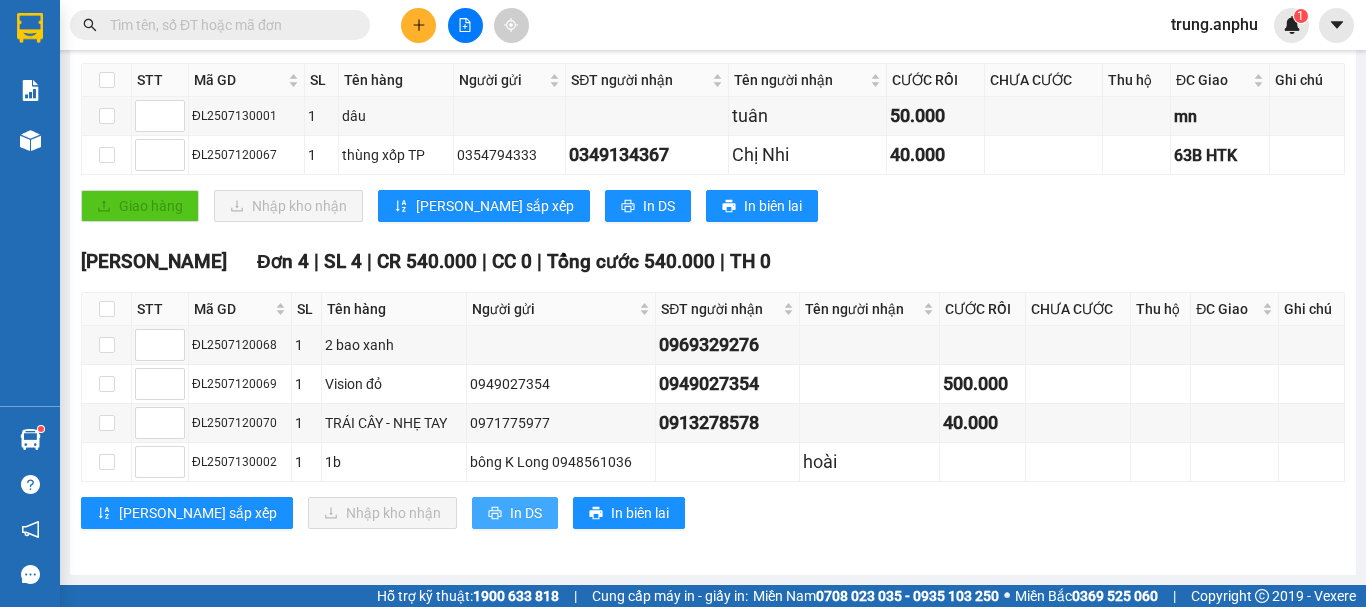 click on "In DS" at bounding box center [526, 513] 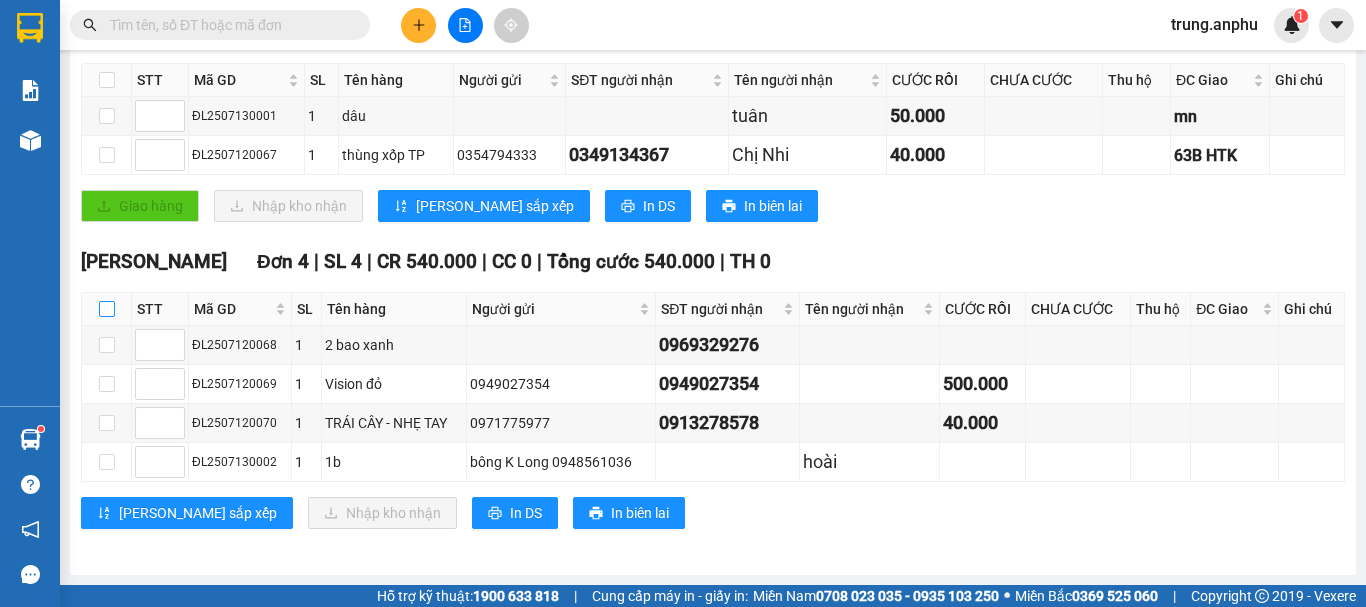 click at bounding box center (107, 309) 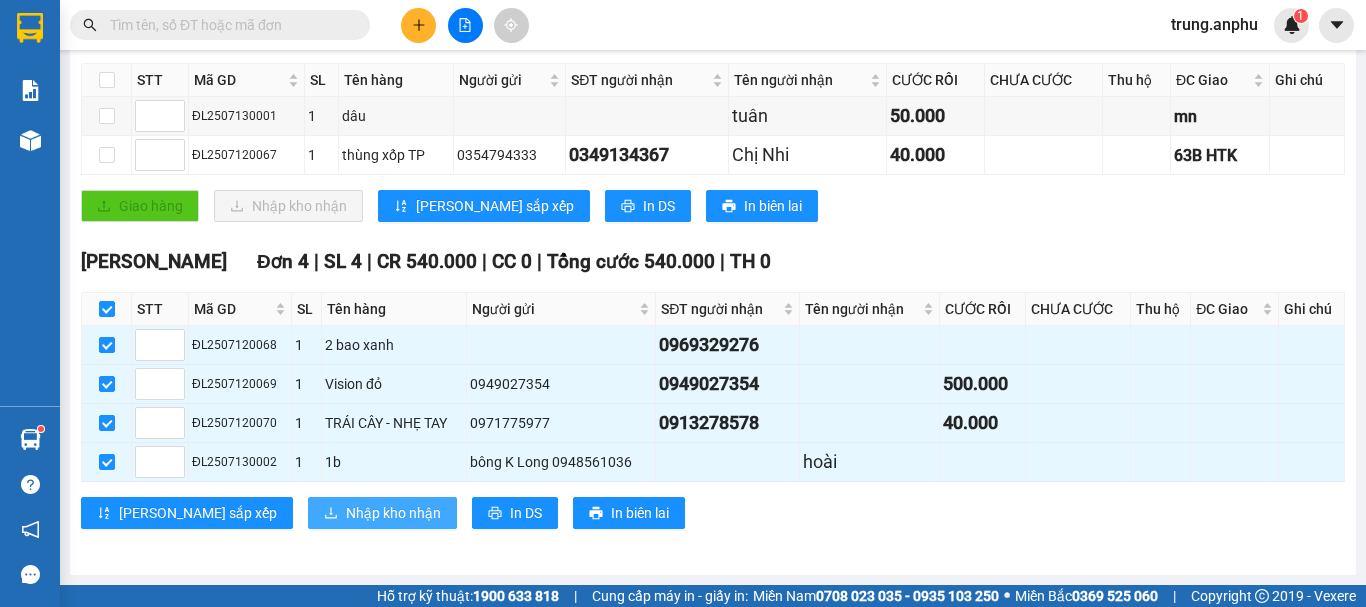 click on "Nhập kho nhận" at bounding box center [393, 513] 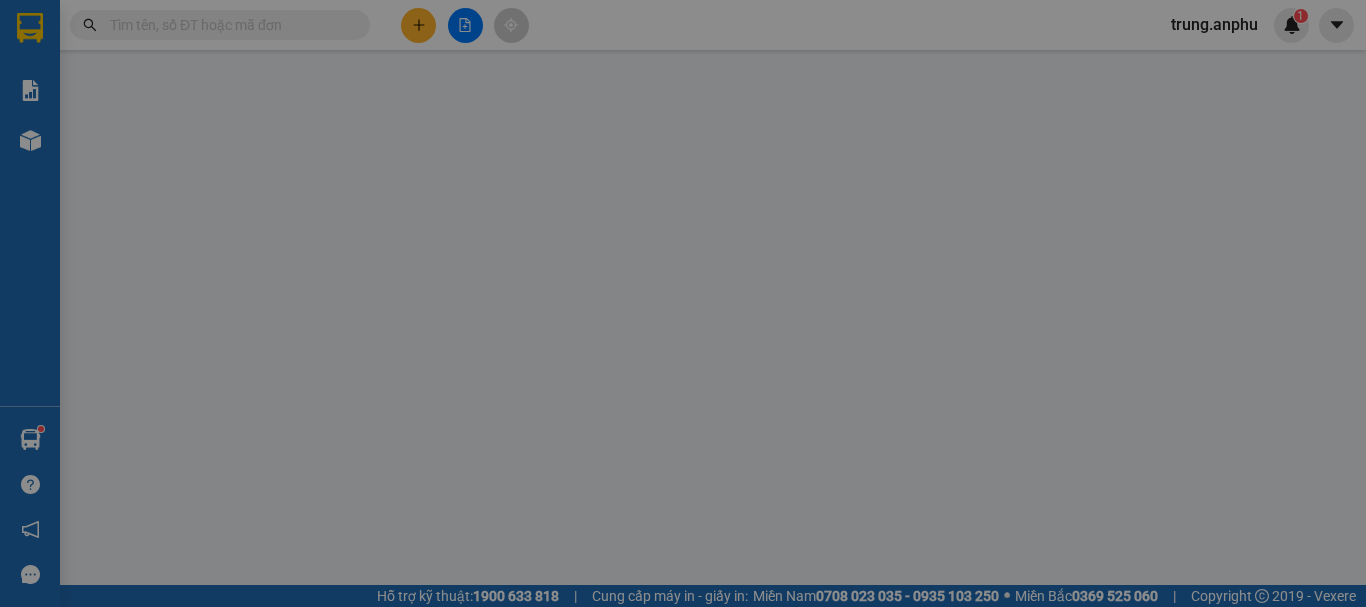 scroll, scrollTop: 0, scrollLeft: 0, axis: both 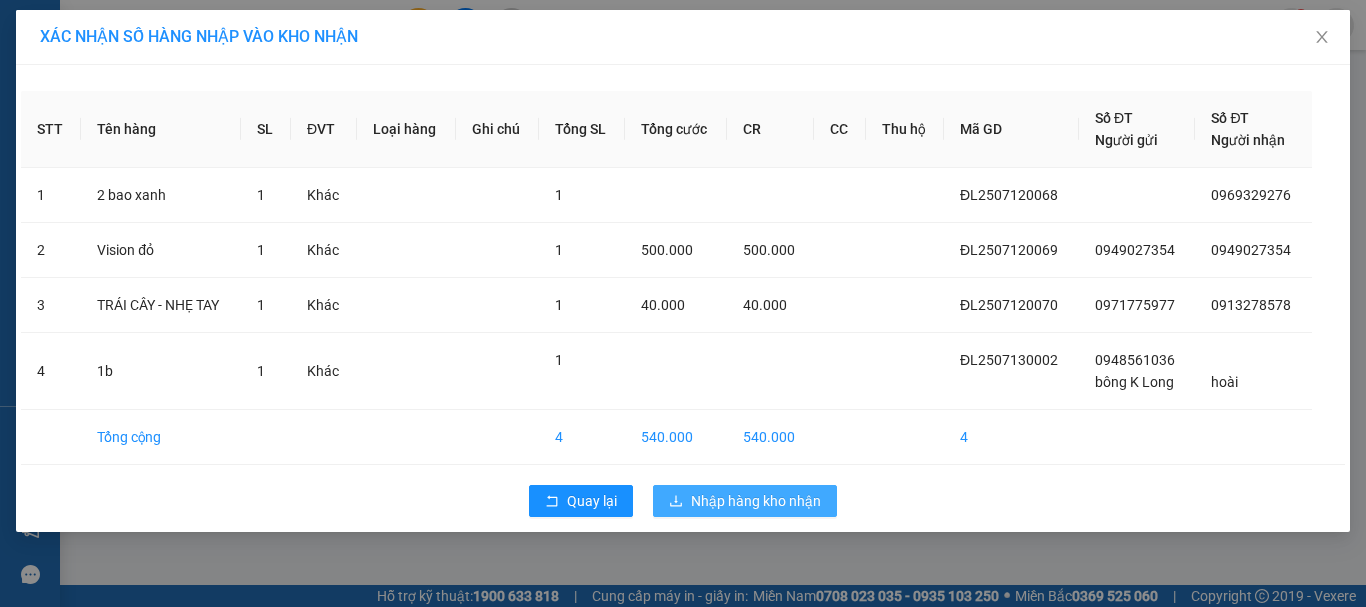 click on "Nhập hàng kho nhận" at bounding box center (756, 501) 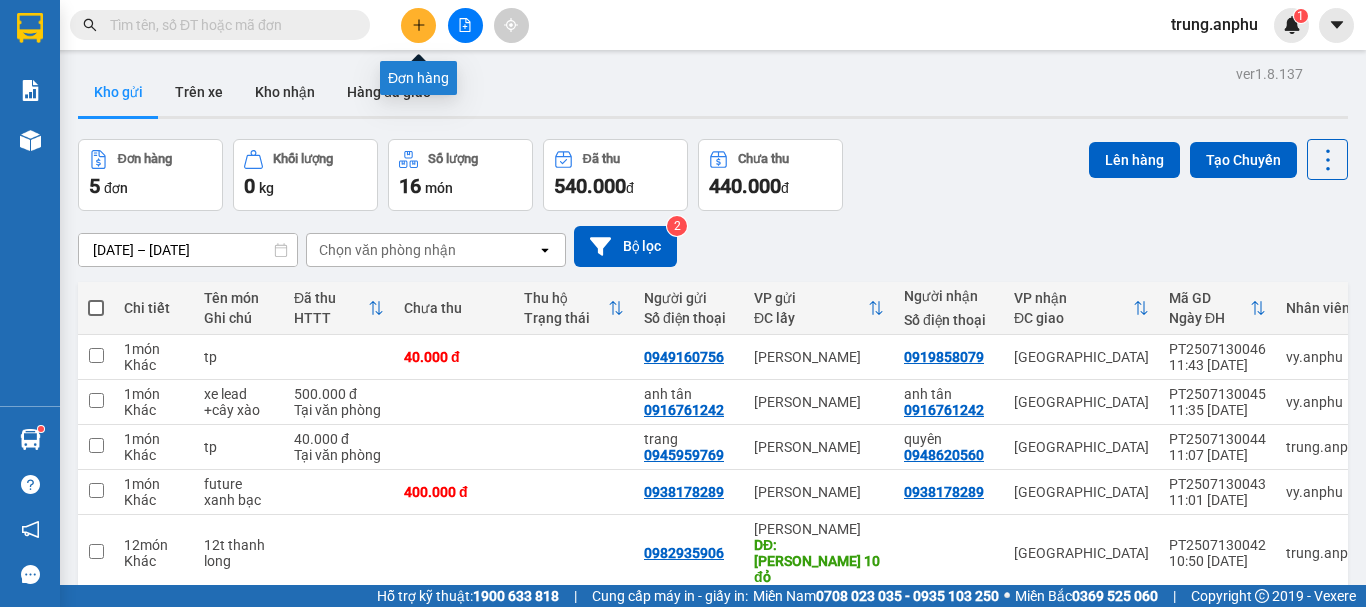 click 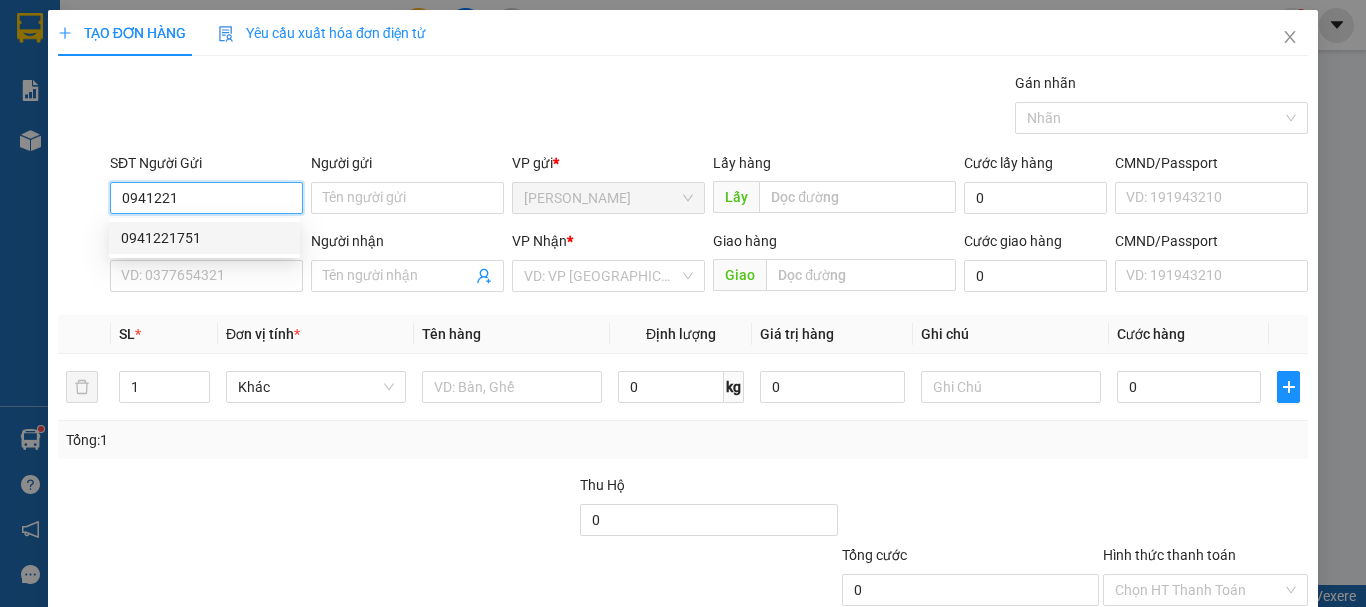 click on "0941221751" at bounding box center (204, 238) 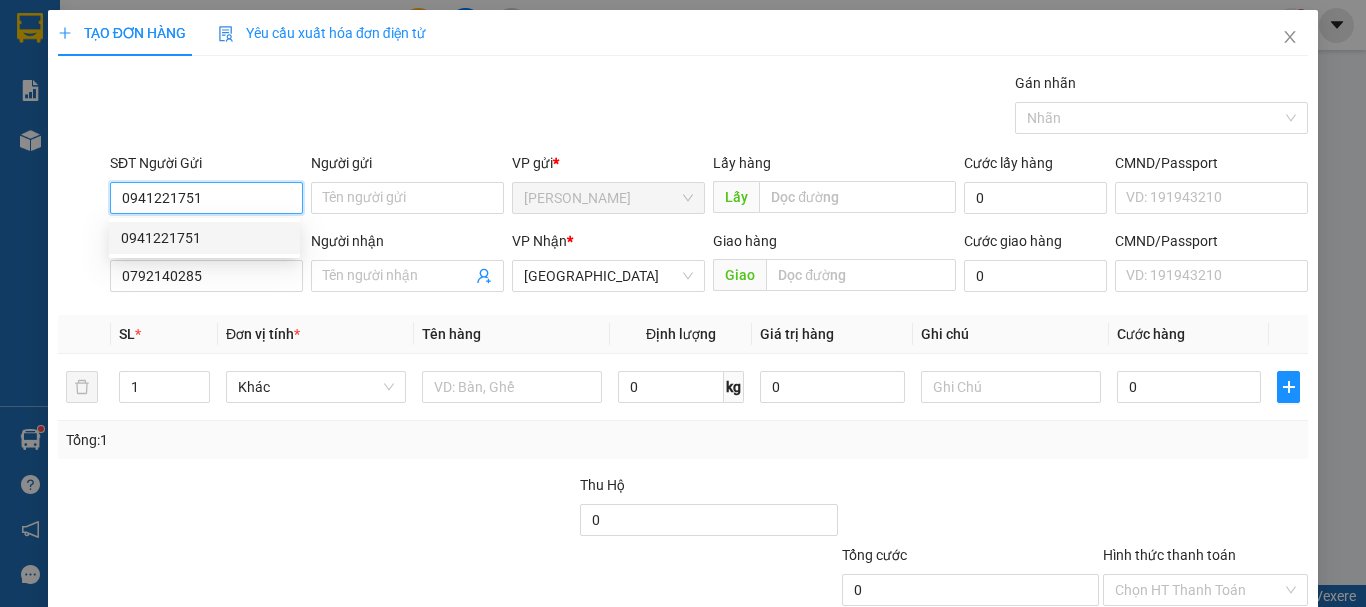 type on "30.000" 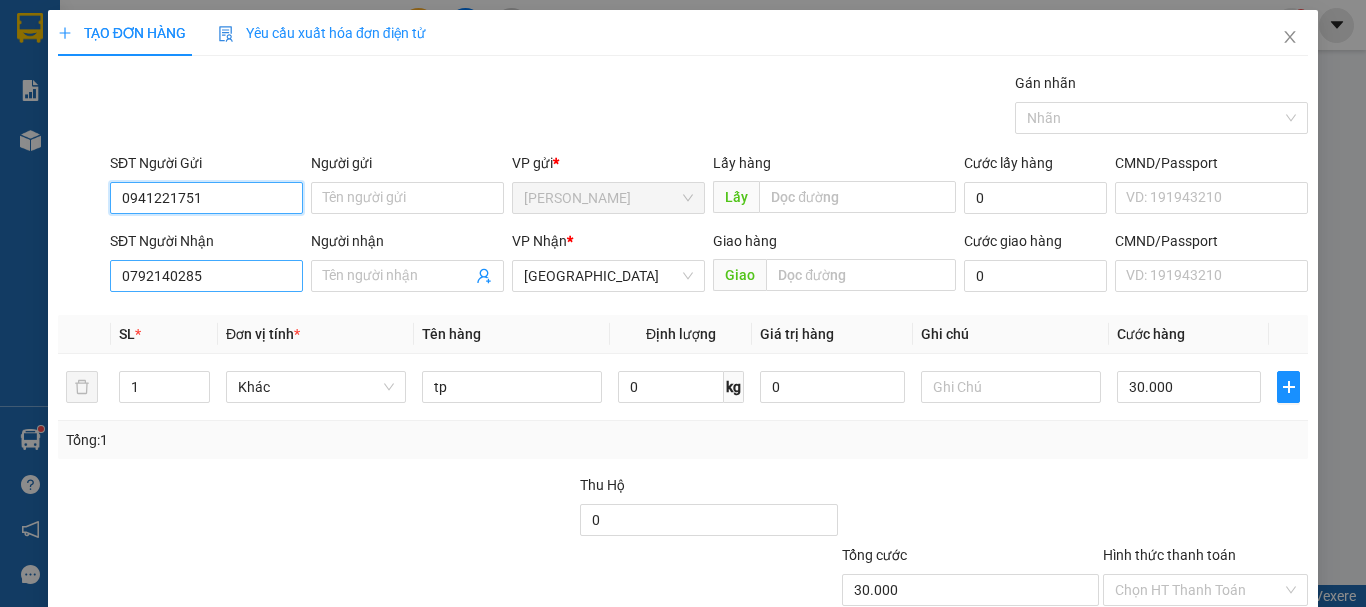 type on "0941221751" 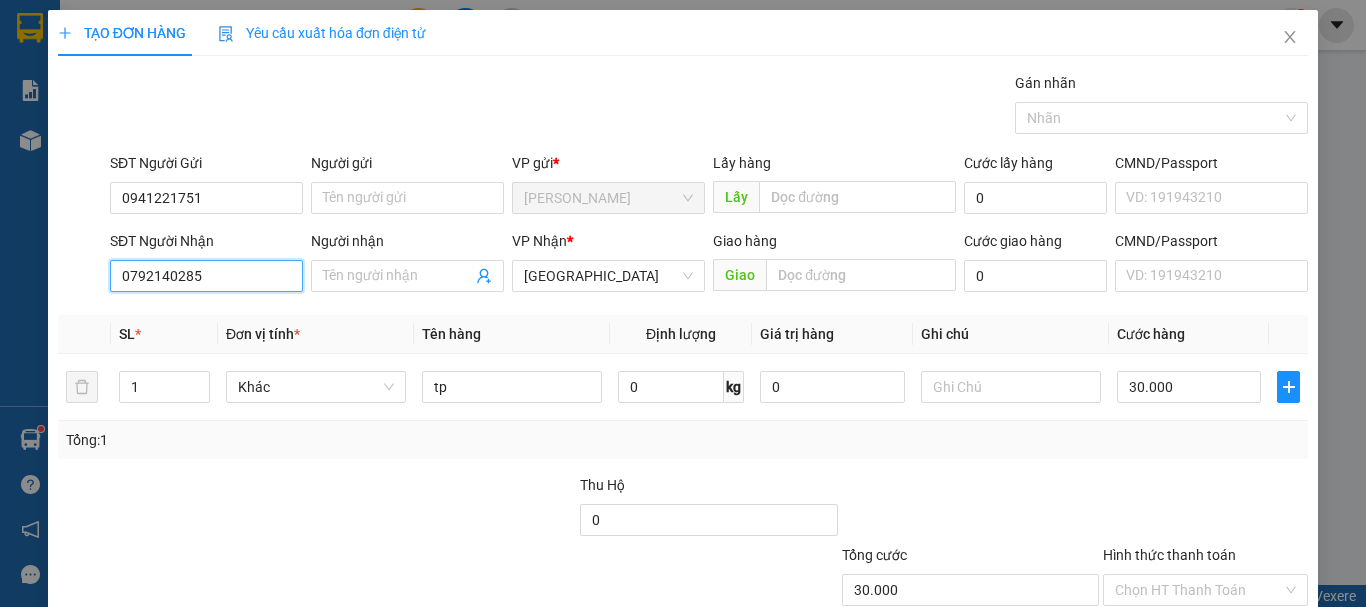 click on "0792140285" at bounding box center (206, 276) 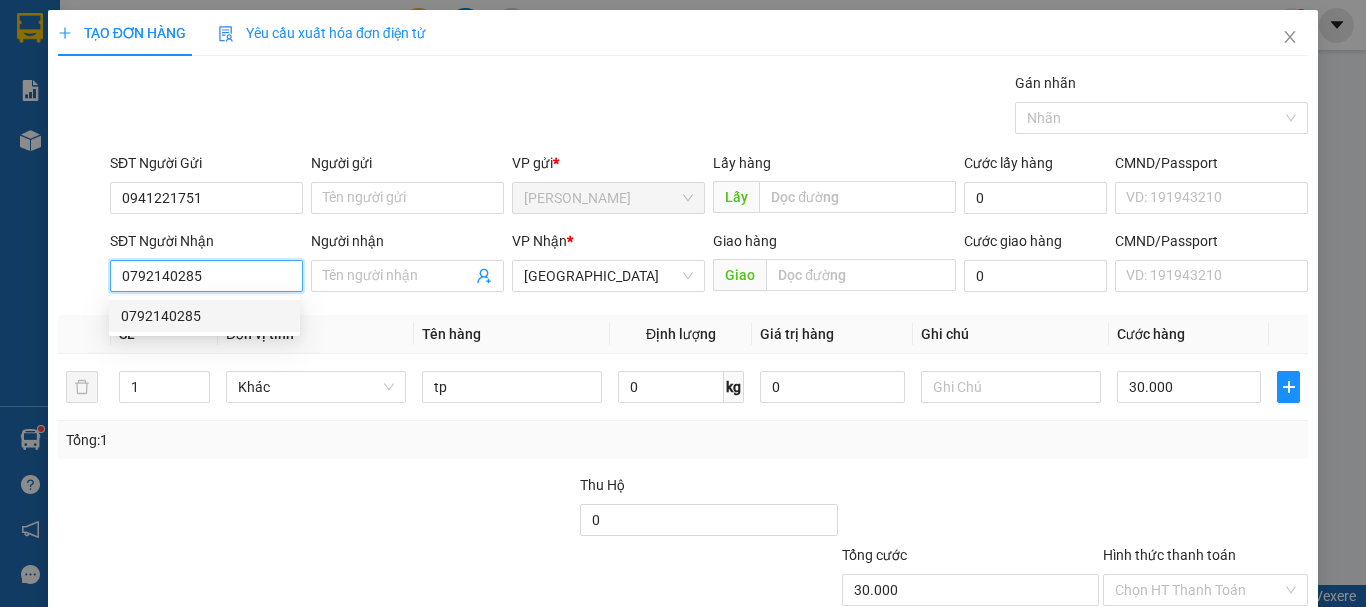 click on "0792140285" at bounding box center (204, 316) 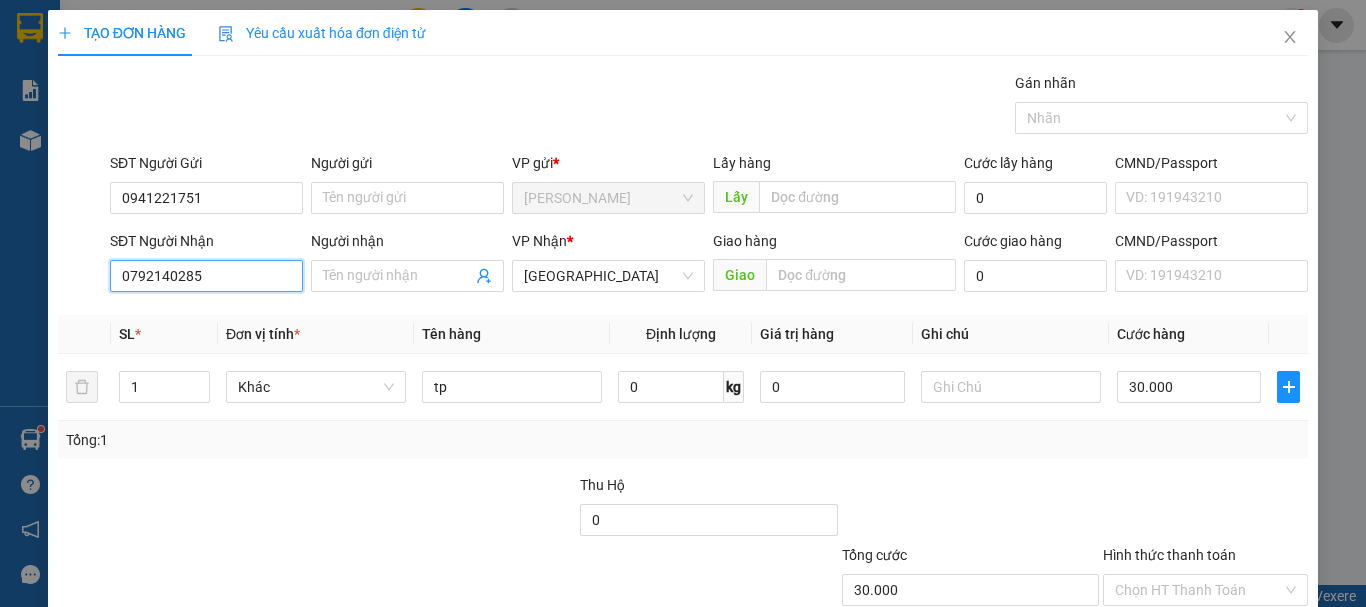 scroll, scrollTop: 133, scrollLeft: 0, axis: vertical 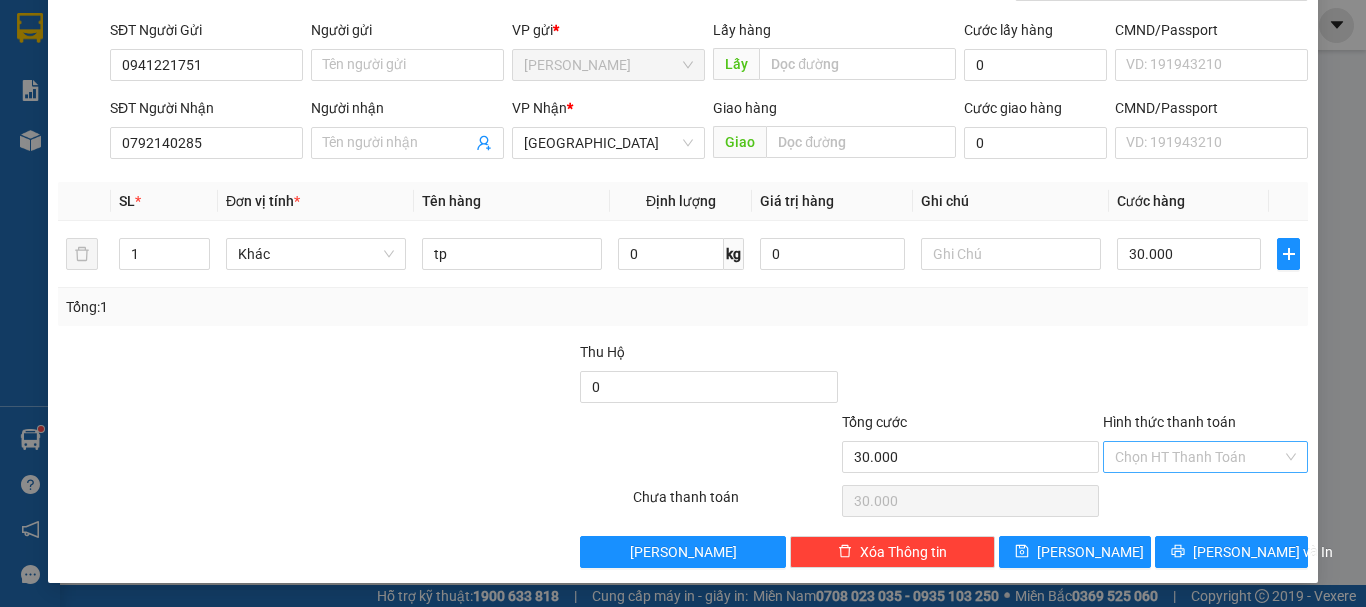 click on "Hình thức thanh toán" at bounding box center [1198, 457] 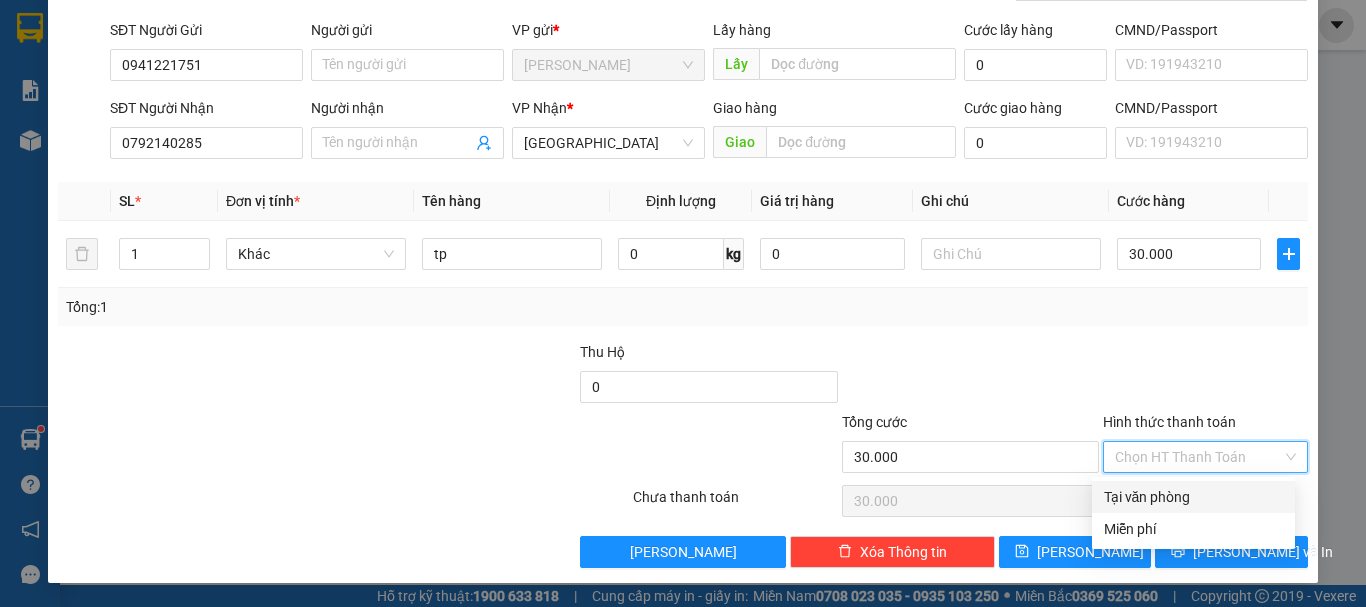 click on "Tại văn phòng" at bounding box center (1193, 497) 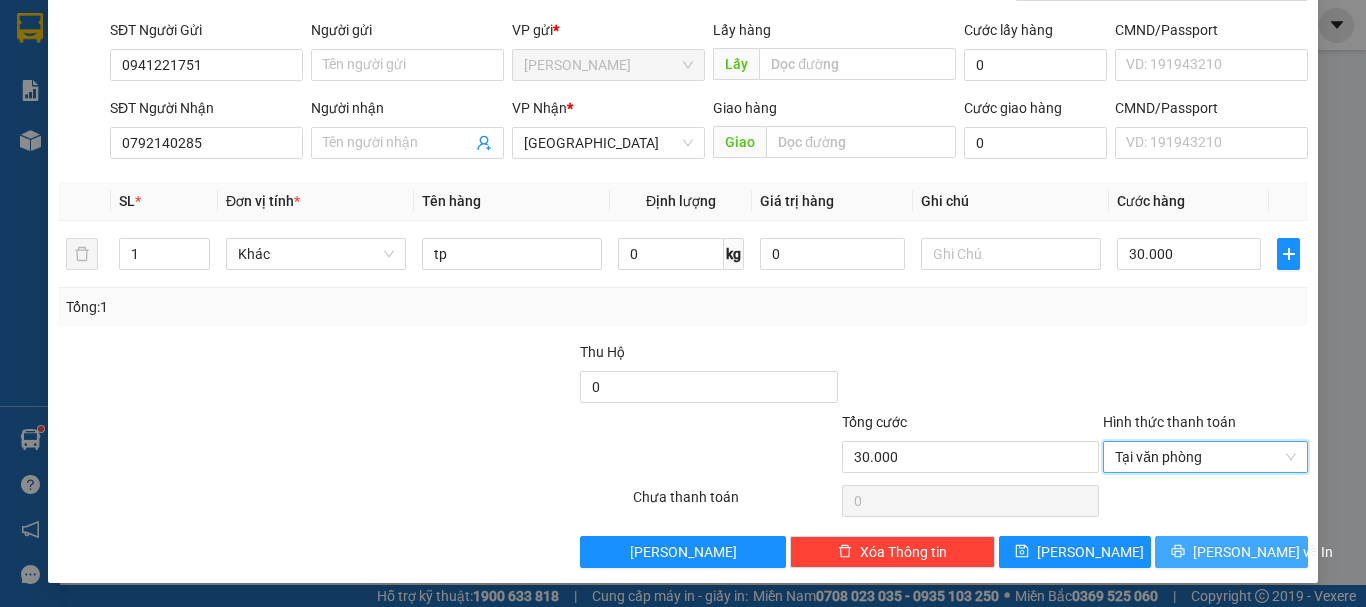 click on "[PERSON_NAME] và In" at bounding box center [1231, 552] 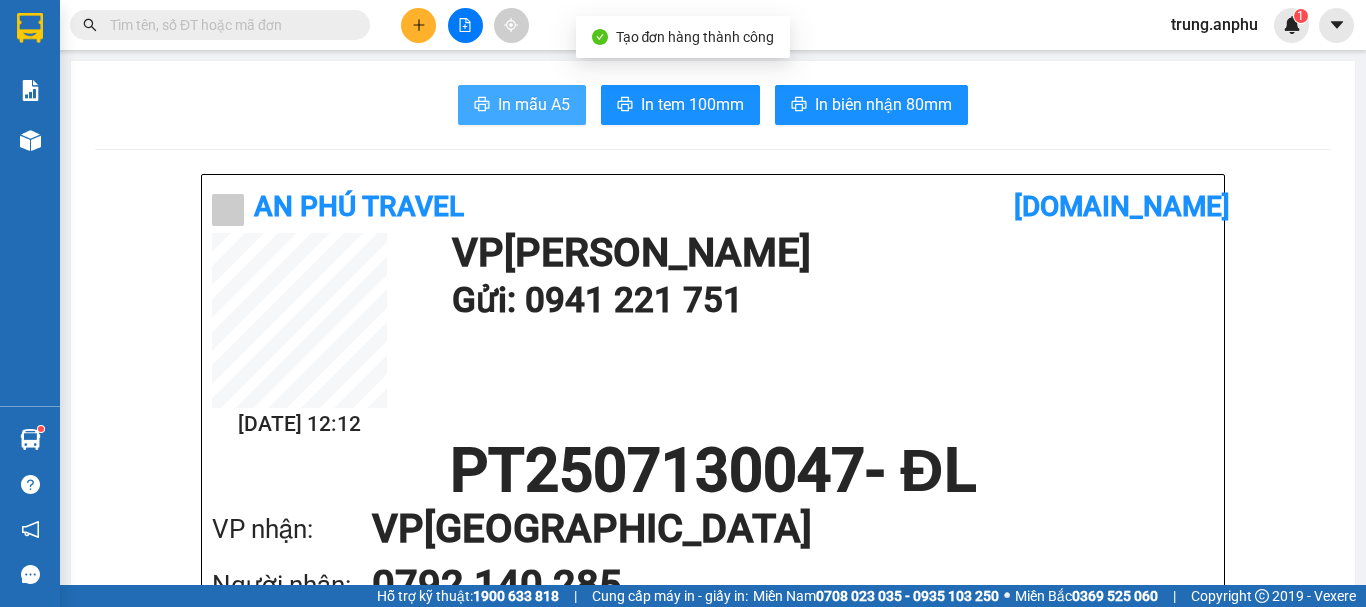 click on "In mẫu A5" at bounding box center (534, 104) 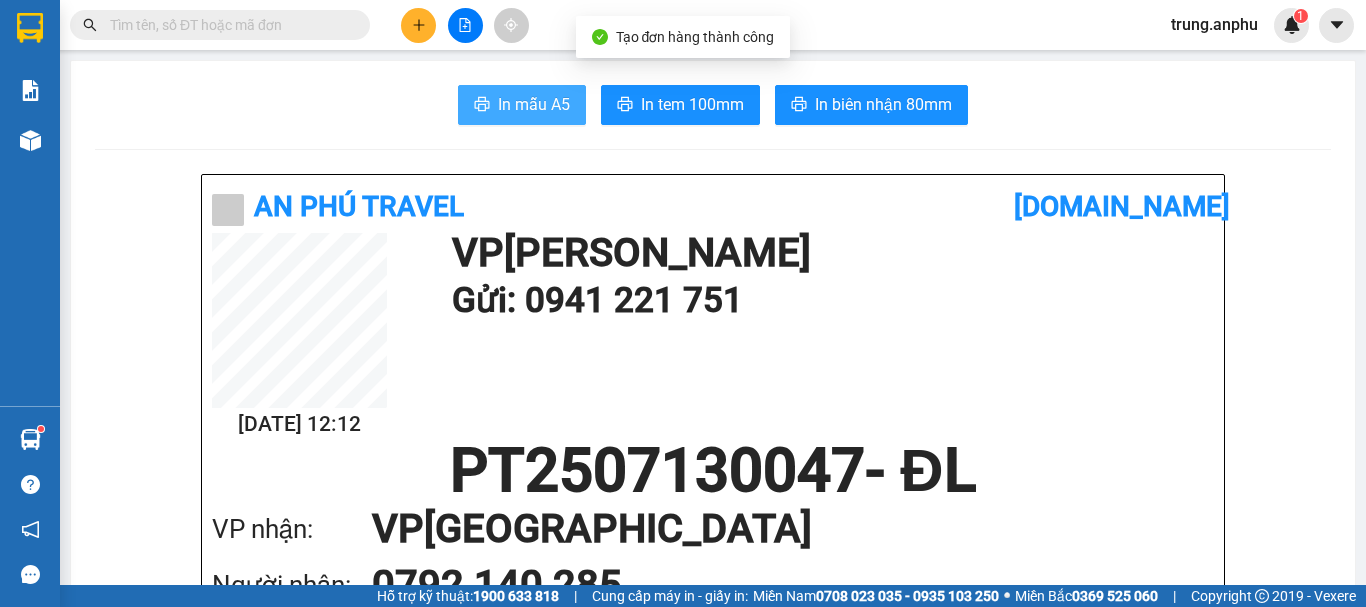 scroll, scrollTop: 0, scrollLeft: 0, axis: both 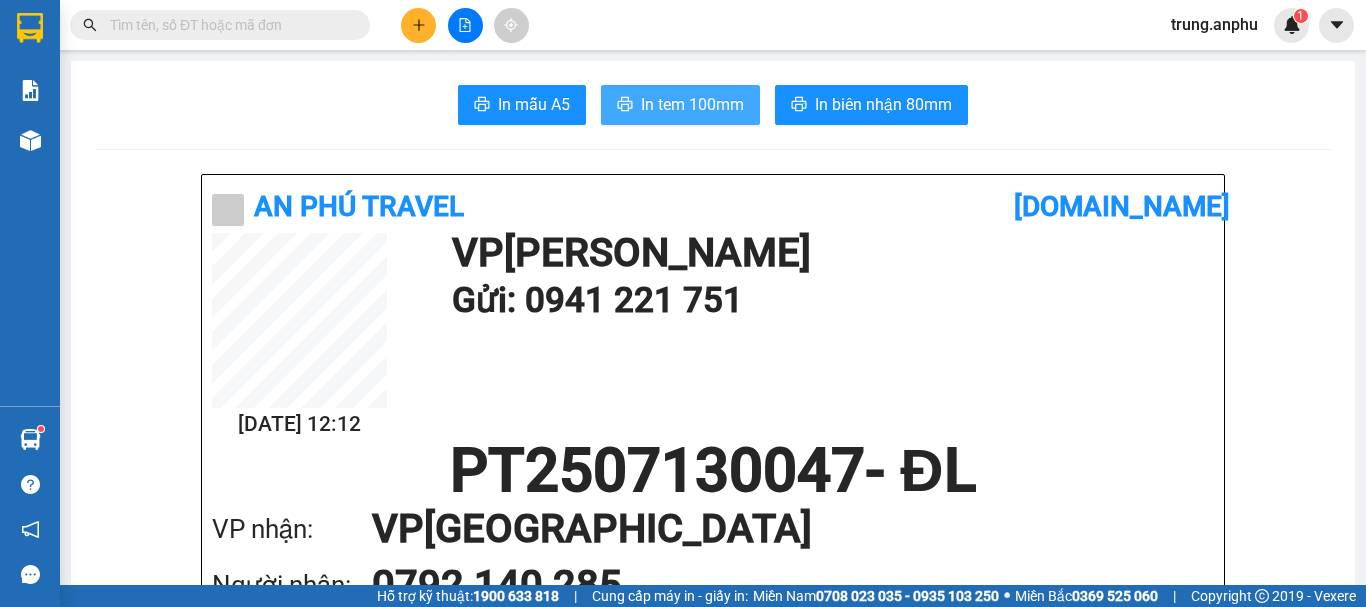 click on "In tem 100mm" at bounding box center (692, 104) 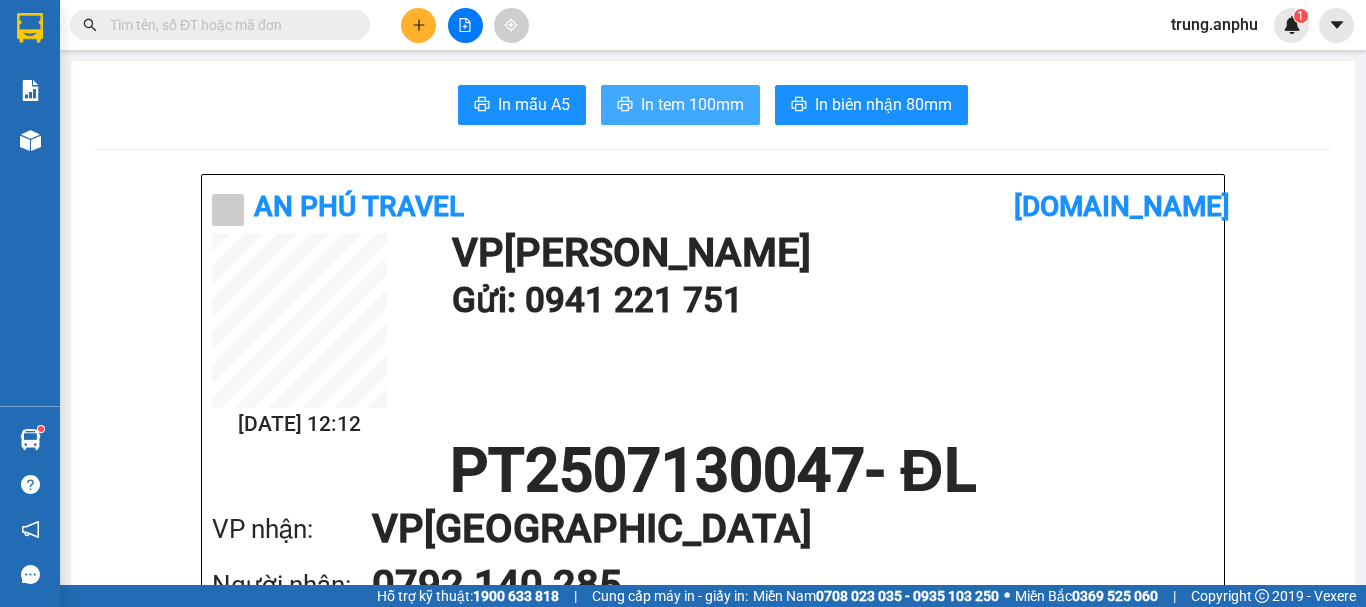scroll, scrollTop: 0, scrollLeft: 0, axis: both 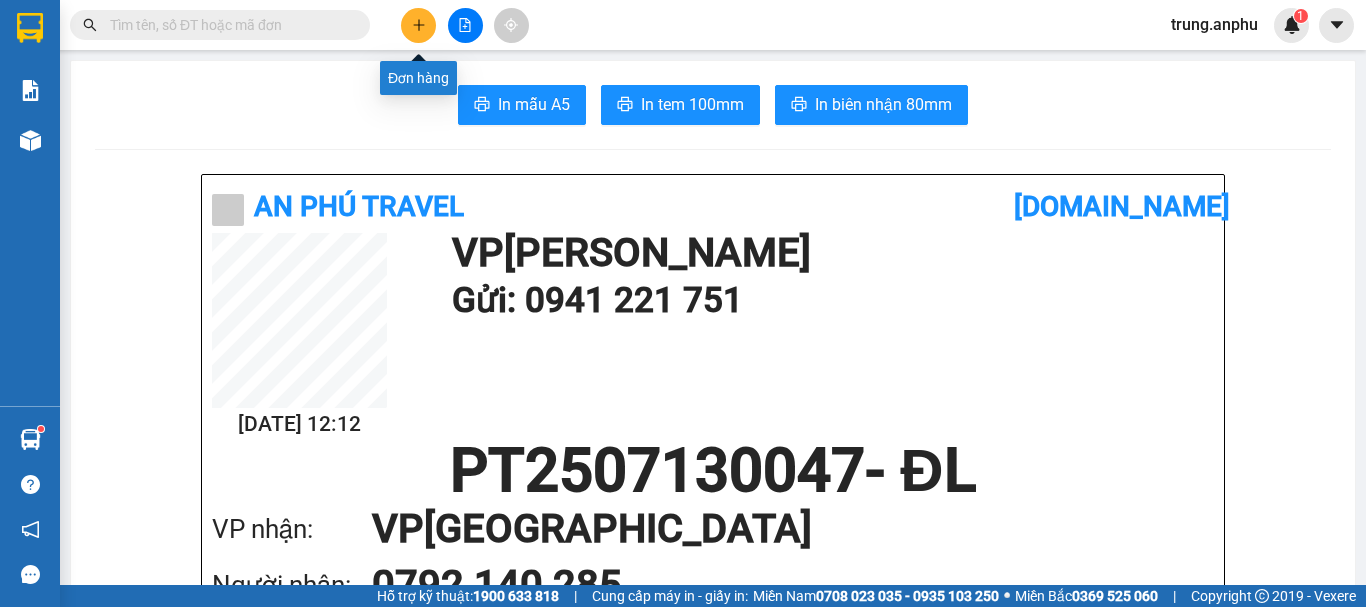 click 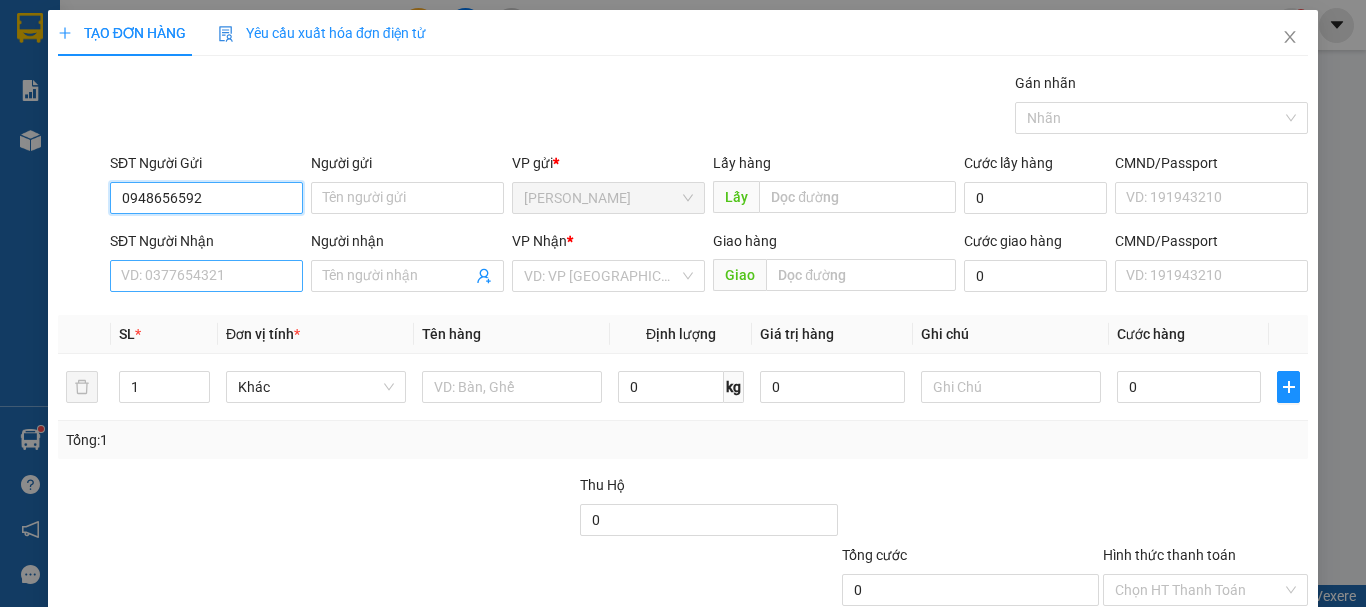 type on "0948656592" 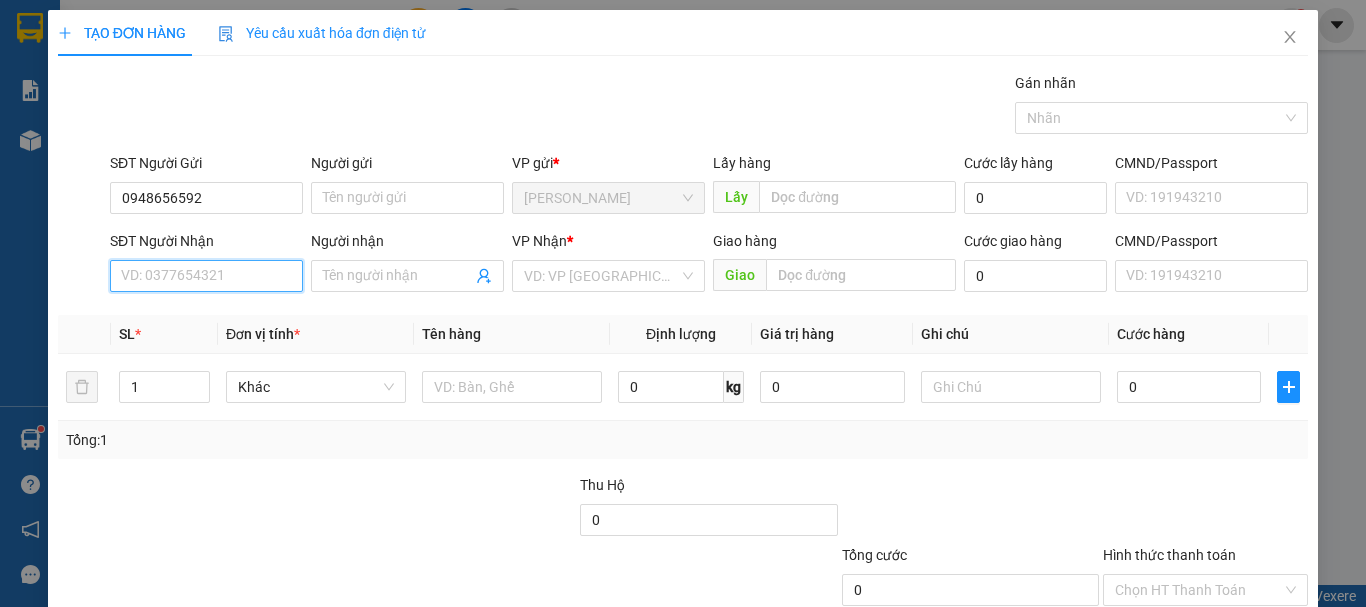 click on "SĐT Người Nhận" at bounding box center [206, 276] 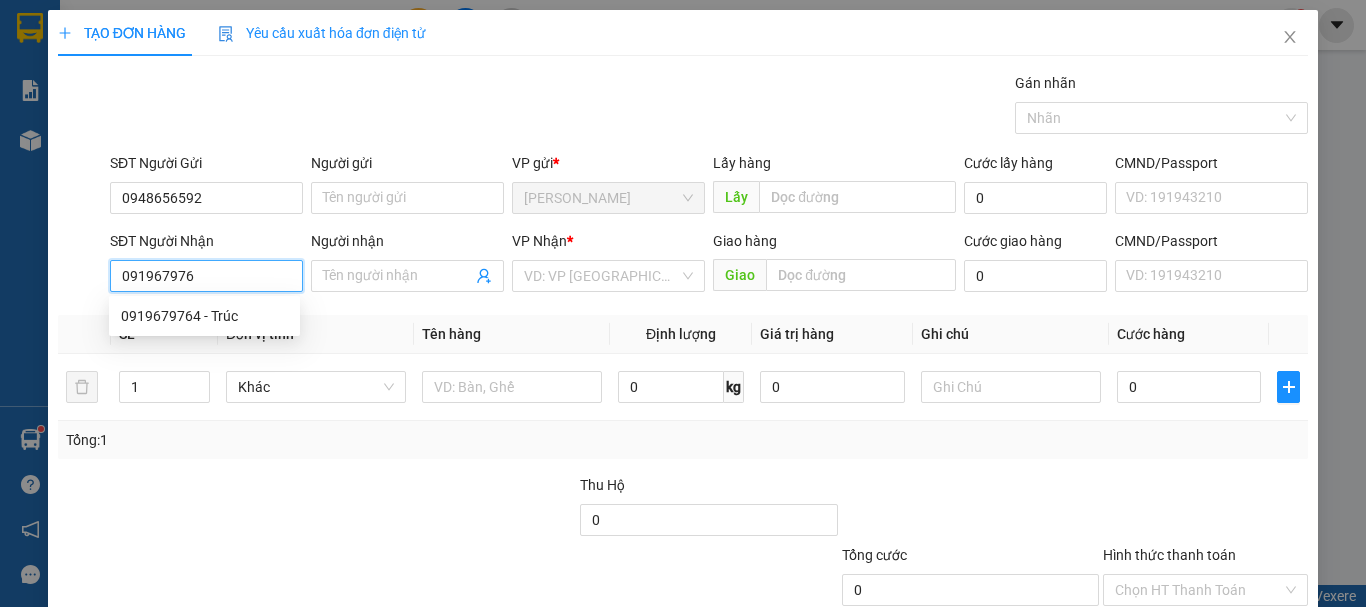 type on "0919679764" 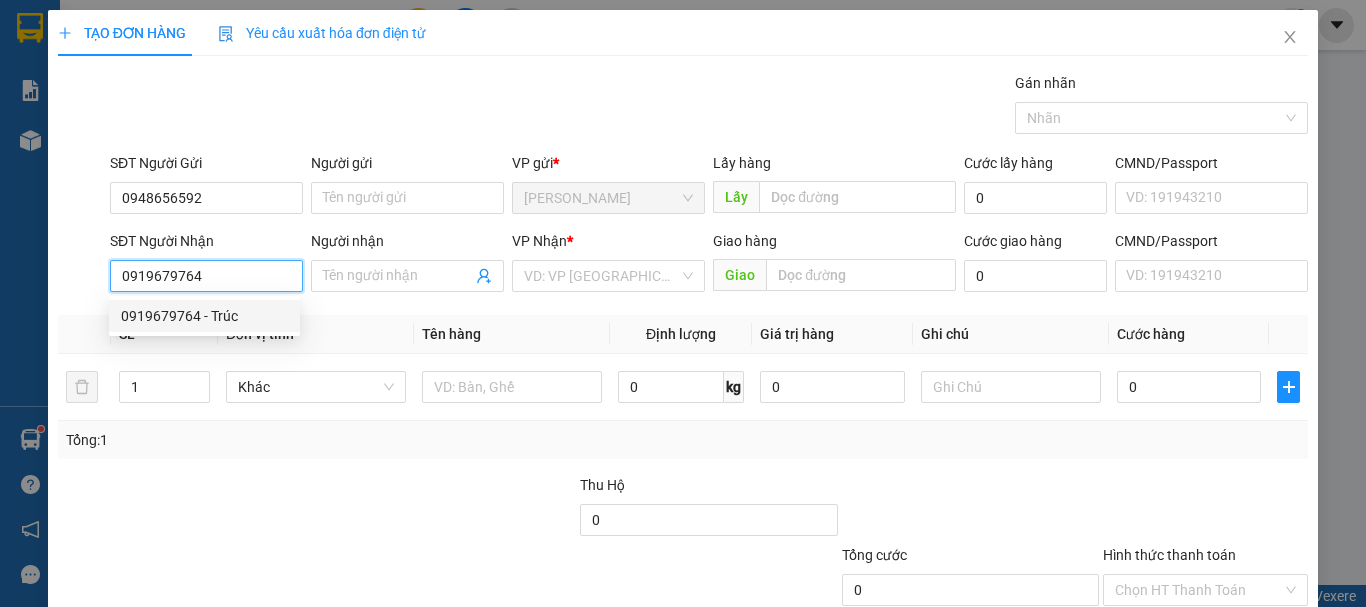 click on "0919679764 - Trúc" at bounding box center (204, 316) 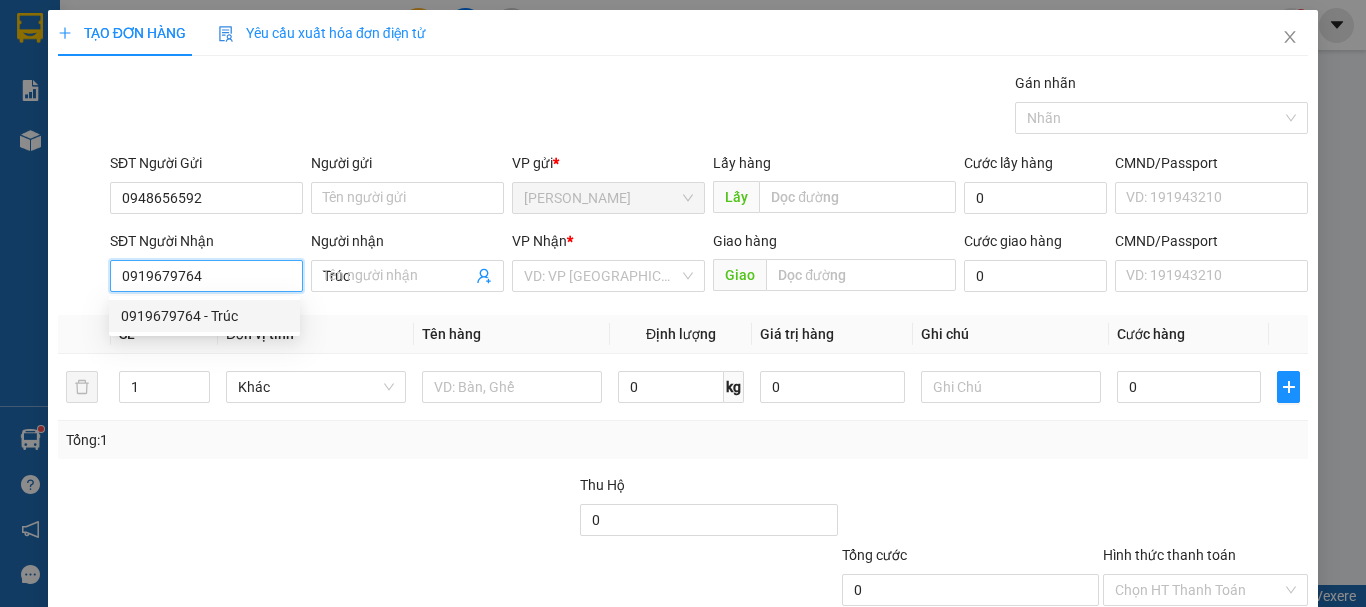 type on "40.000" 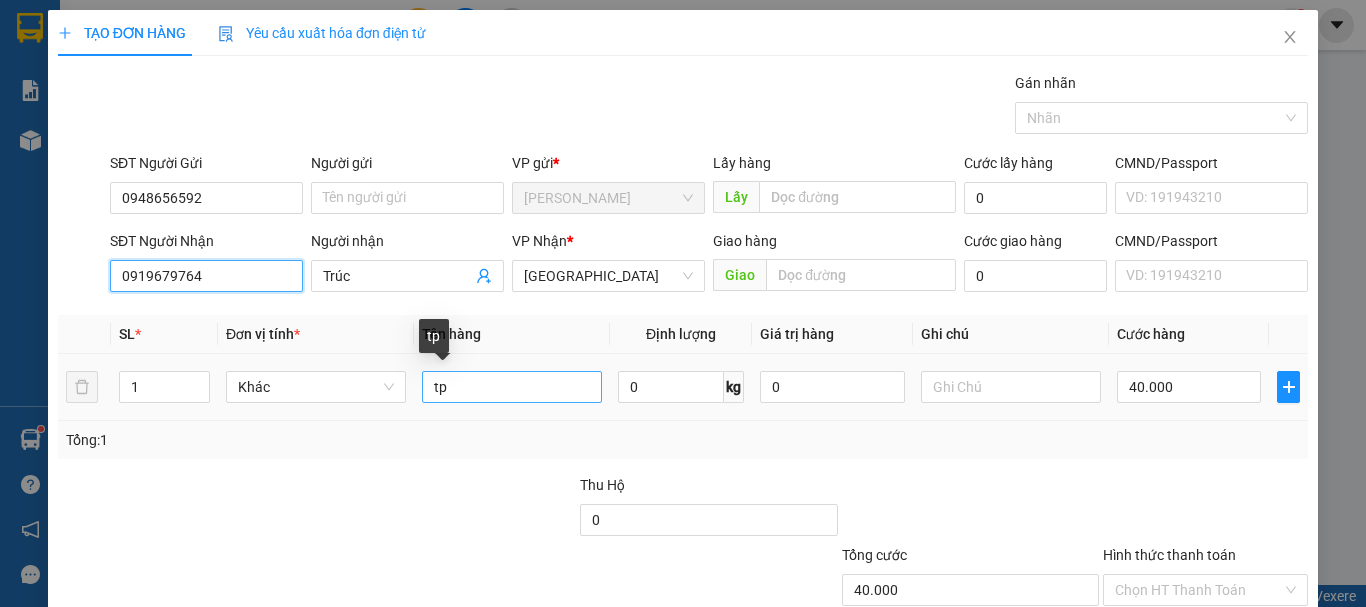 type on "0919679764" 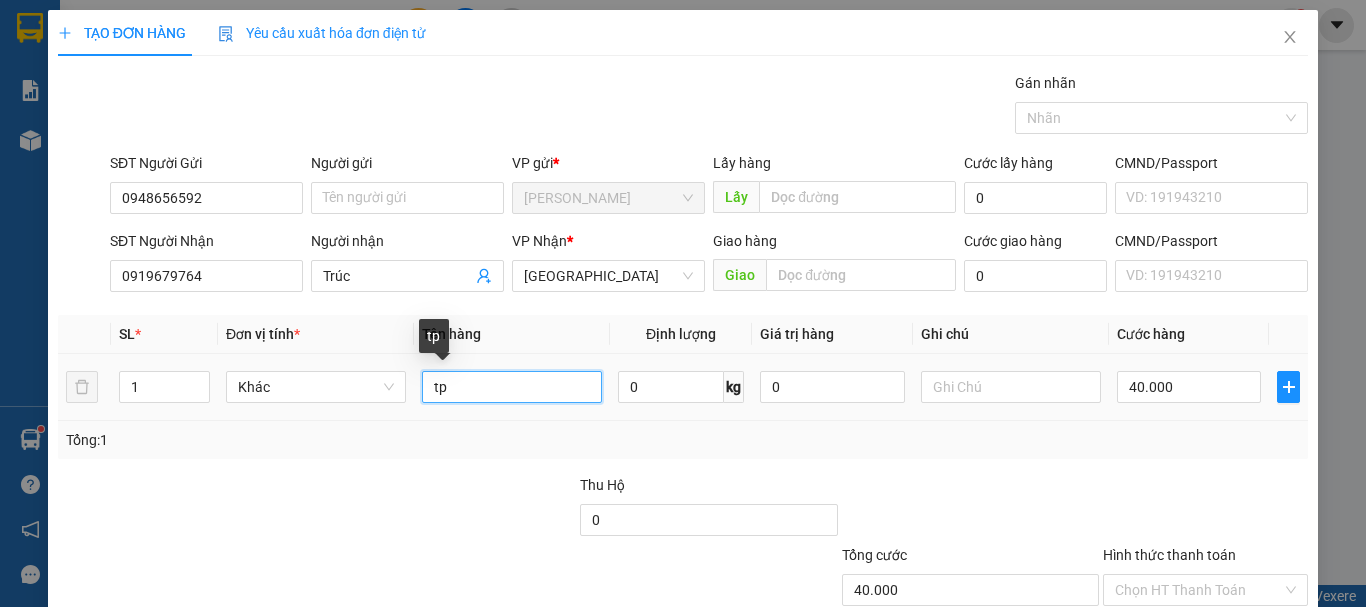 drag, startPoint x: 466, startPoint y: 381, endPoint x: 407, endPoint y: 390, distance: 59.682495 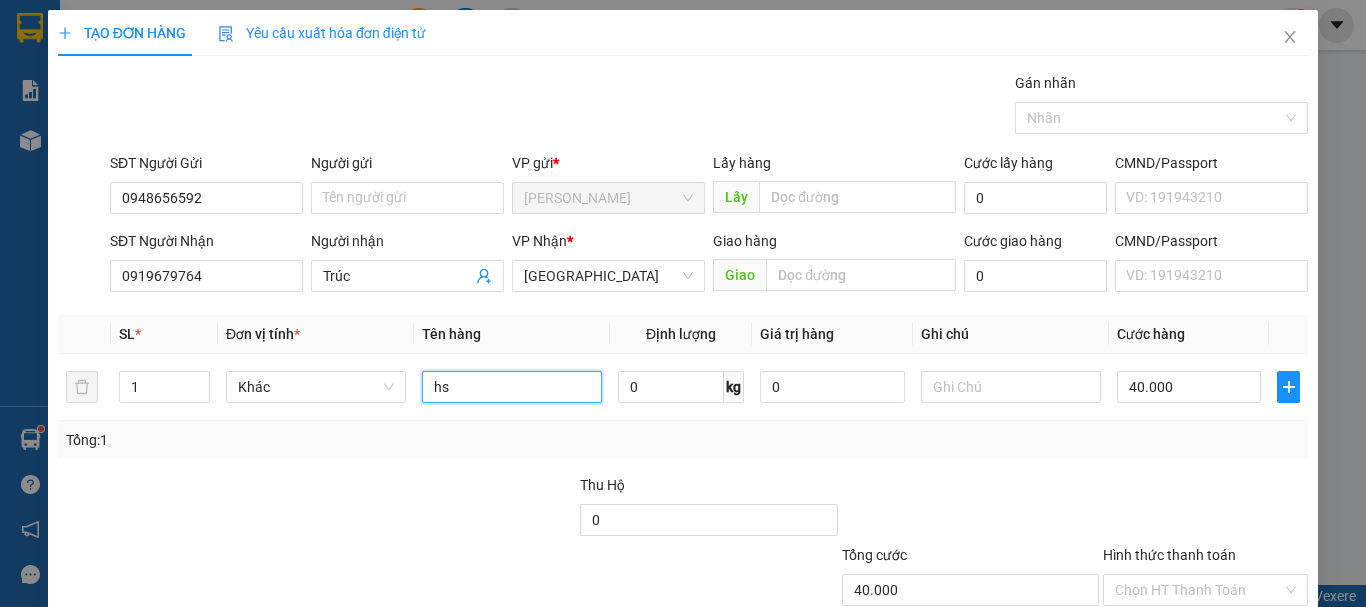 scroll, scrollTop: 133, scrollLeft: 0, axis: vertical 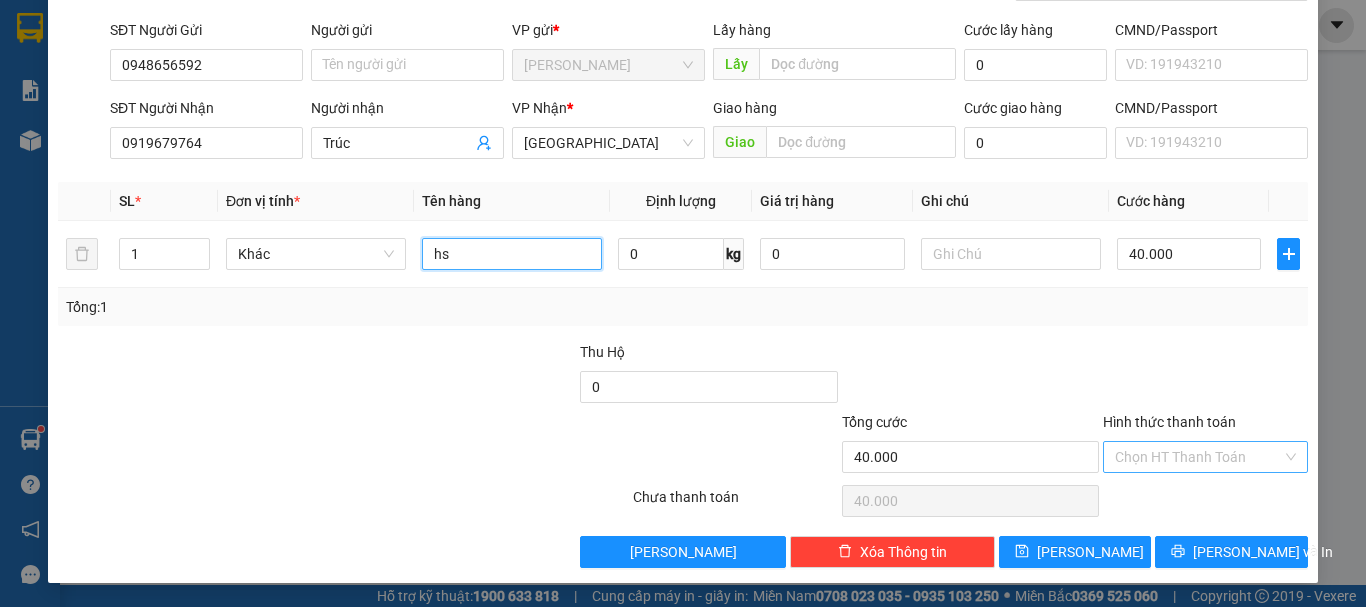 type on "hs" 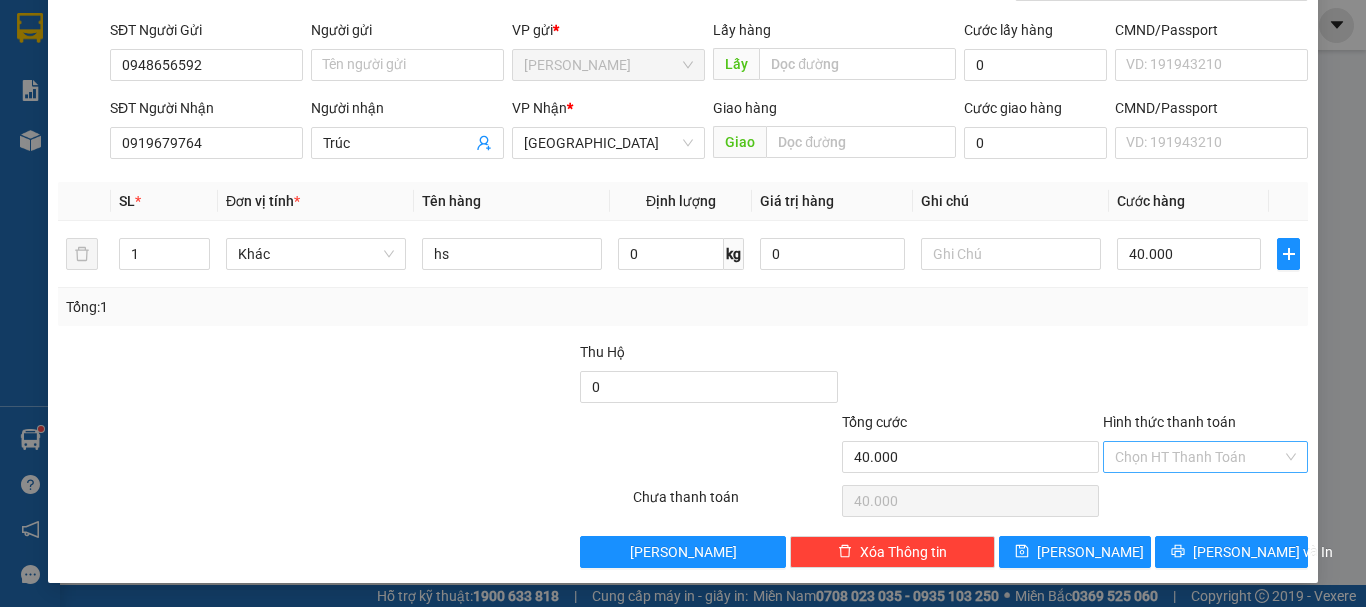 click on "Hình thức thanh toán" at bounding box center (1198, 457) 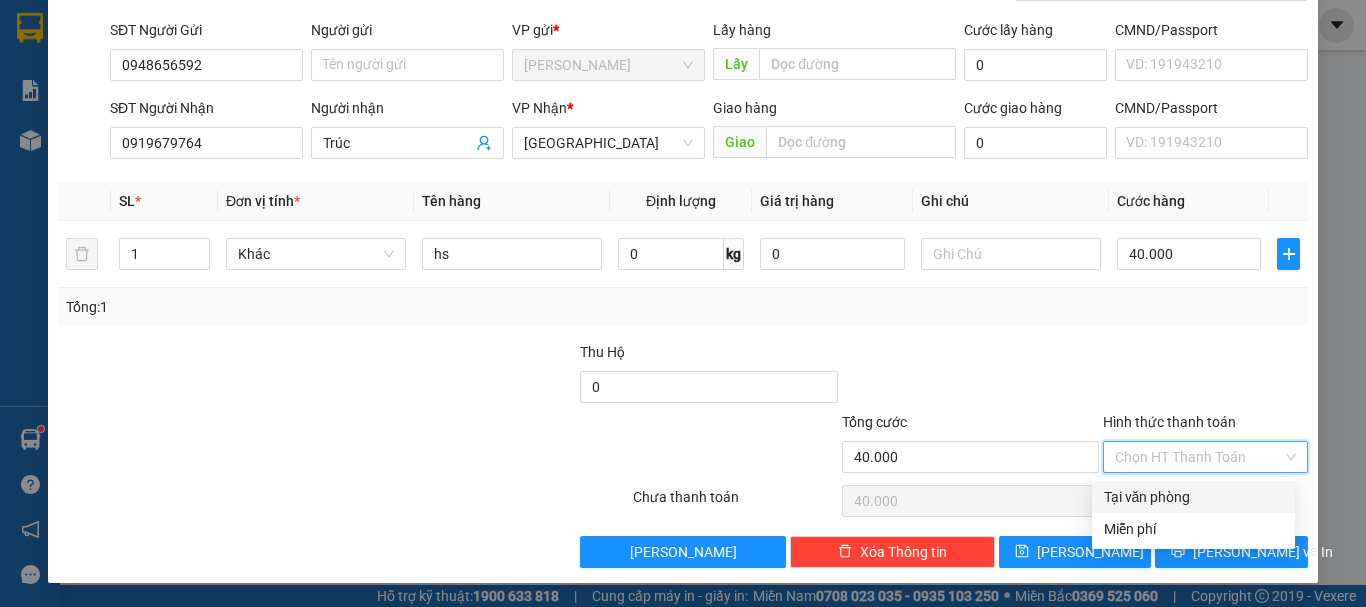 click on "Tại văn phòng" at bounding box center (1193, 497) 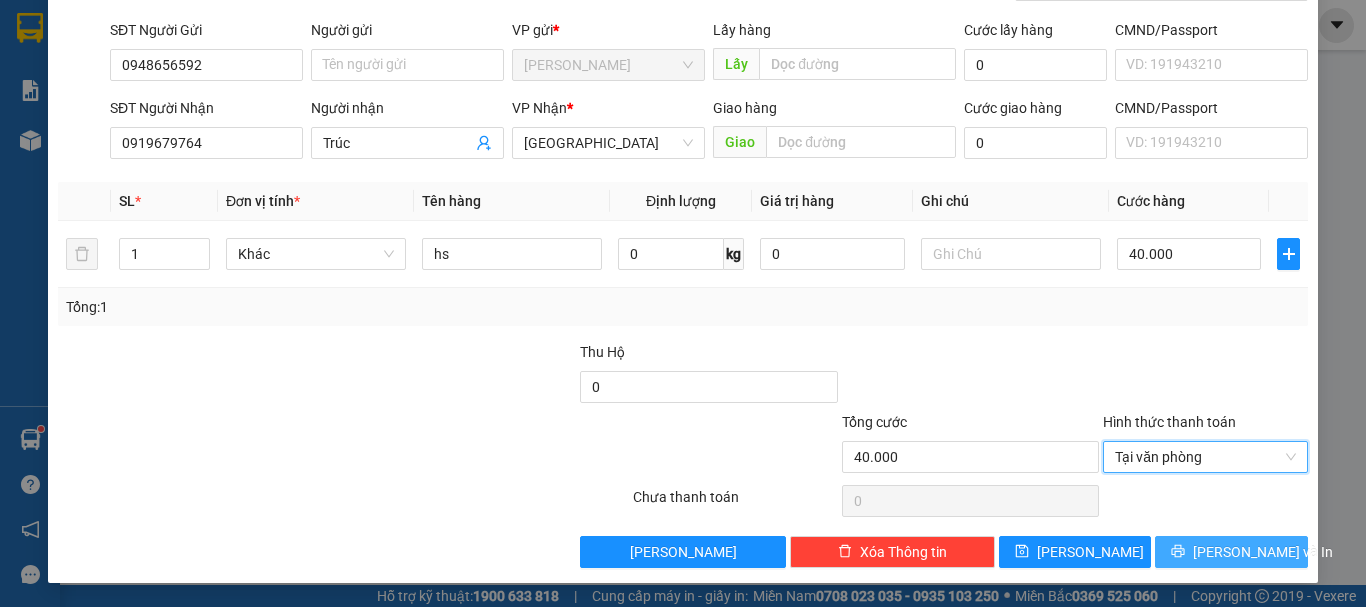 click on "[PERSON_NAME] và In" at bounding box center [1231, 552] 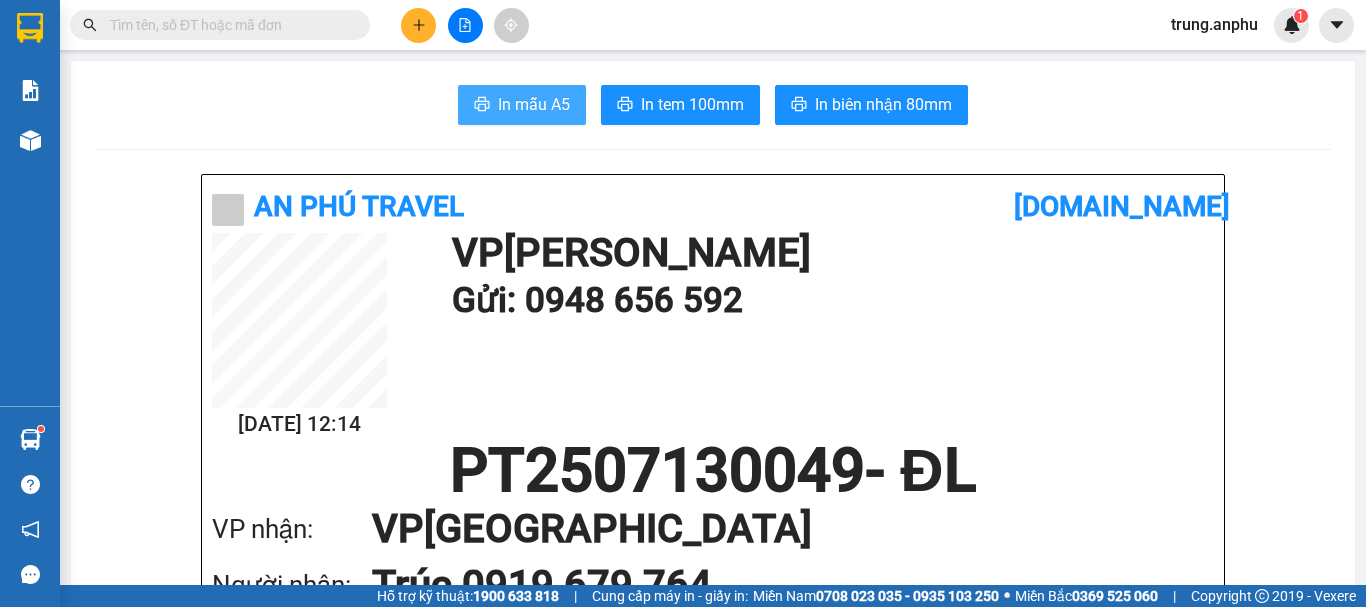 click on "In mẫu A5" at bounding box center [522, 105] 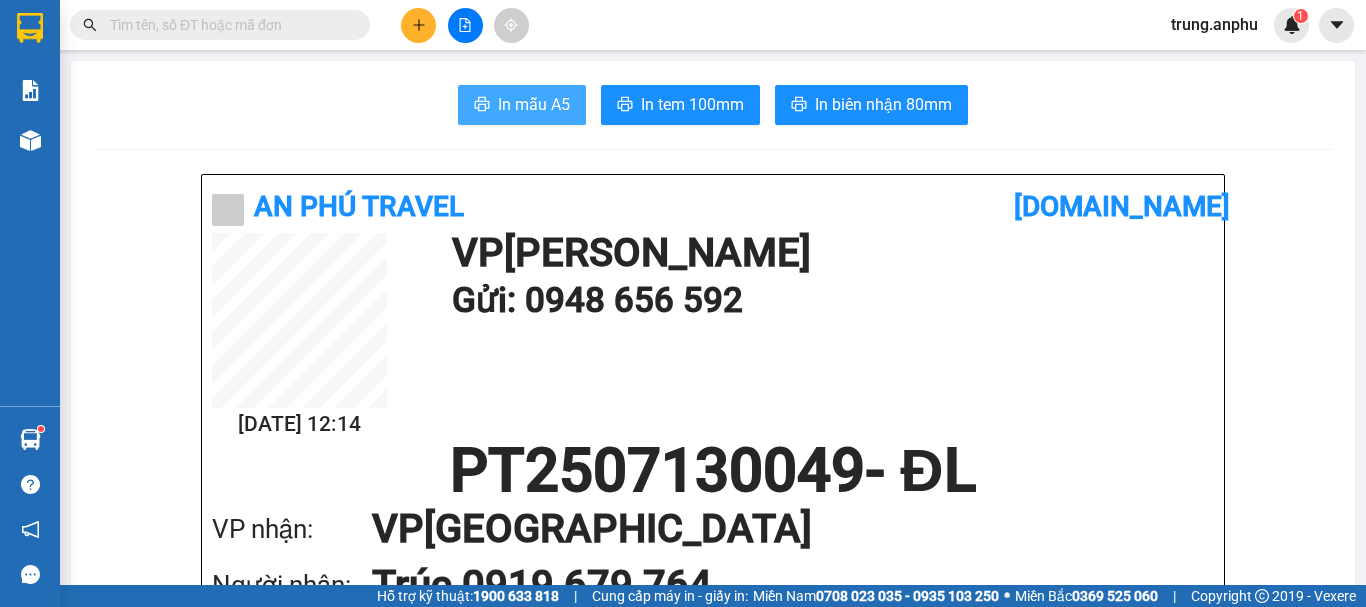 scroll, scrollTop: 0, scrollLeft: 0, axis: both 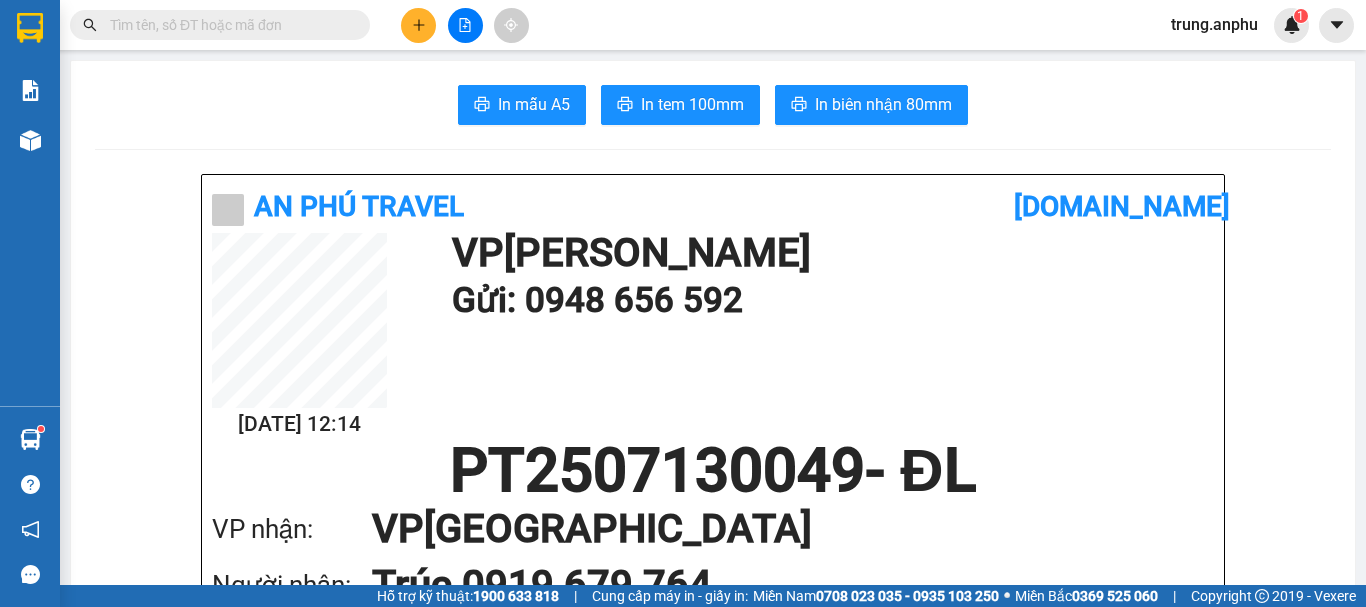 click at bounding box center [228, 25] 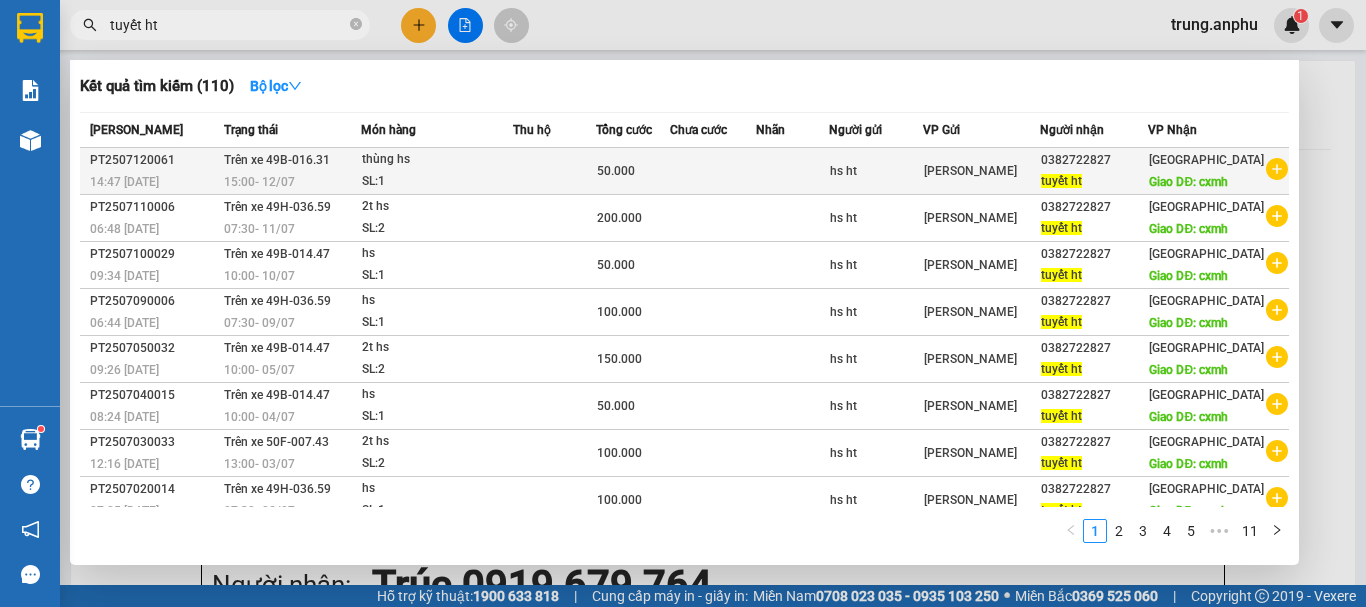 type on "tuyết ht" 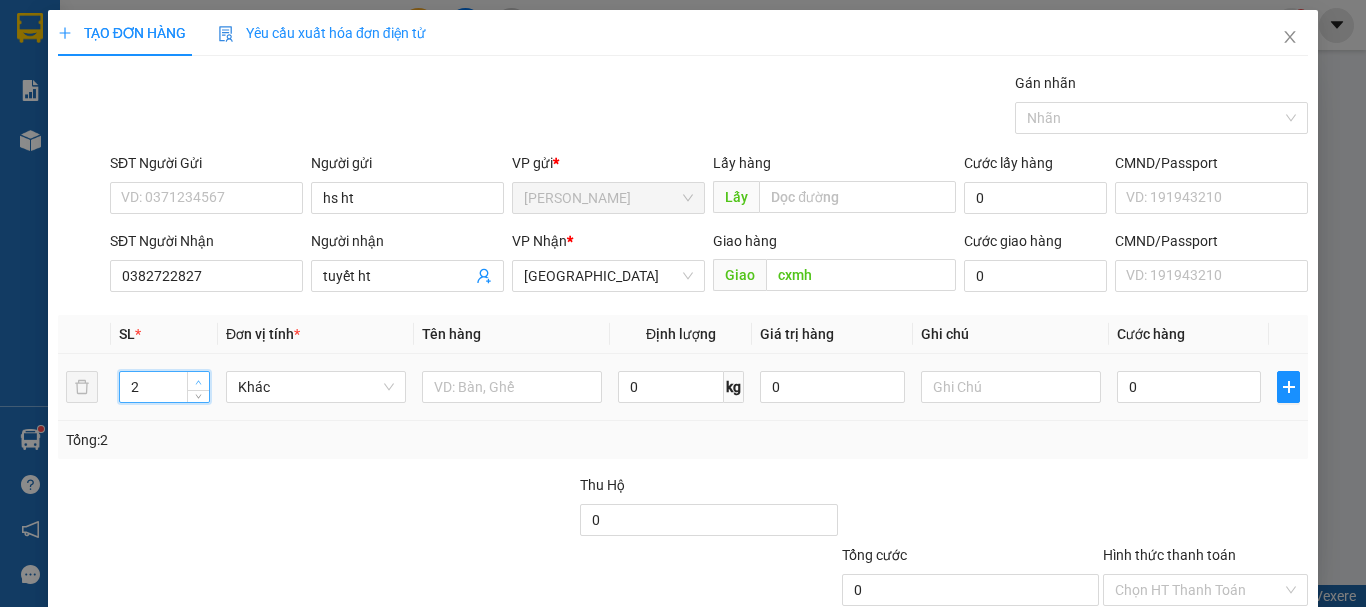 click 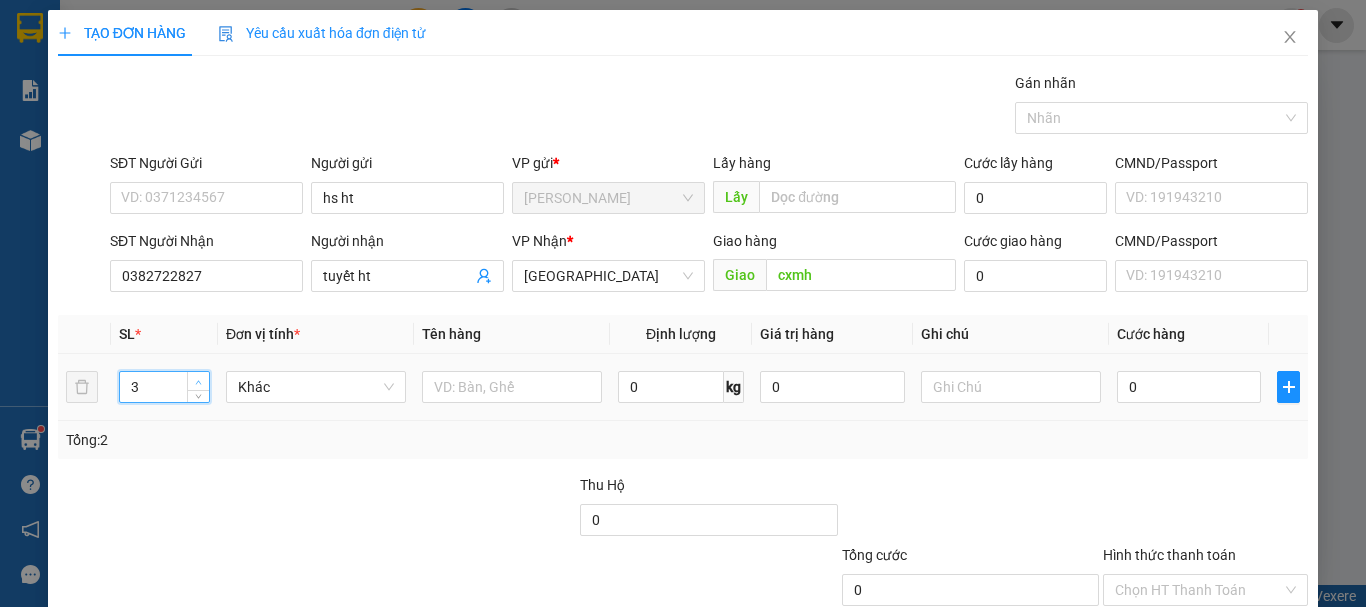click 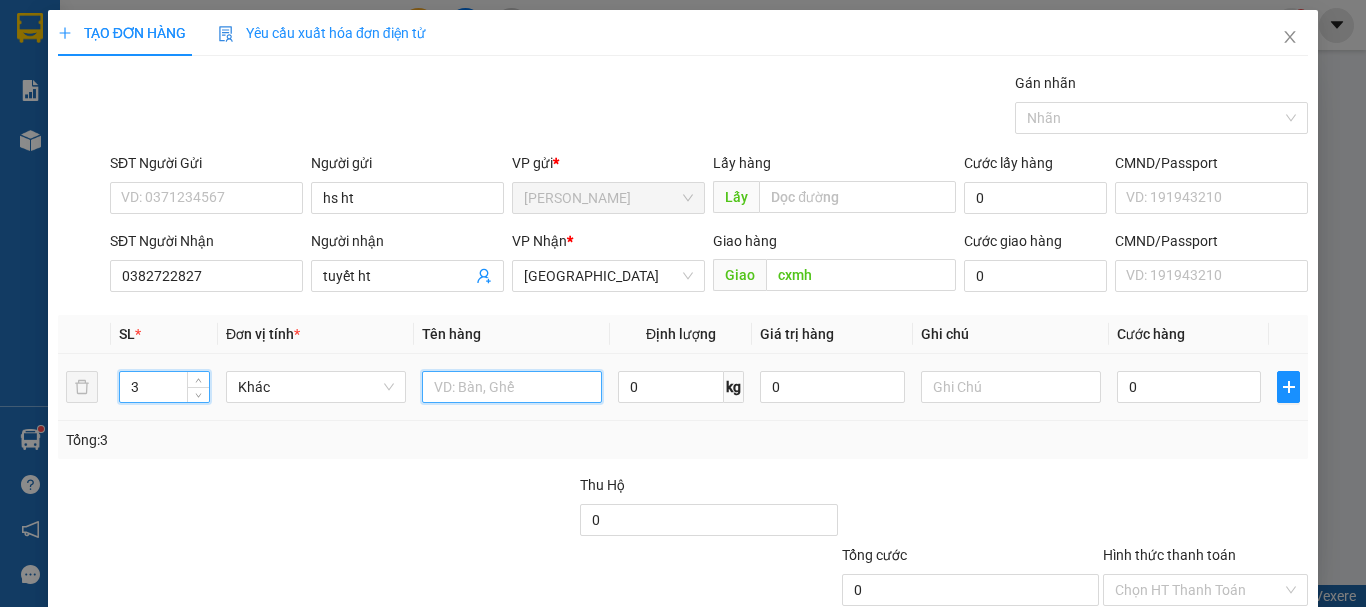 click at bounding box center [512, 387] 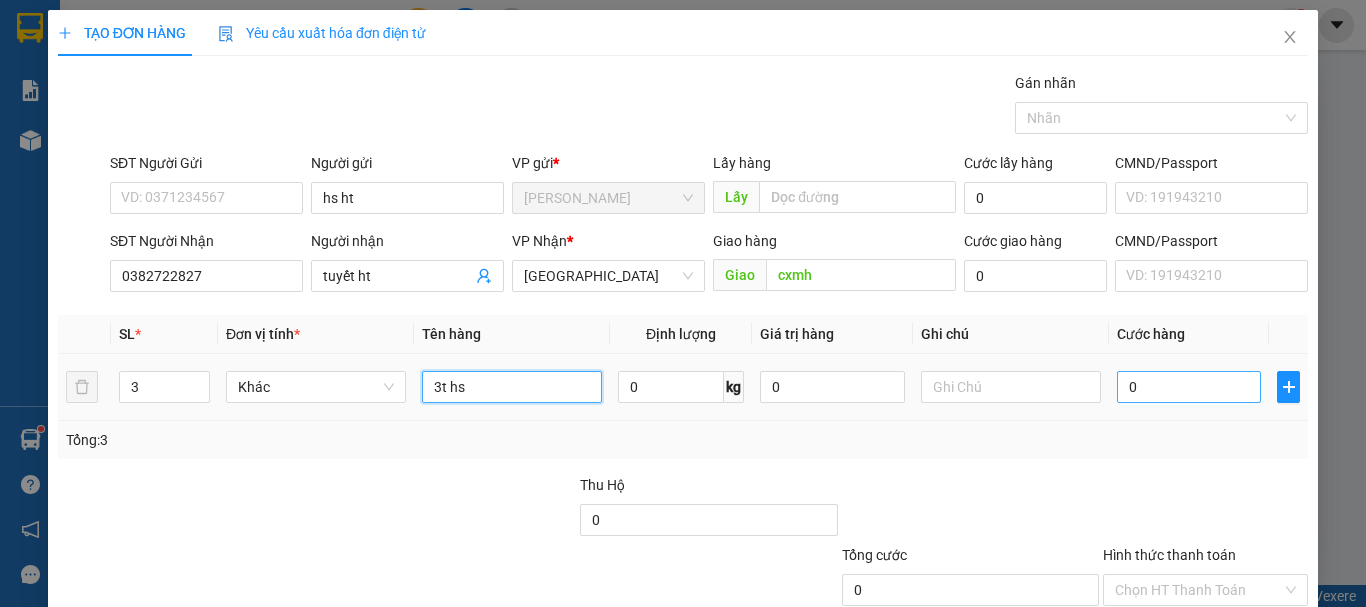 type on "3t hs" 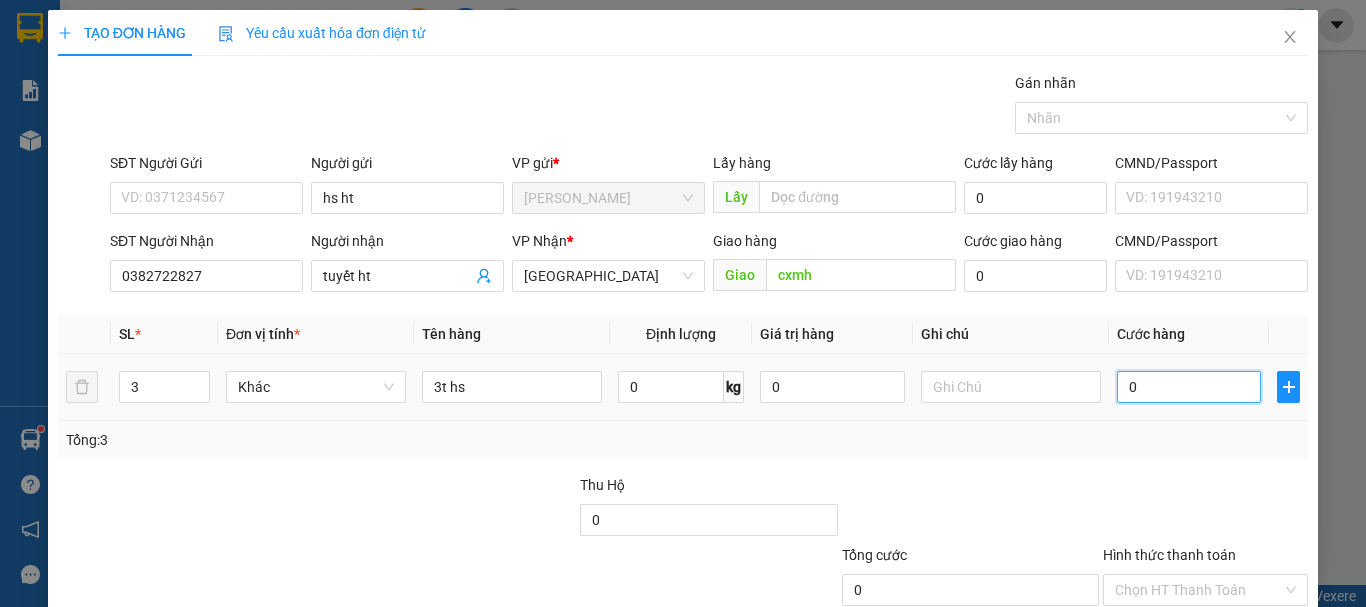 click on "0" at bounding box center [1189, 387] 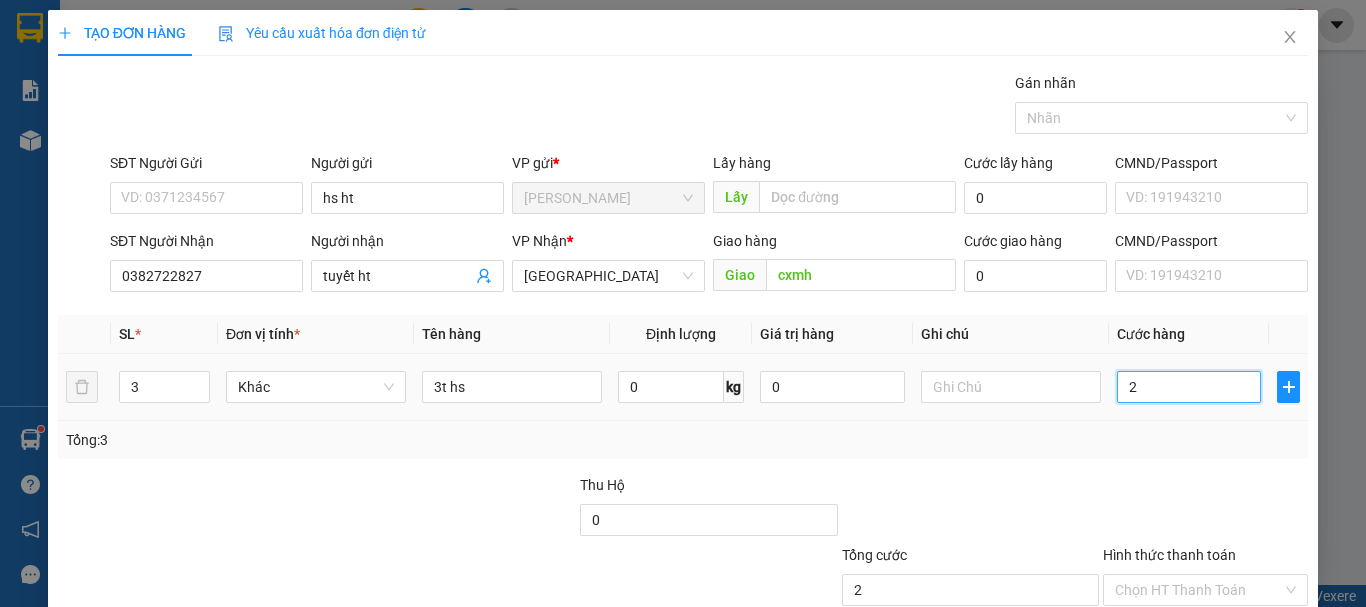 type on "25" 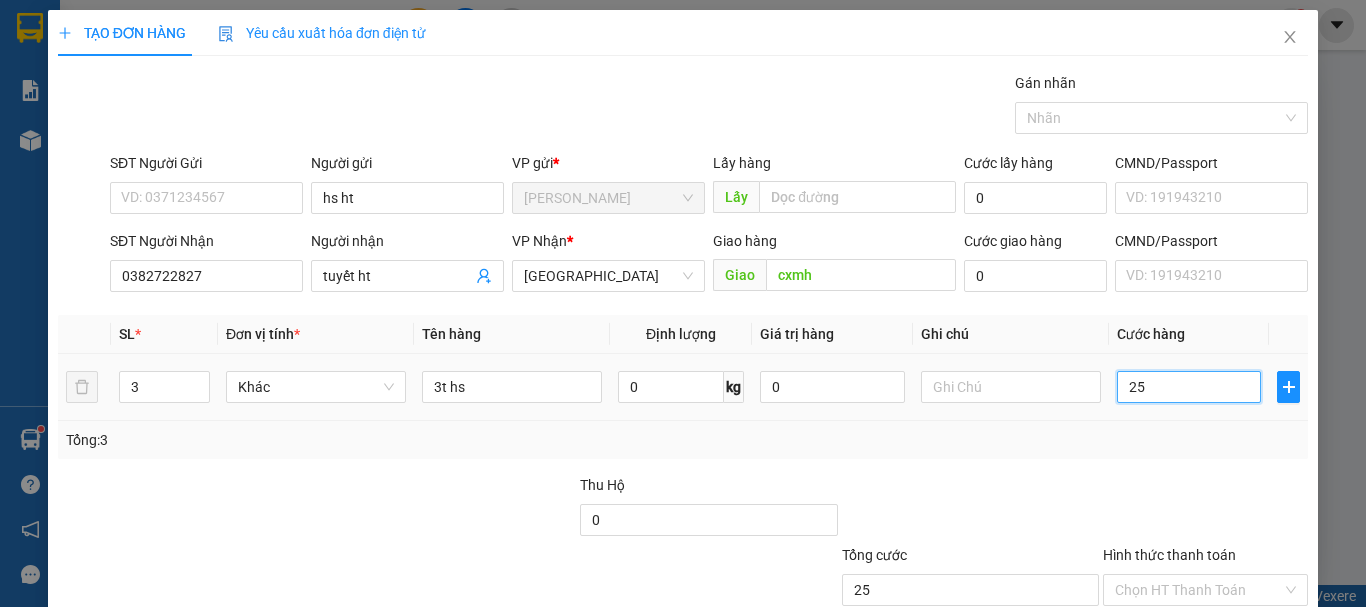 type on "250" 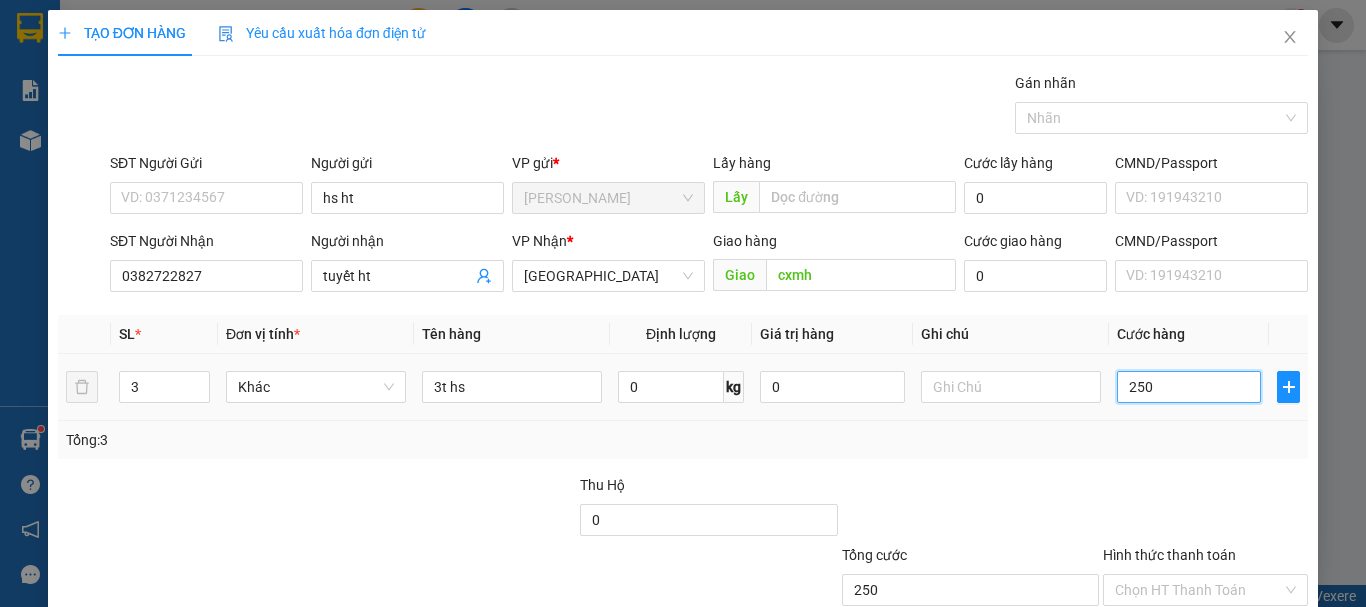 scroll, scrollTop: 133, scrollLeft: 0, axis: vertical 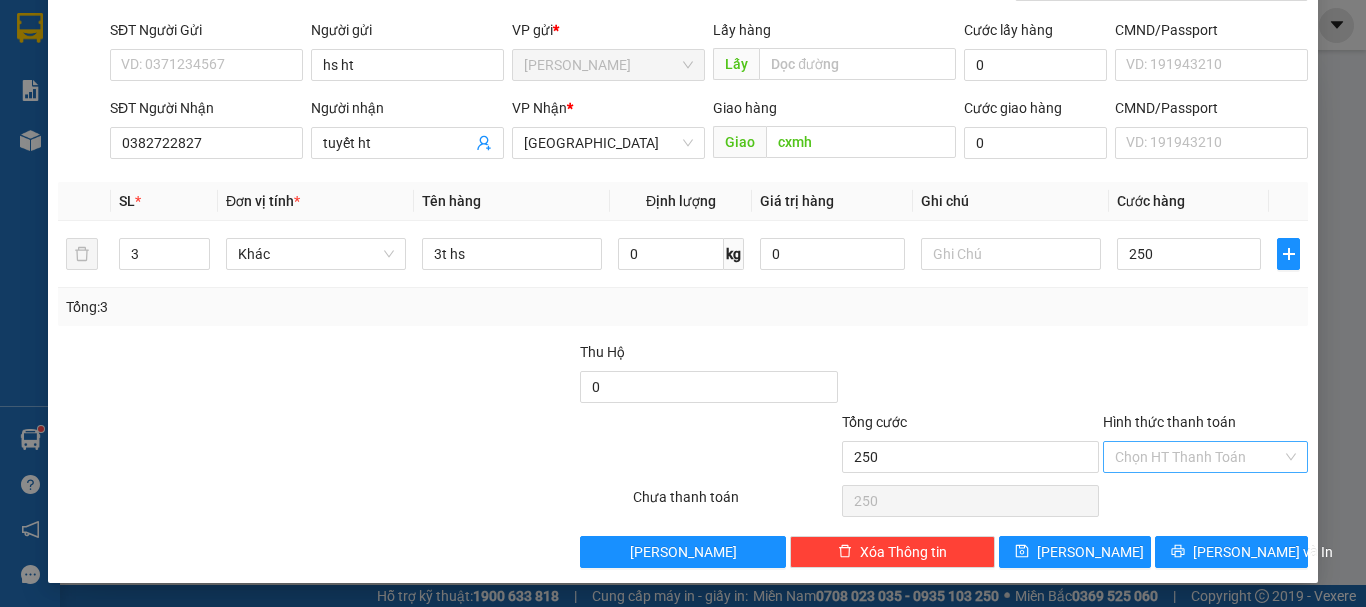 click on "Hình thức thanh toán" at bounding box center [1198, 457] 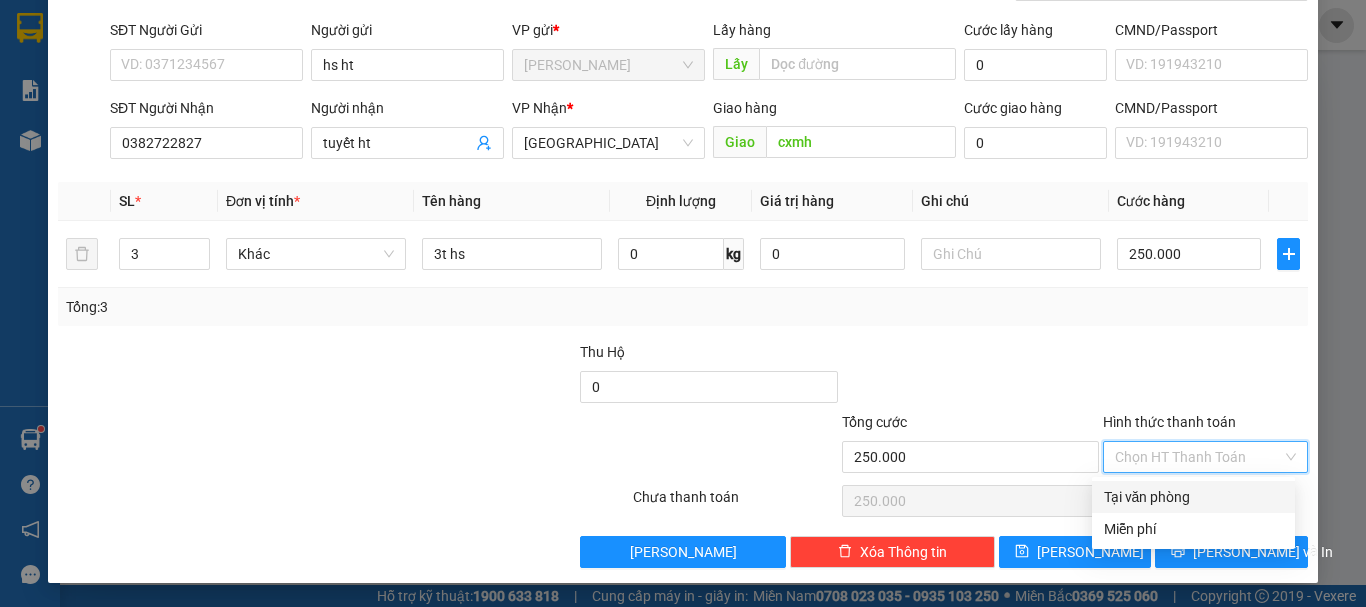 click on "Tại văn phòng" at bounding box center [1193, 497] 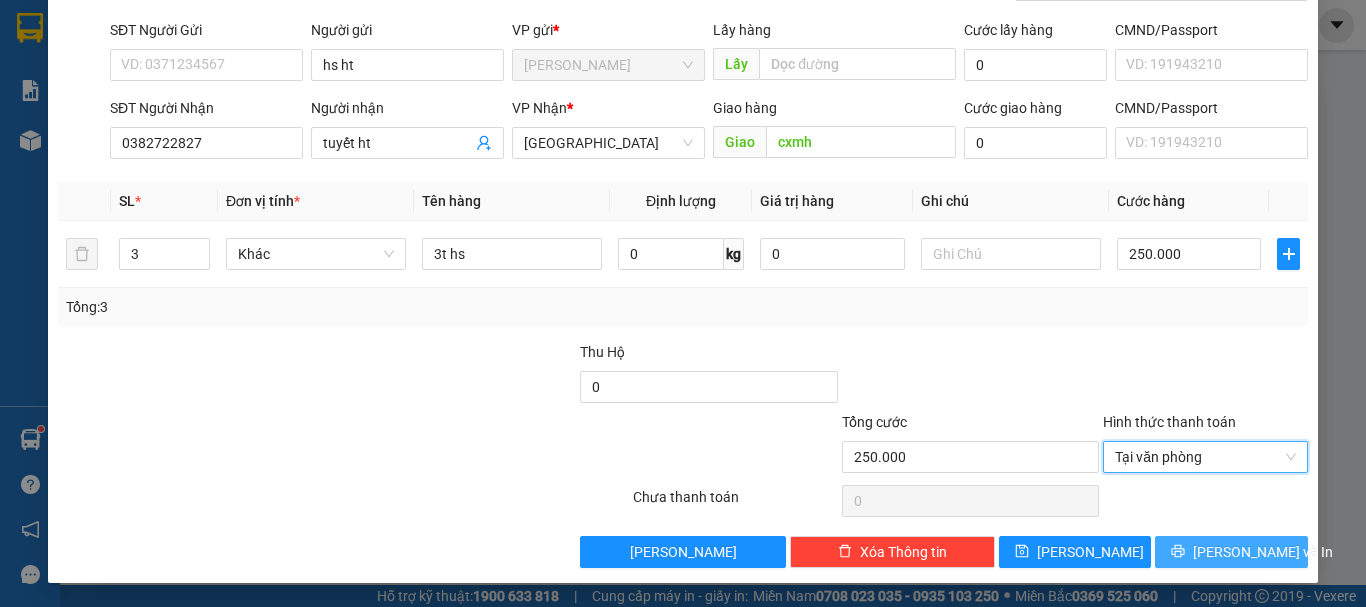 click on "[PERSON_NAME] và In" at bounding box center (1231, 552) 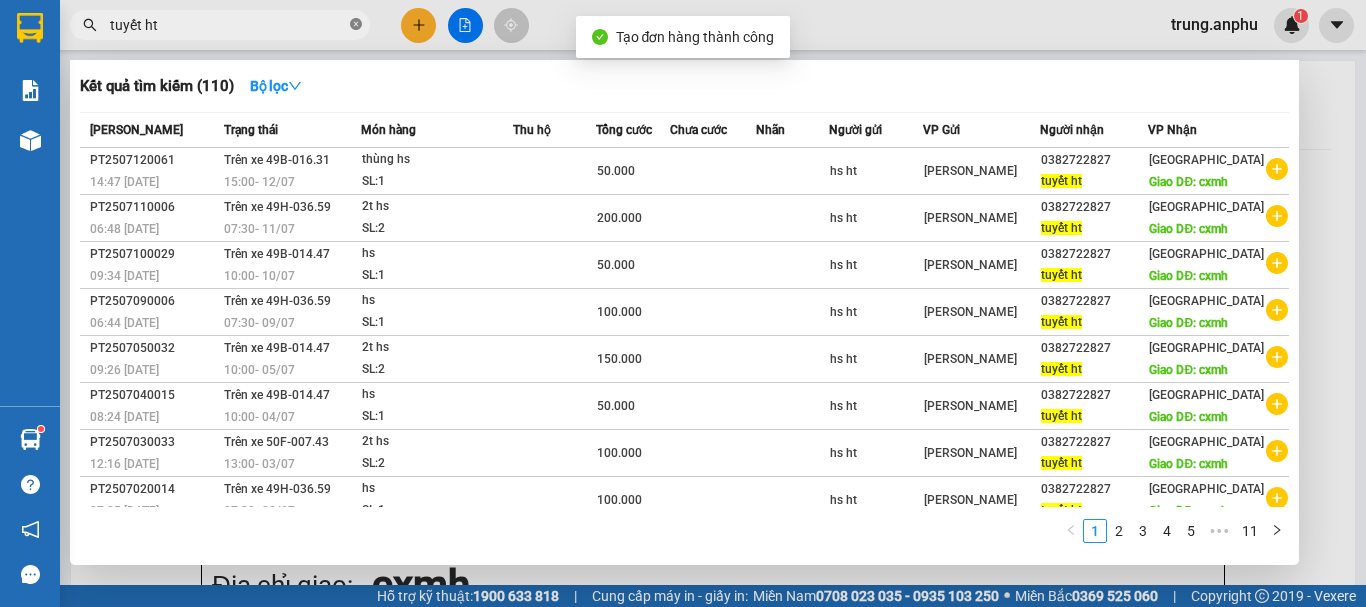 click 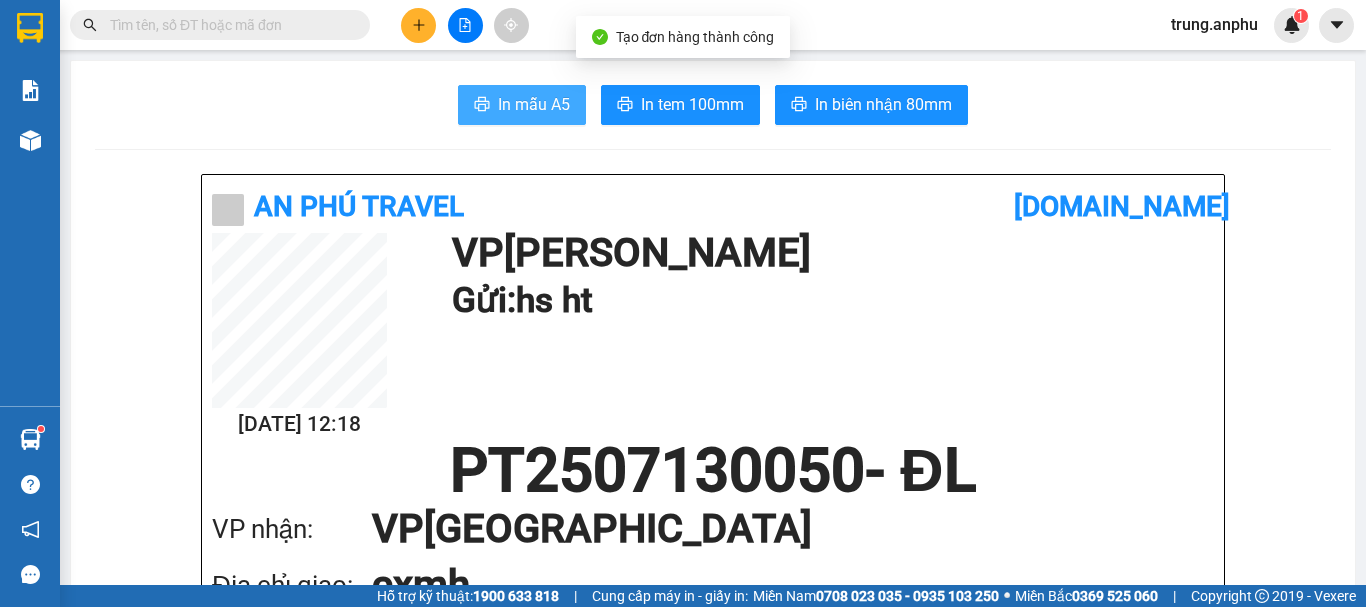 click on "In mẫu A5" at bounding box center [534, 104] 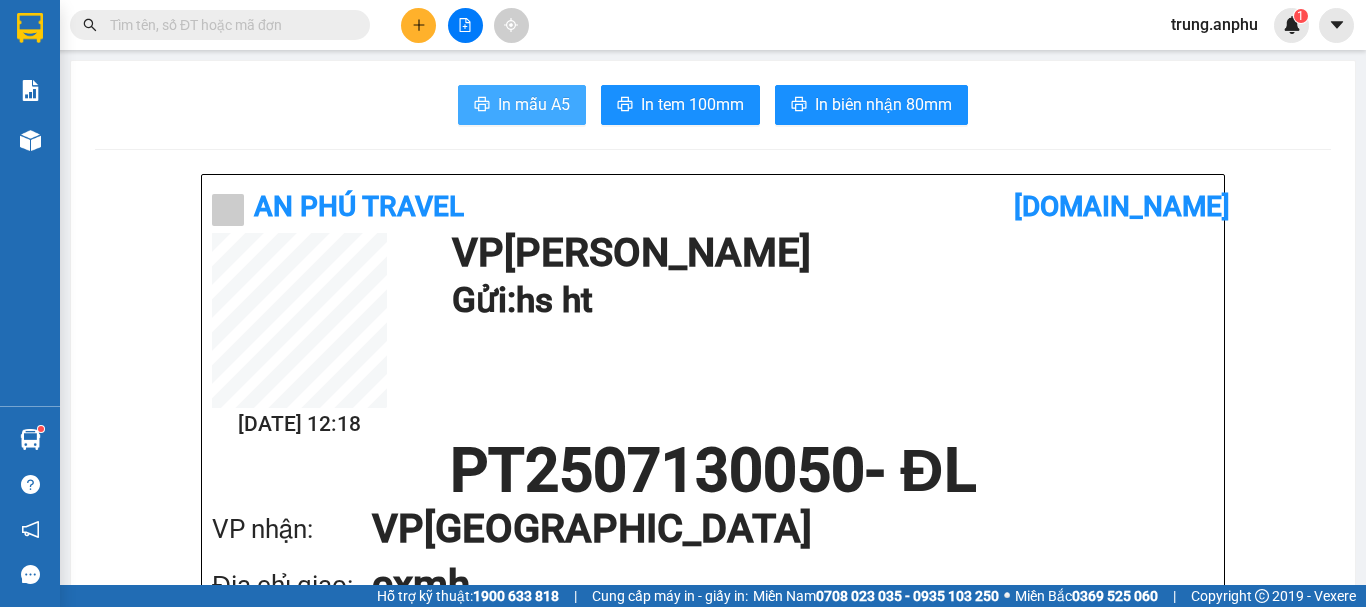 scroll, scrollTop: 0, scrollLeft: 0, axis: both 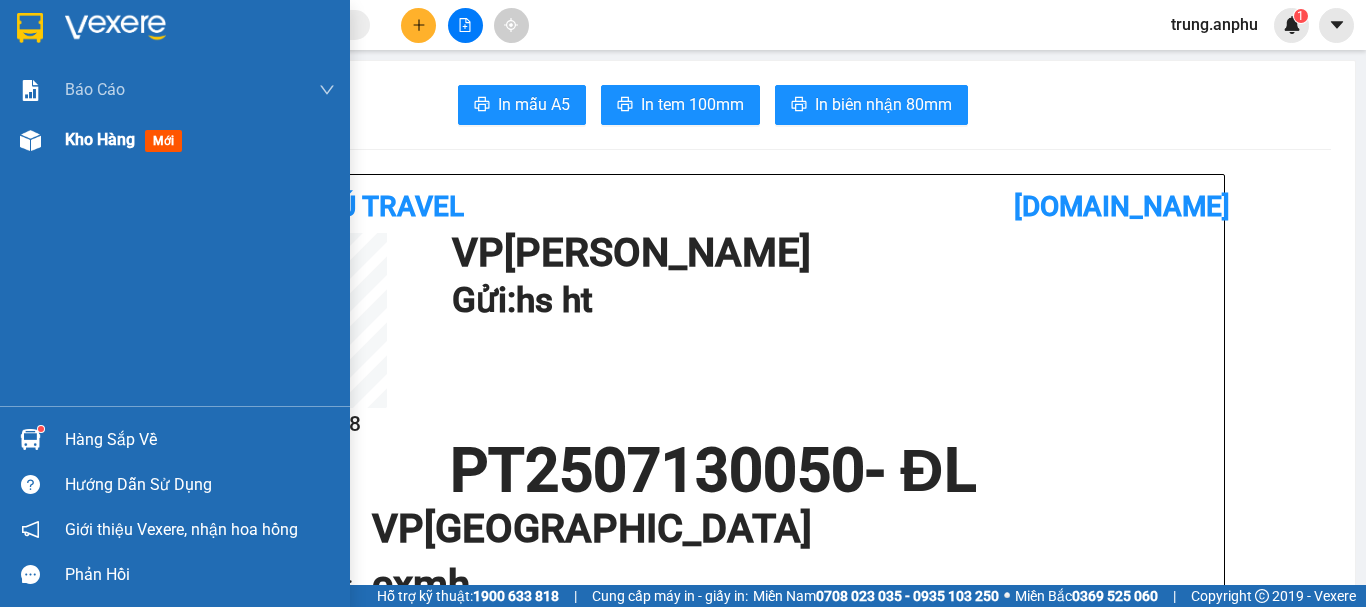 click at bounding box center (30, 140) 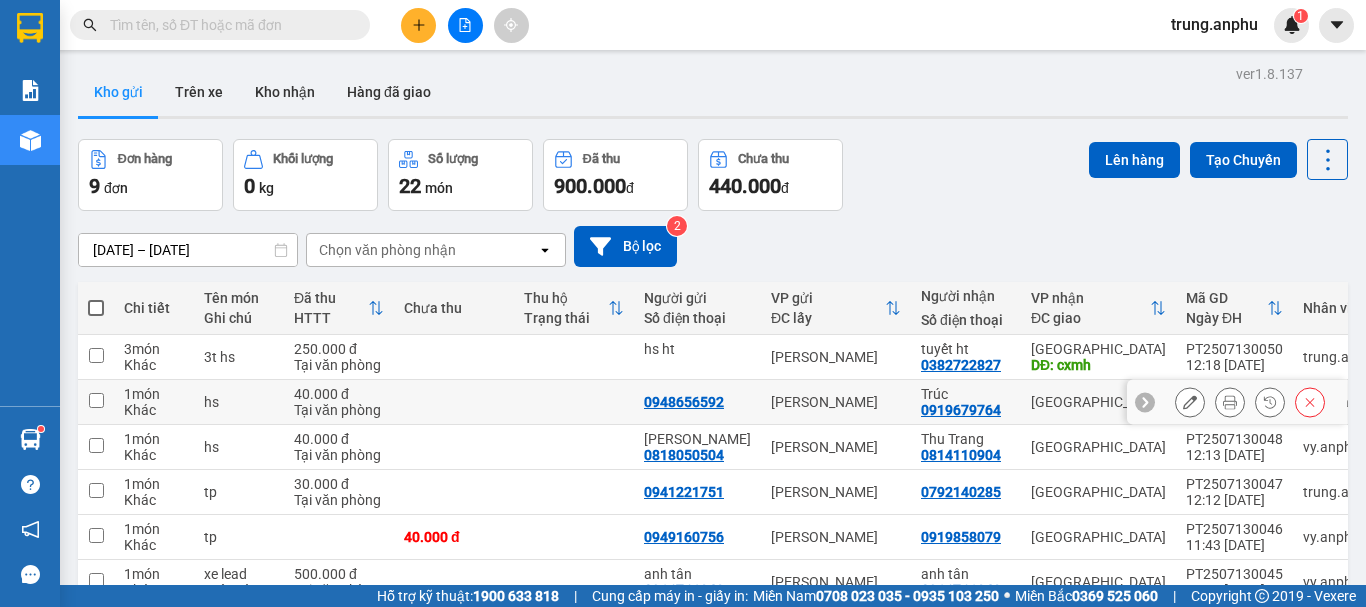 scroll, scrollTop: 100, scrollLeft: 0, axis: vertical 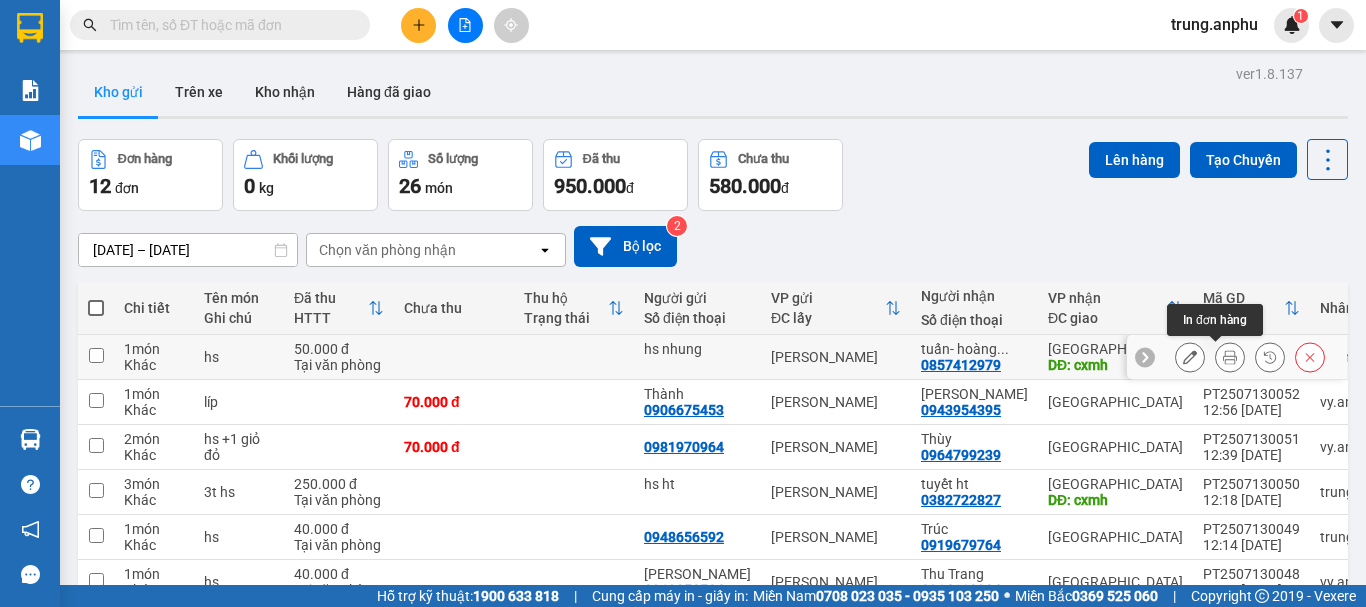 click 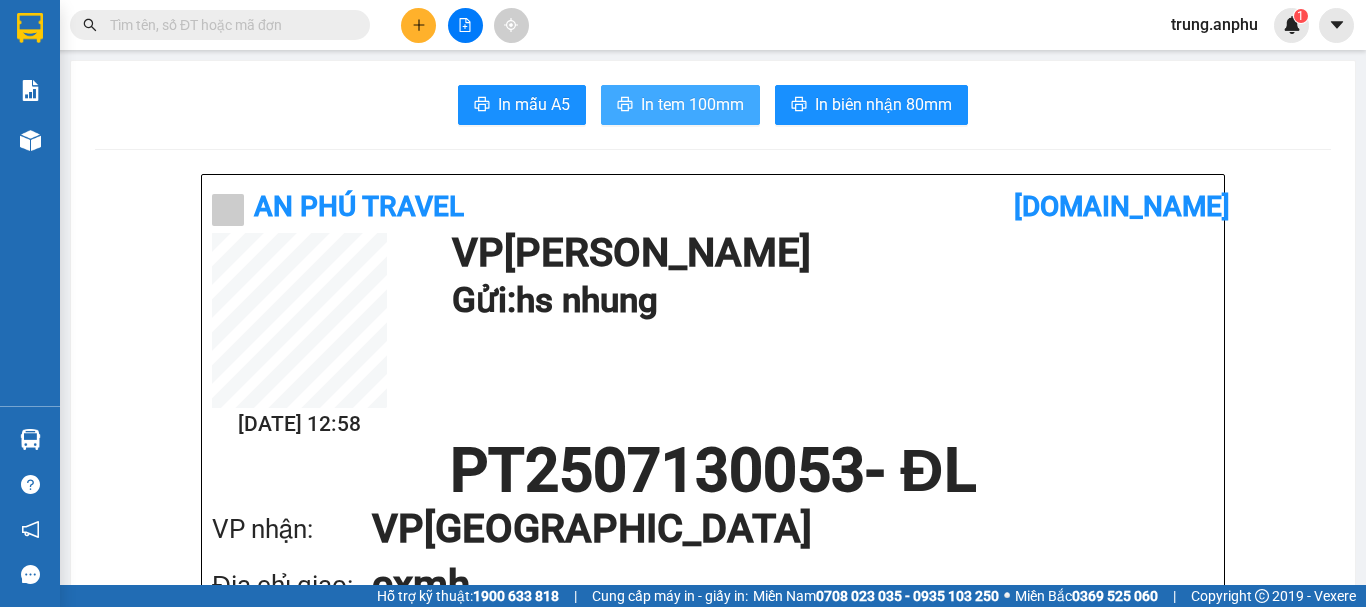 click on "In tem 100mm" at bounding box center [692, 104] 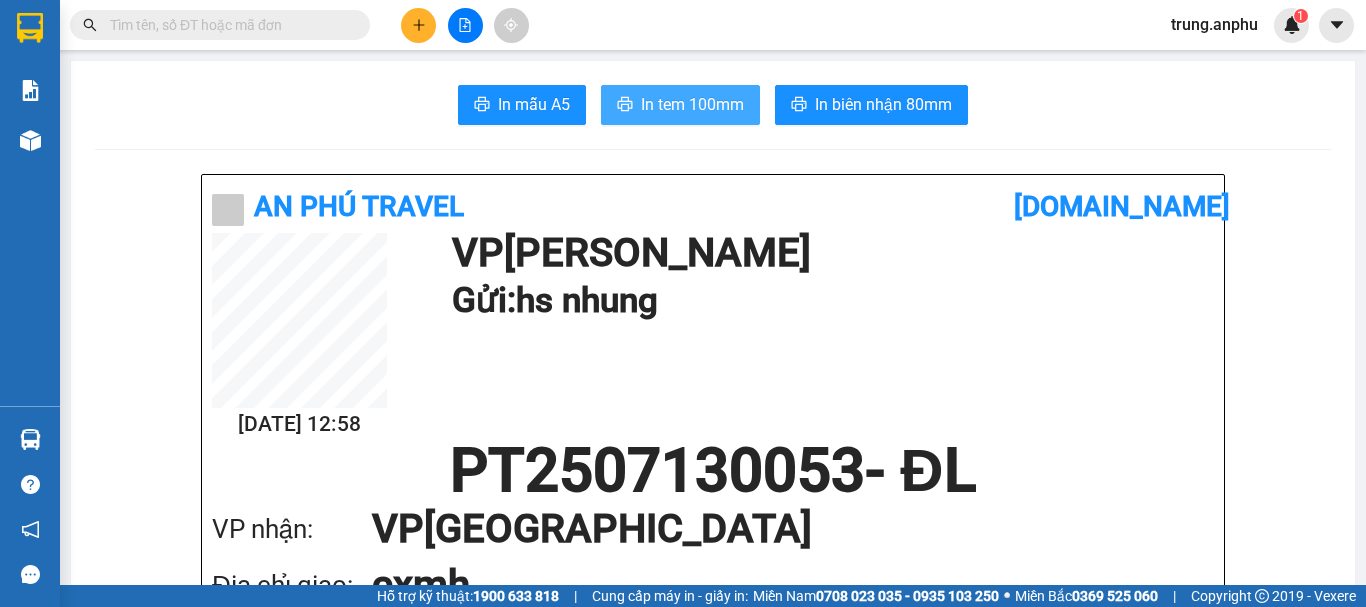 scroll, scrollTop: 0, scrollLeft: 0, axis: both 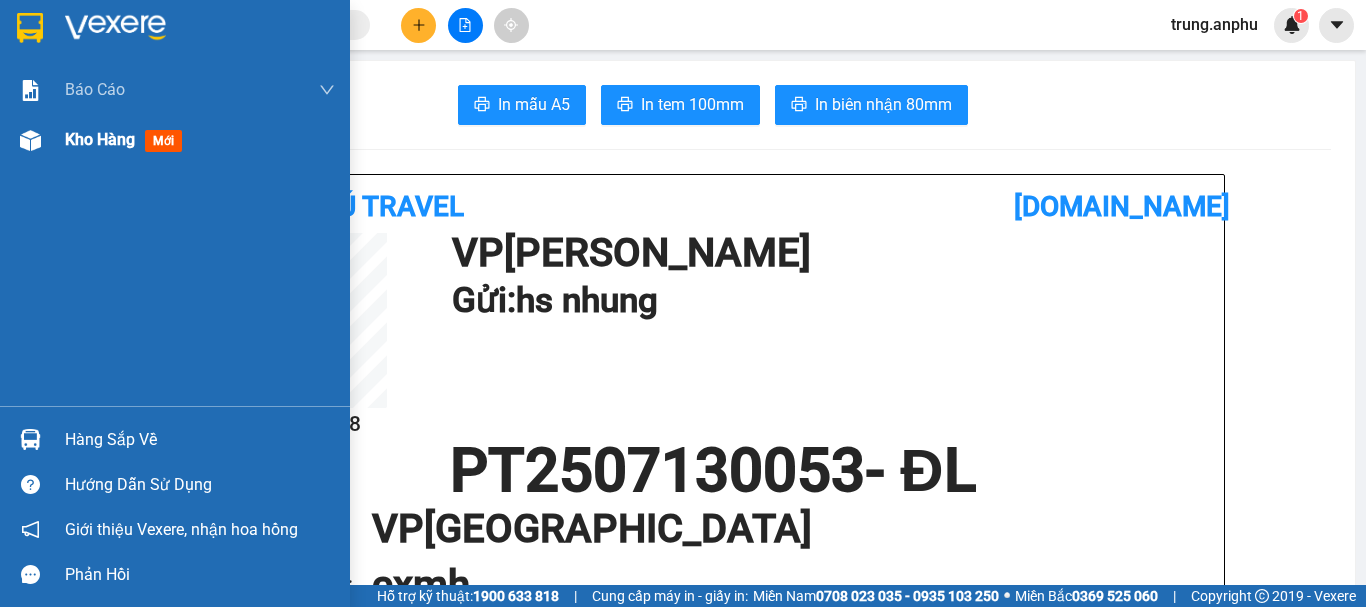 click on "Kho hàng" at bounding box center [100, 139] 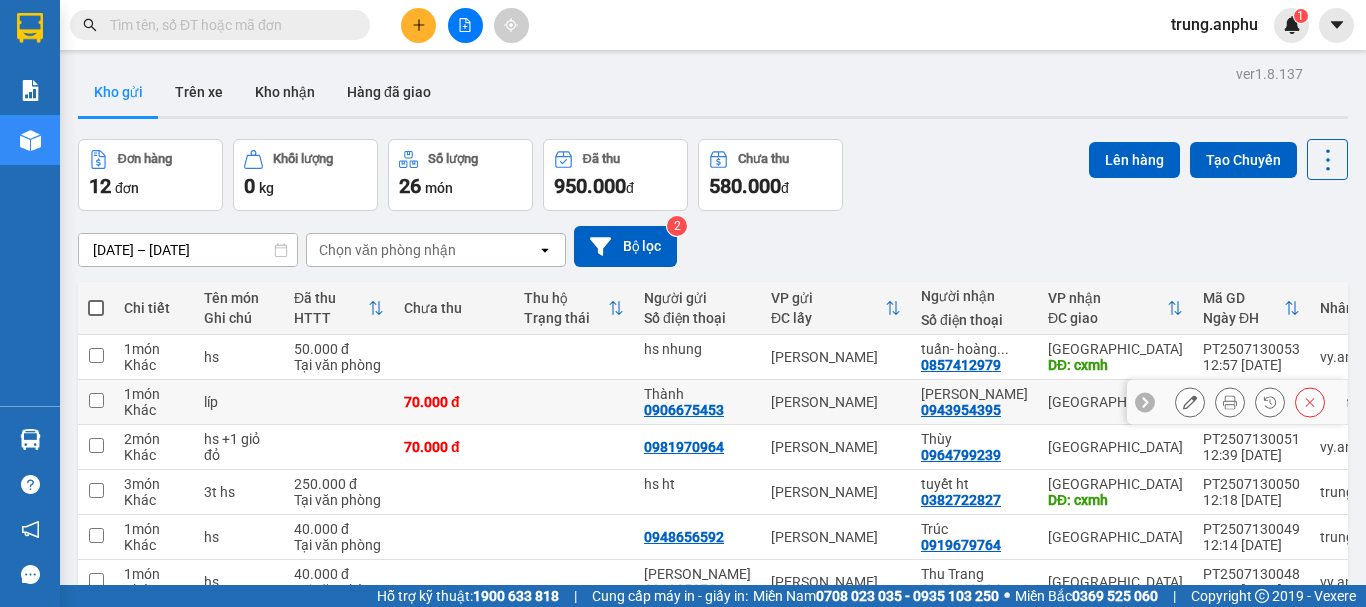 click on "0906675453" at bounding box center [684, 410] 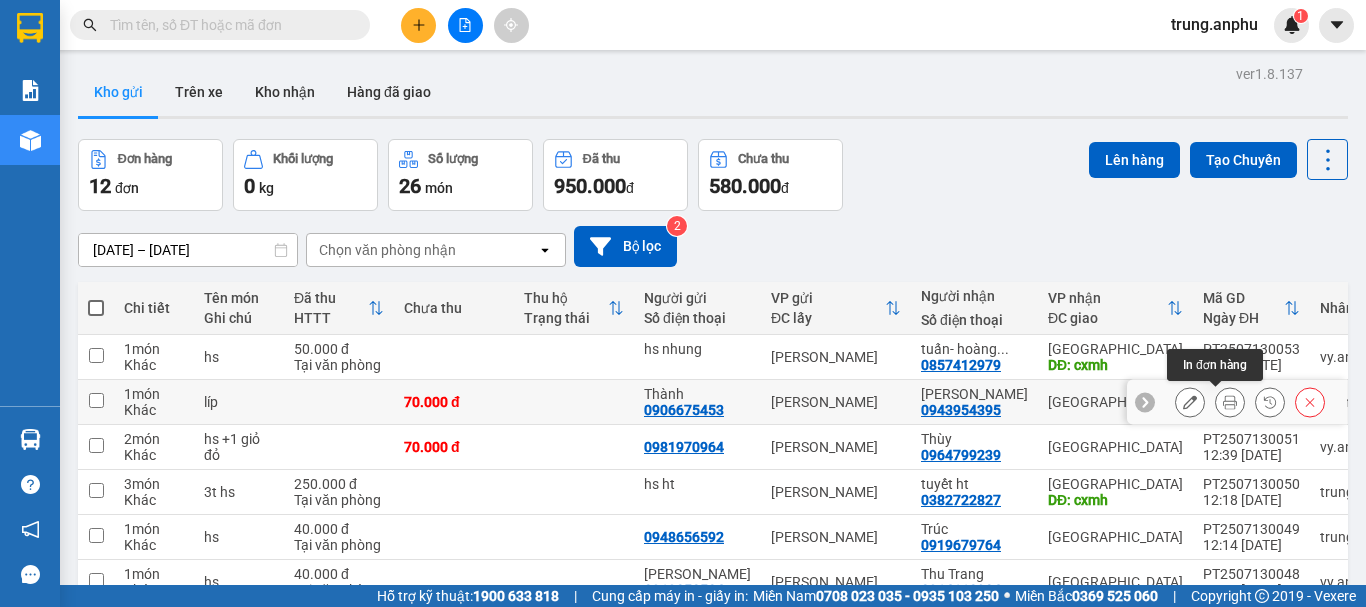 click 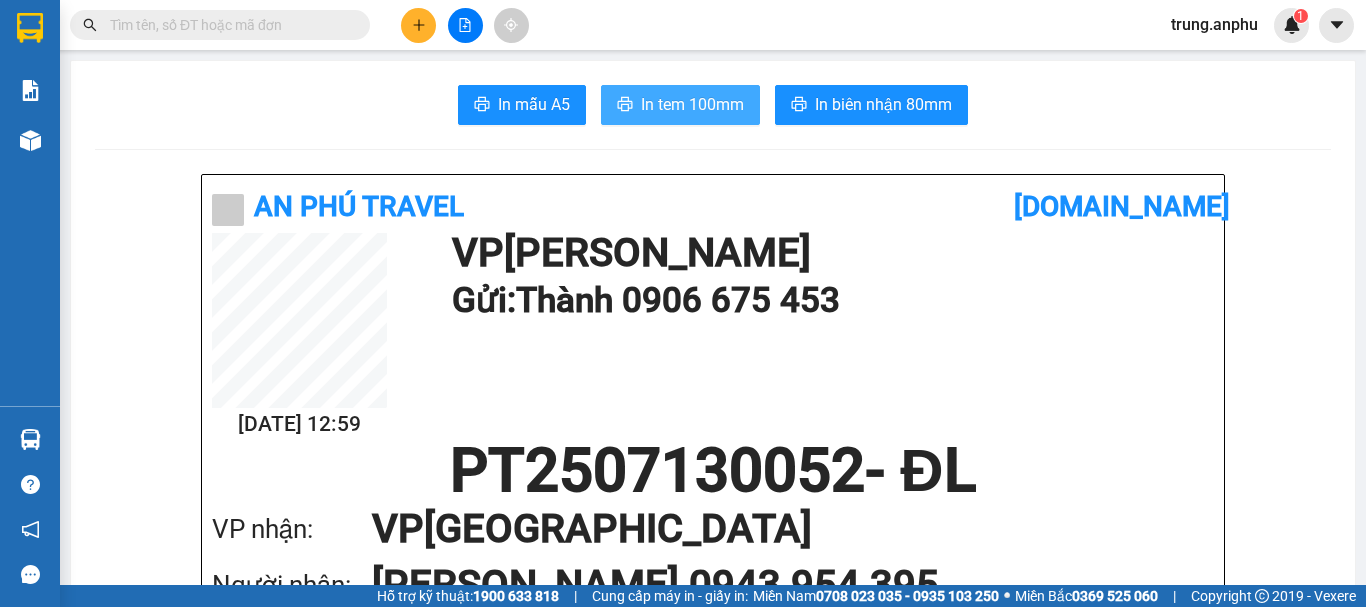 click on "In tem 100mm" at bounding box center [692, 104] 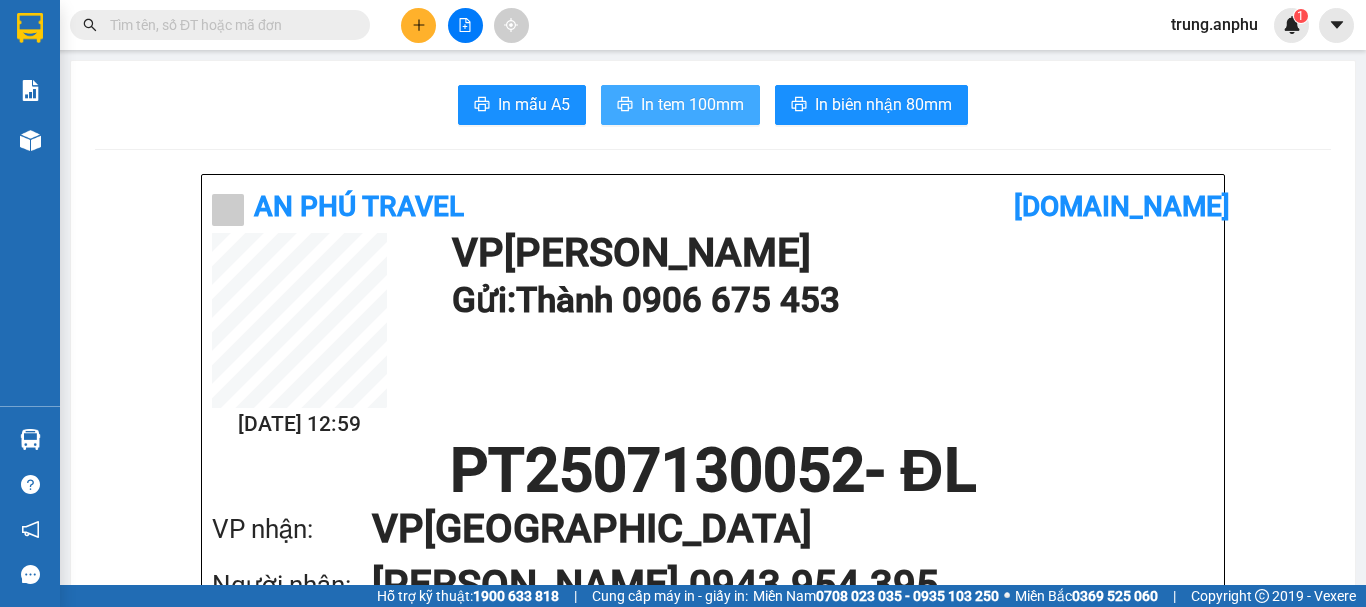 scroll, scrollTop: 0, scrollLeft: 0, axis: both 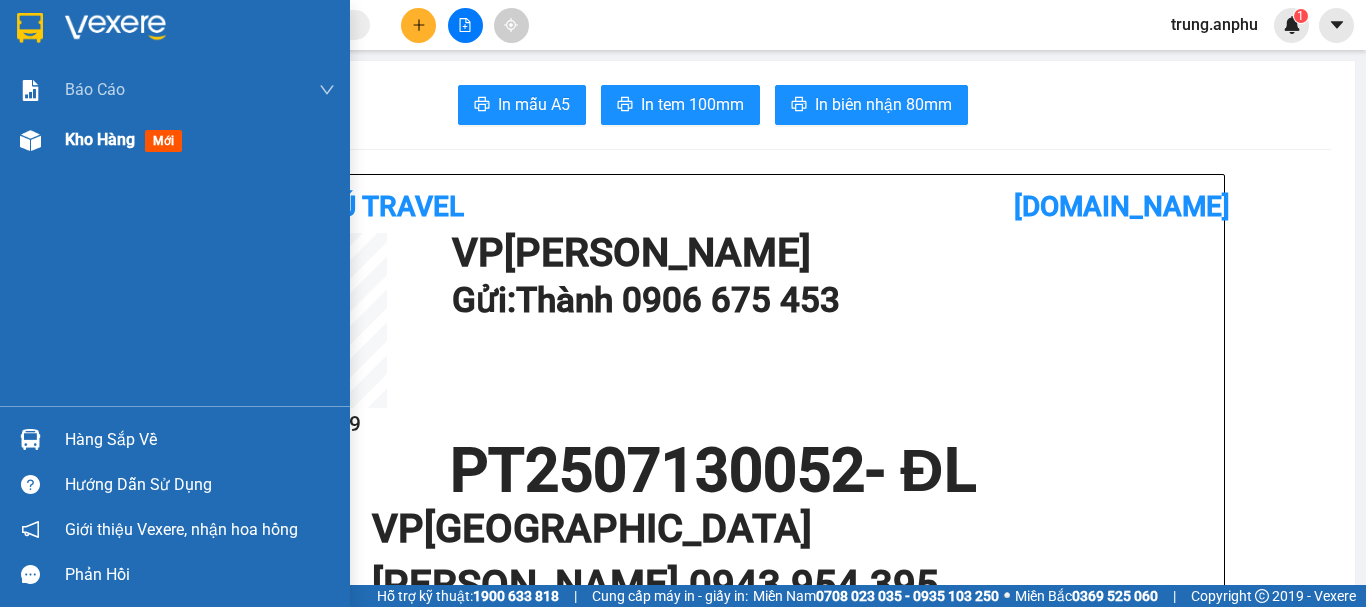 click on "Kho hàng" at bounding box center (100, 139) 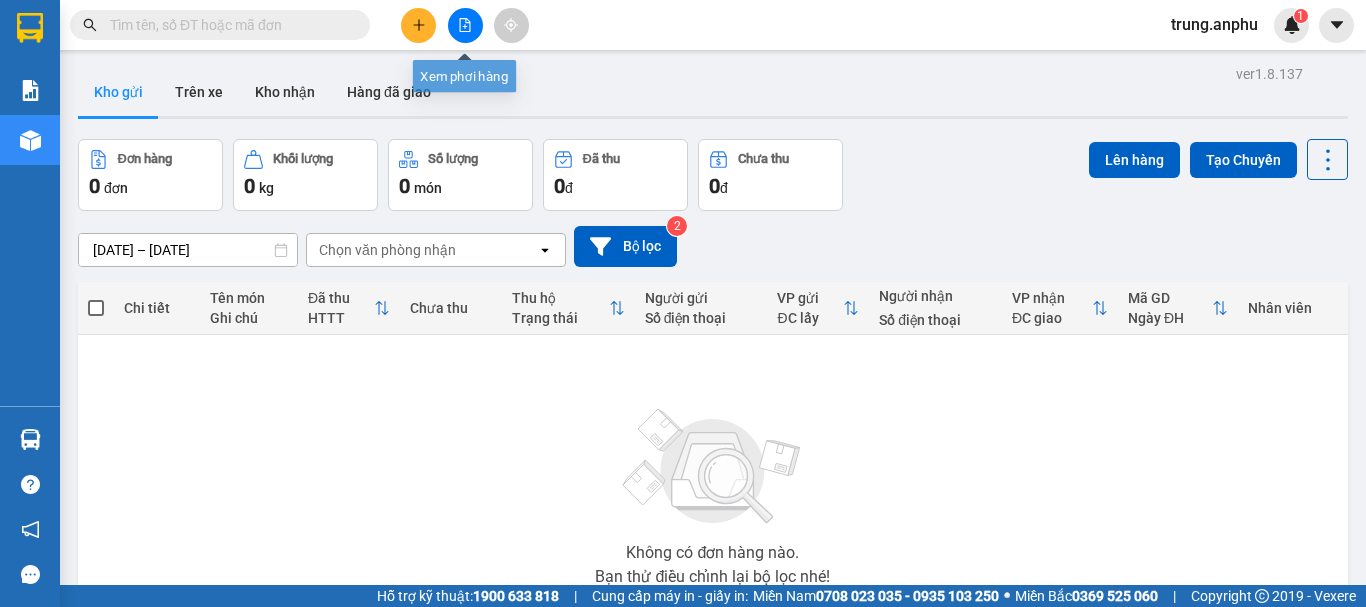 click at bounding box center [465, 25] 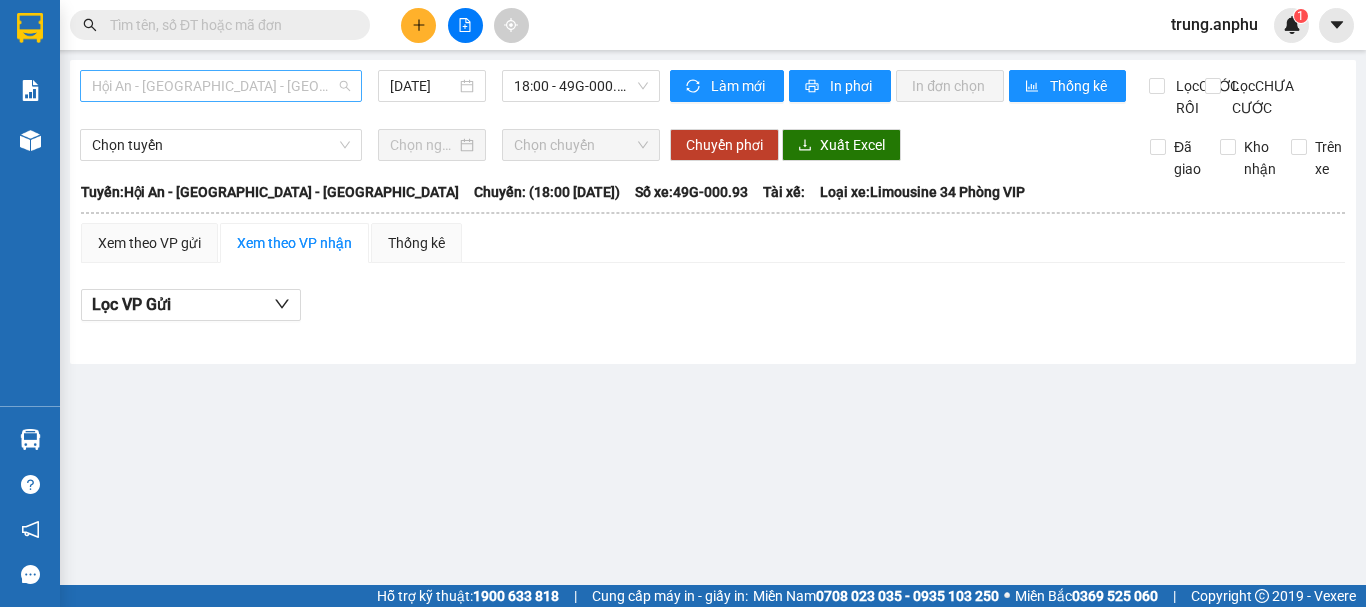 click on "Hội An - [GEOGRAPHIC_DATA] - [GEOGRAPHIC_DATA]" at bounding box center (221, 86) 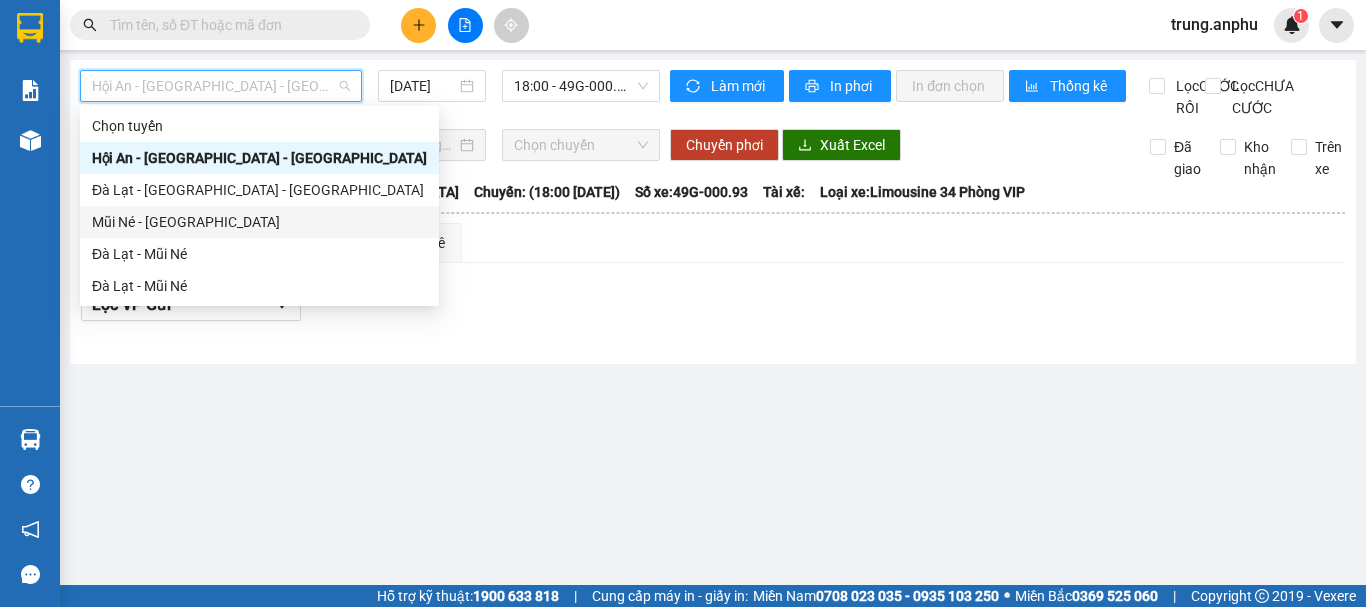 click on "Mũi Né - [GEOGRAPHIC_DATA]" at bounding box center [259, 222] 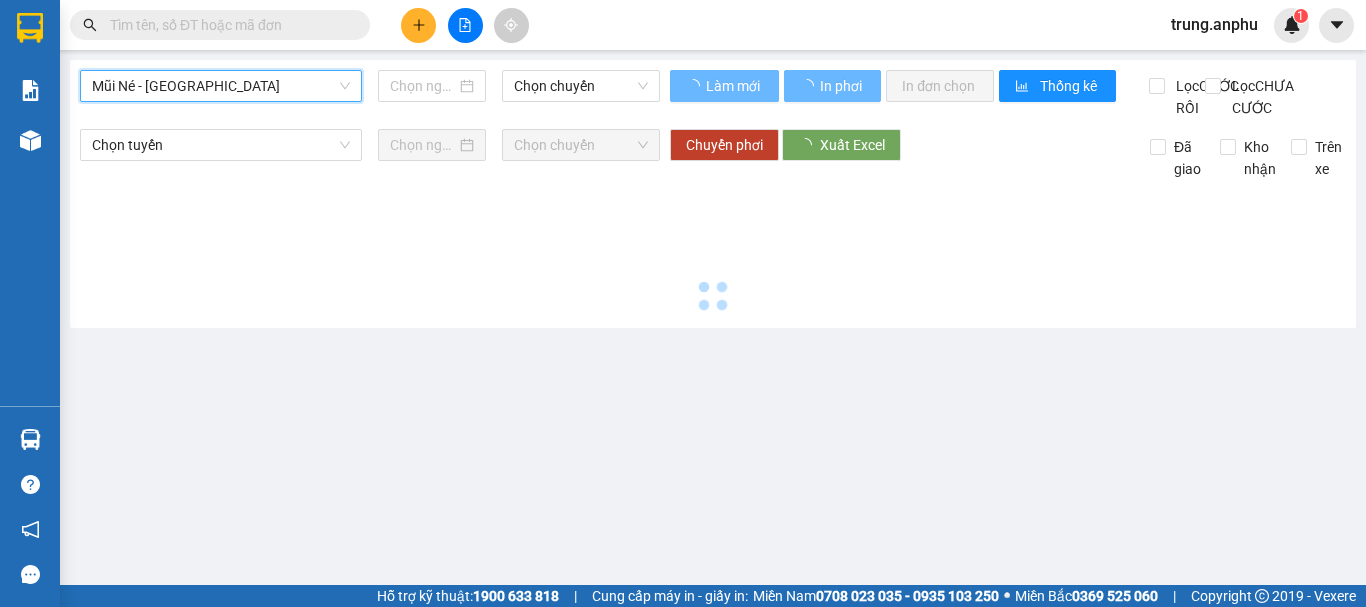 type on "[DATE]" 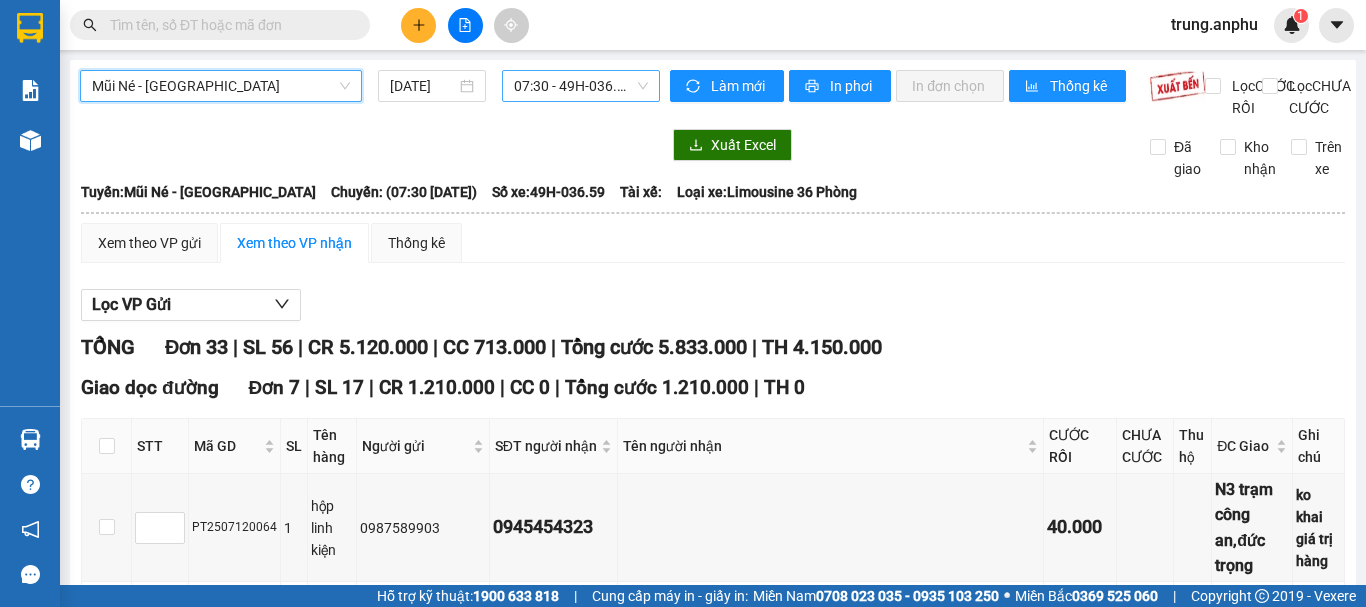 click on "07:30     - 49H-036.59" at bounding box center [581, 86] 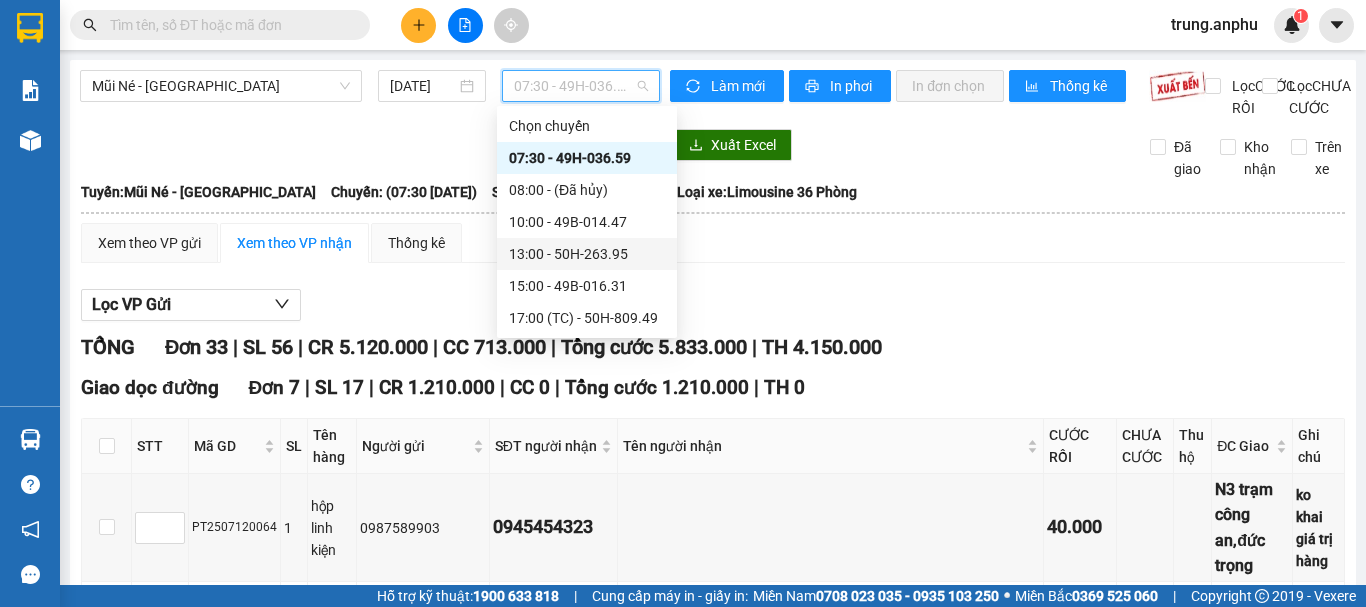 click on "13:00     - 50H-263.95" at bounding box center [587, 254] 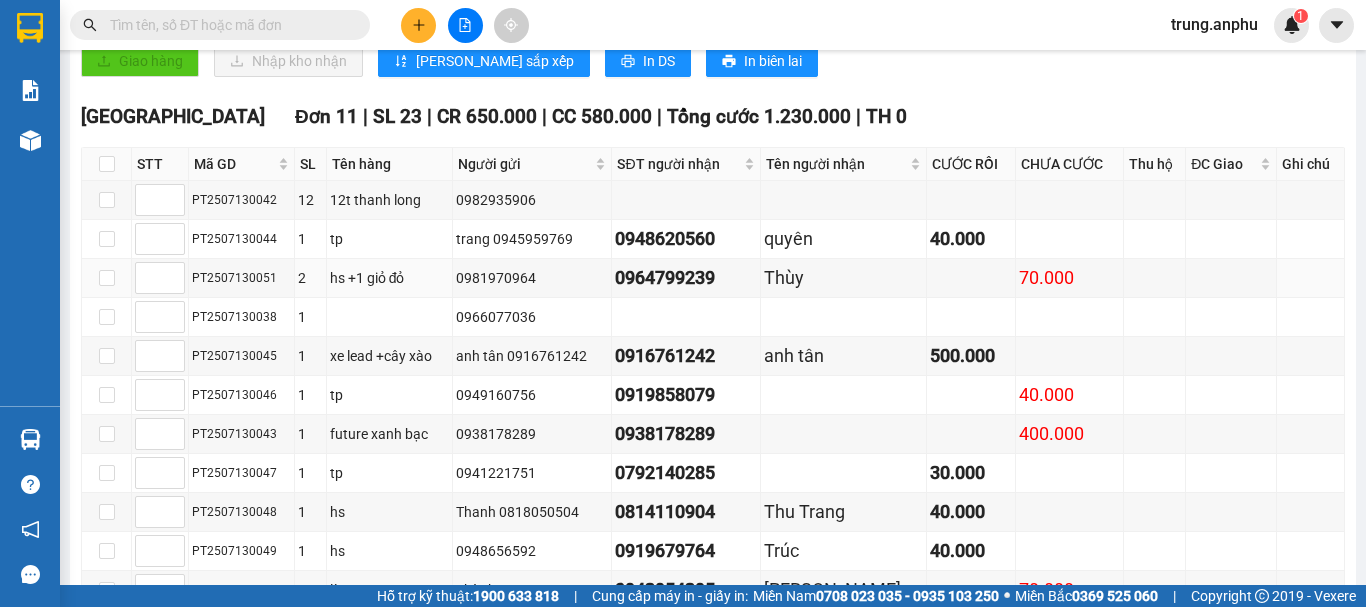 scroll, scrollTop: 0, scrollLeft: 0, axis: both 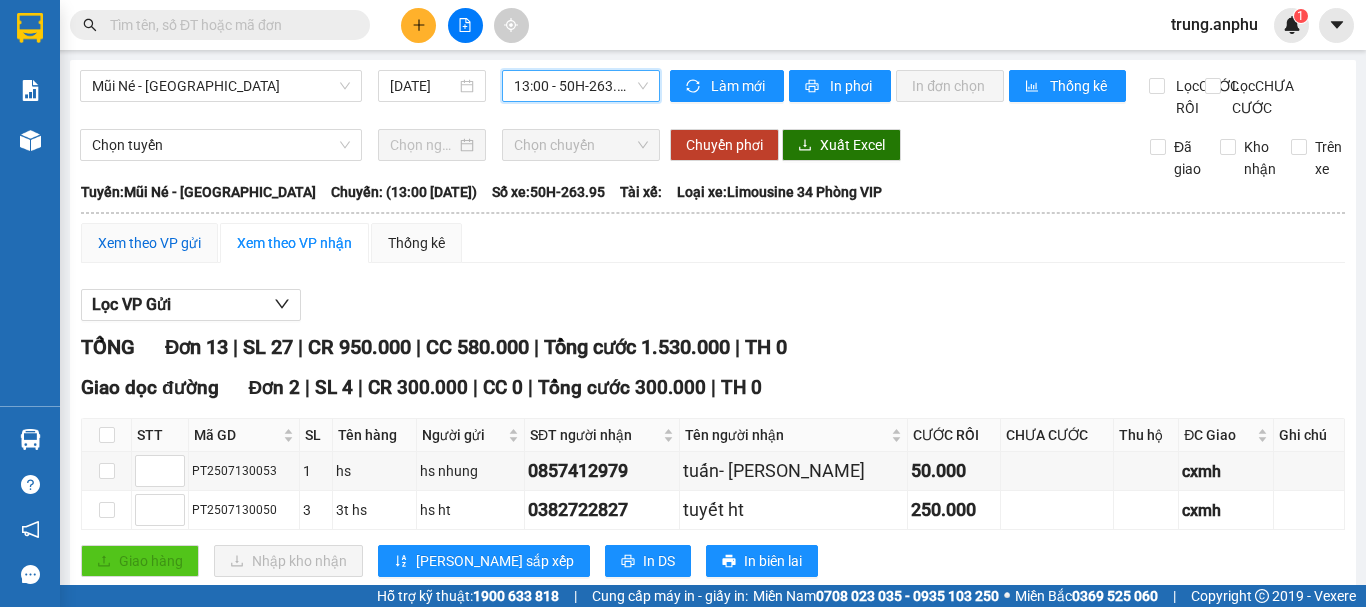 click on "Xem theo VP gửi" at bounding box center [149, 243] 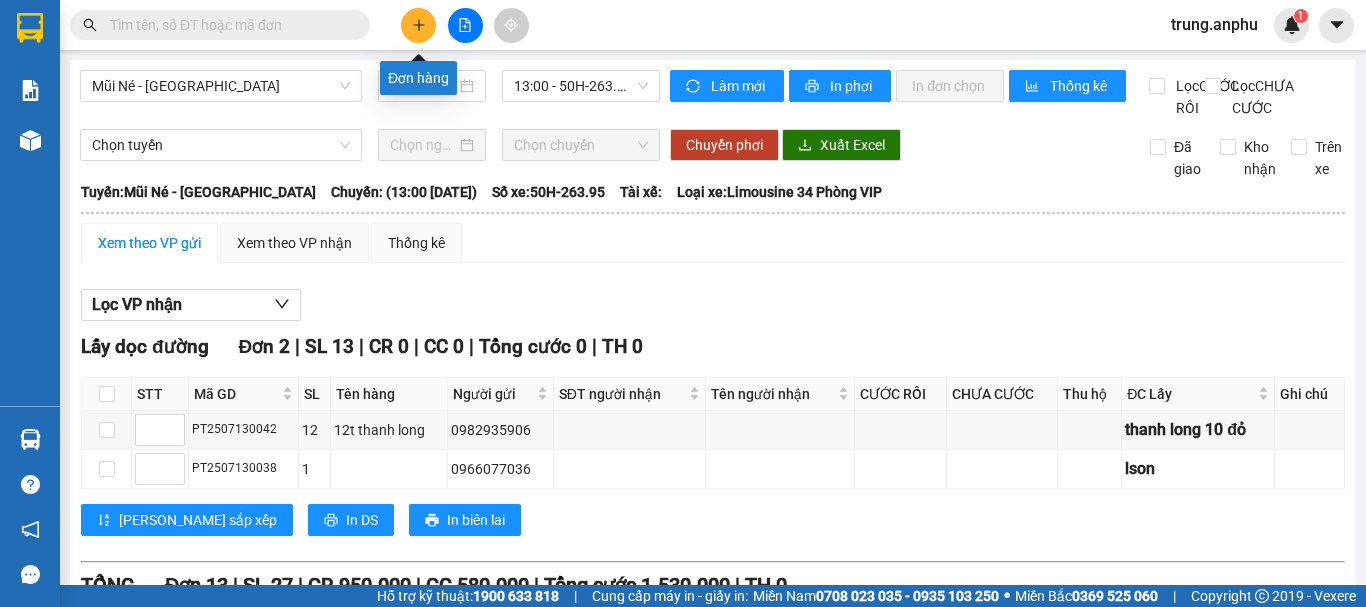 click 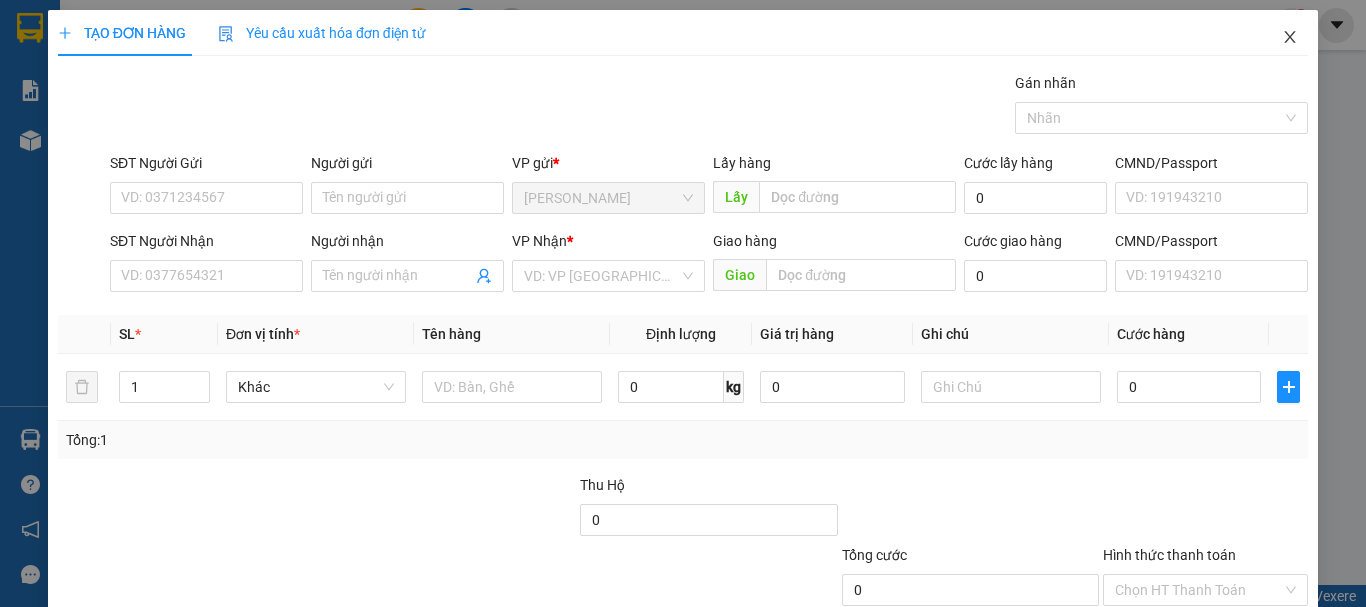 click 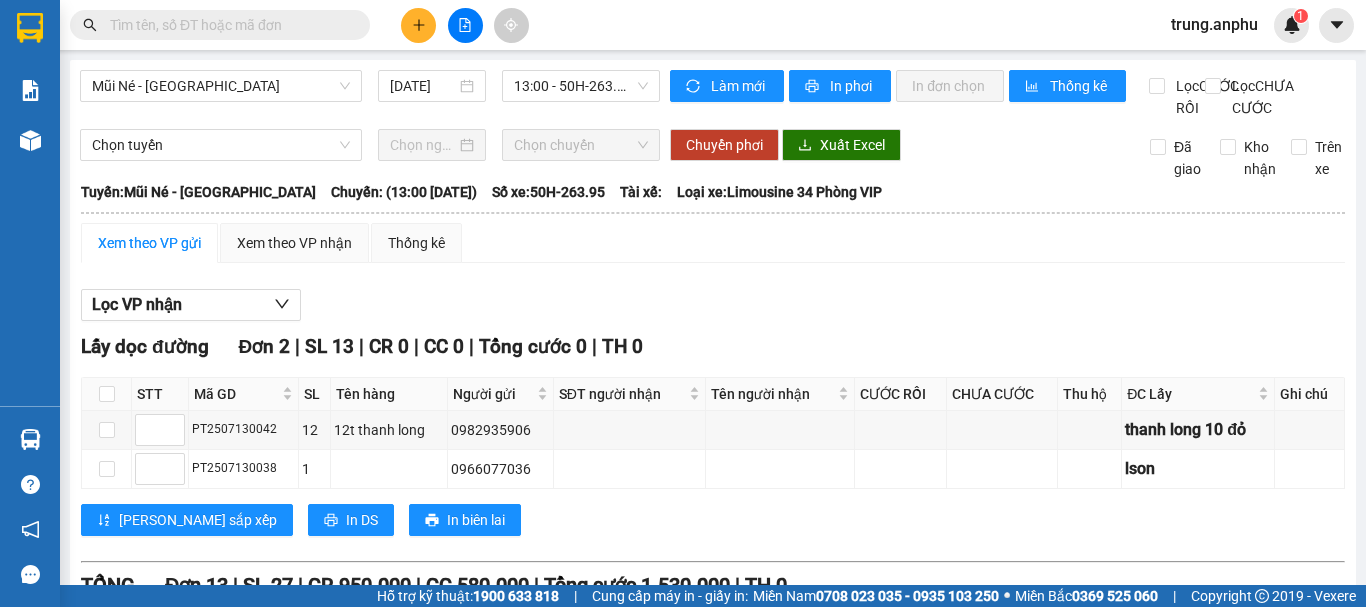click at bounding box center [228, 25] 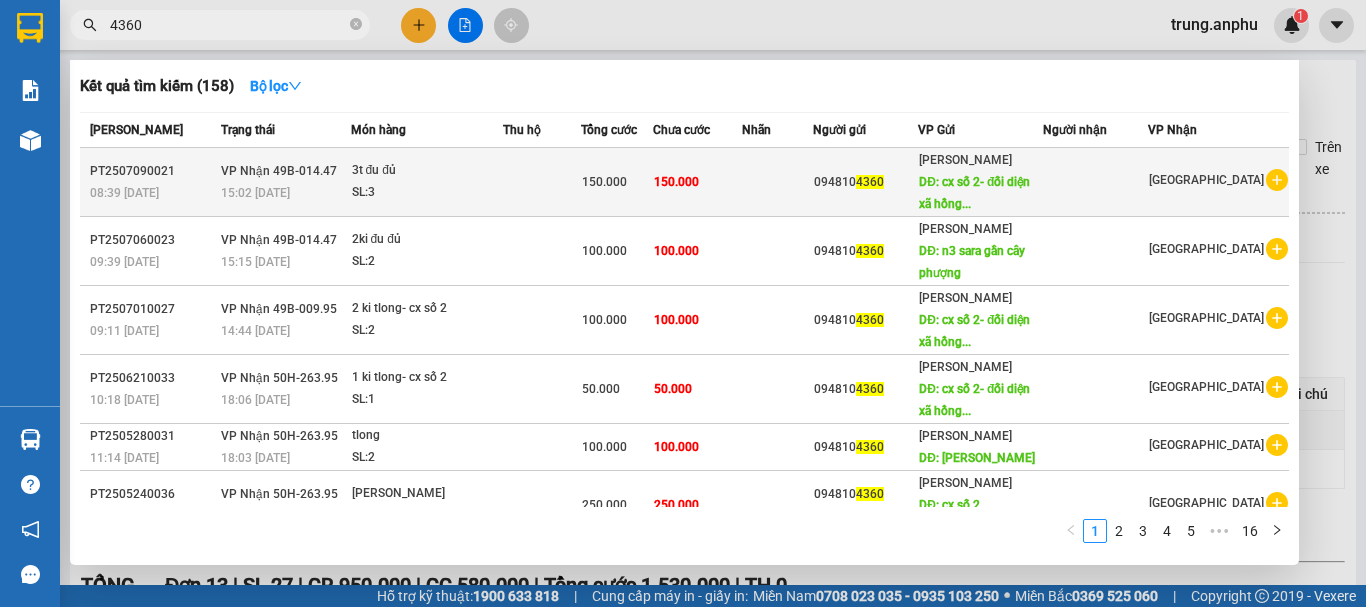 type on "4360" 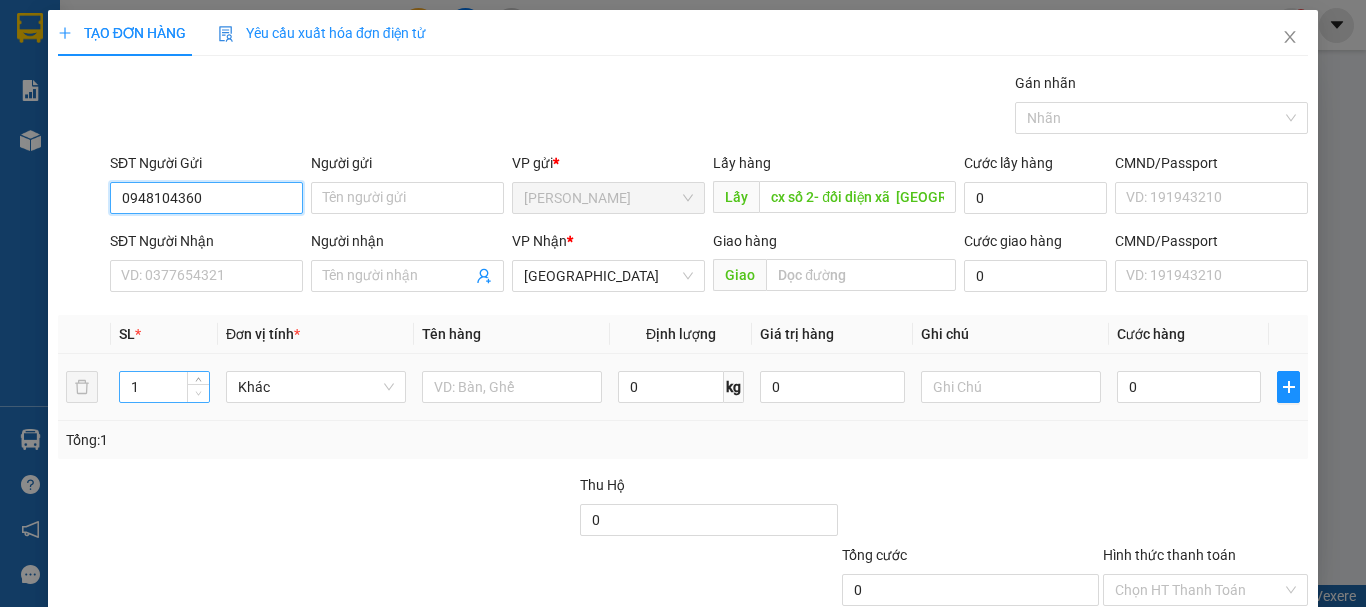 click at bounding box center (198, 393) 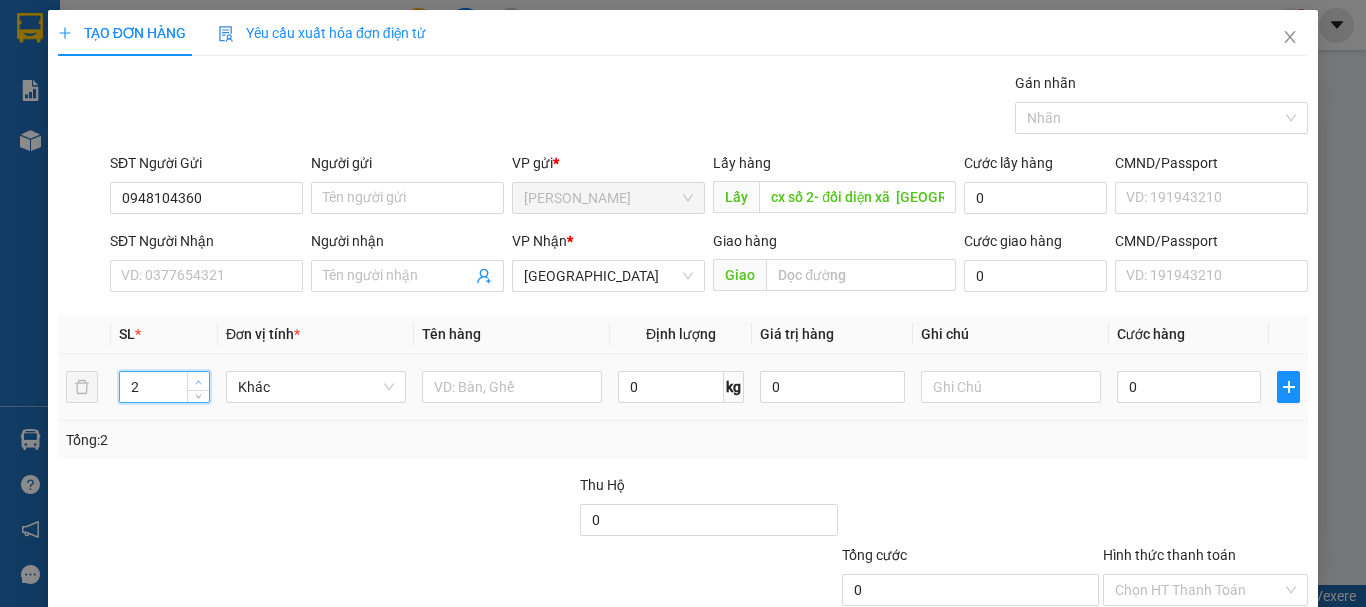 click at bounding box center (198, 381) 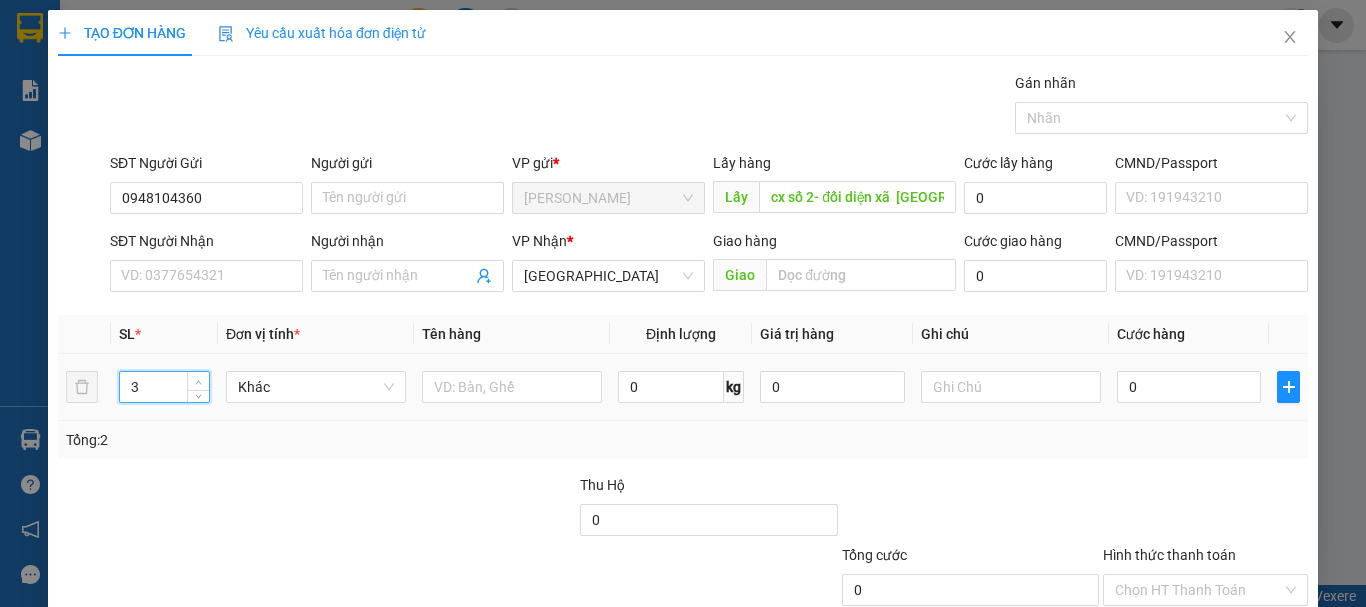 click at bounding box center [198, 381] 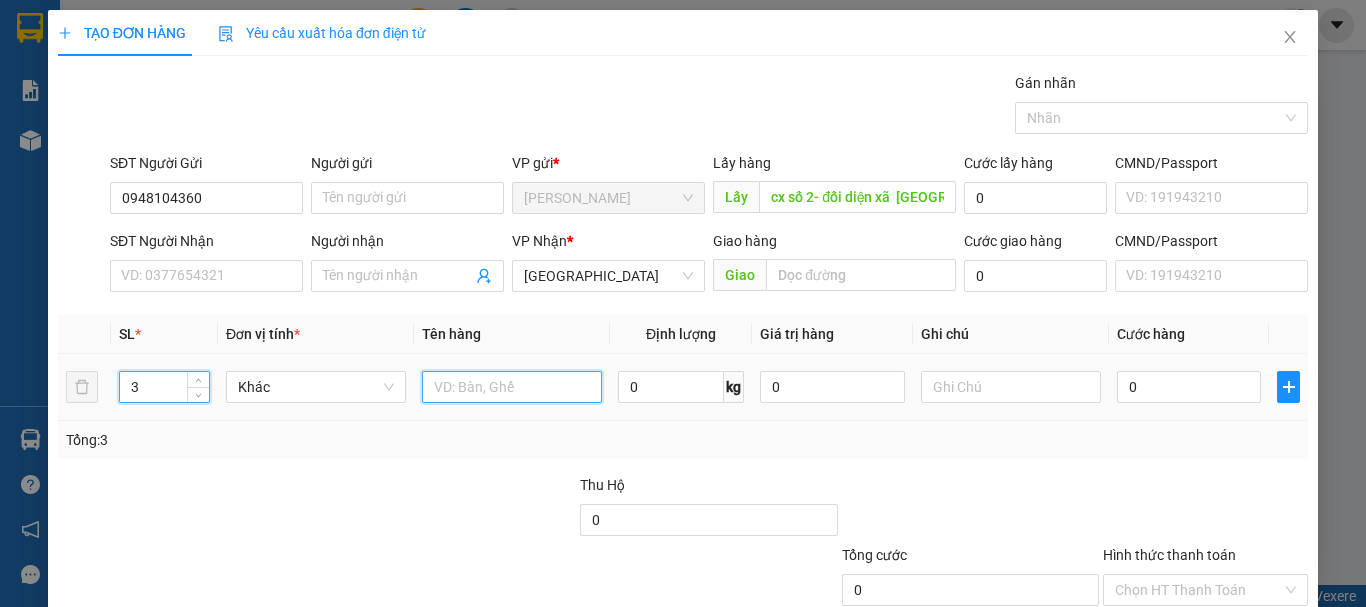click at bounding box center (512, 387) 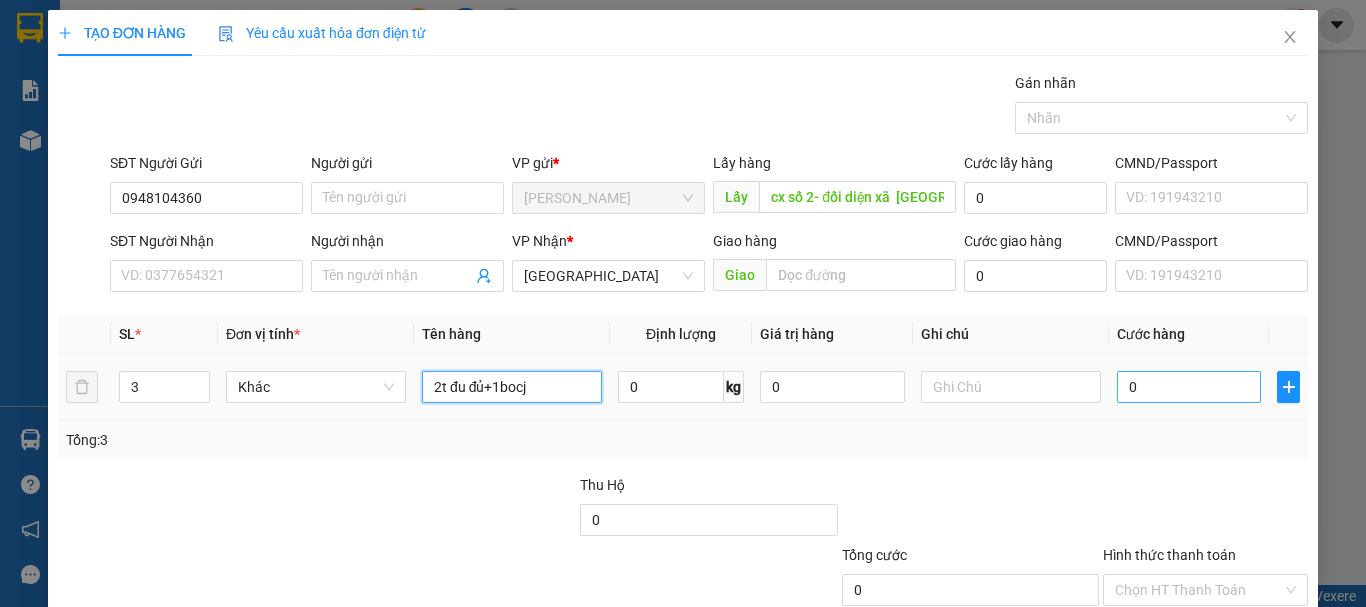 type on "2t đu đủ+1bocj" 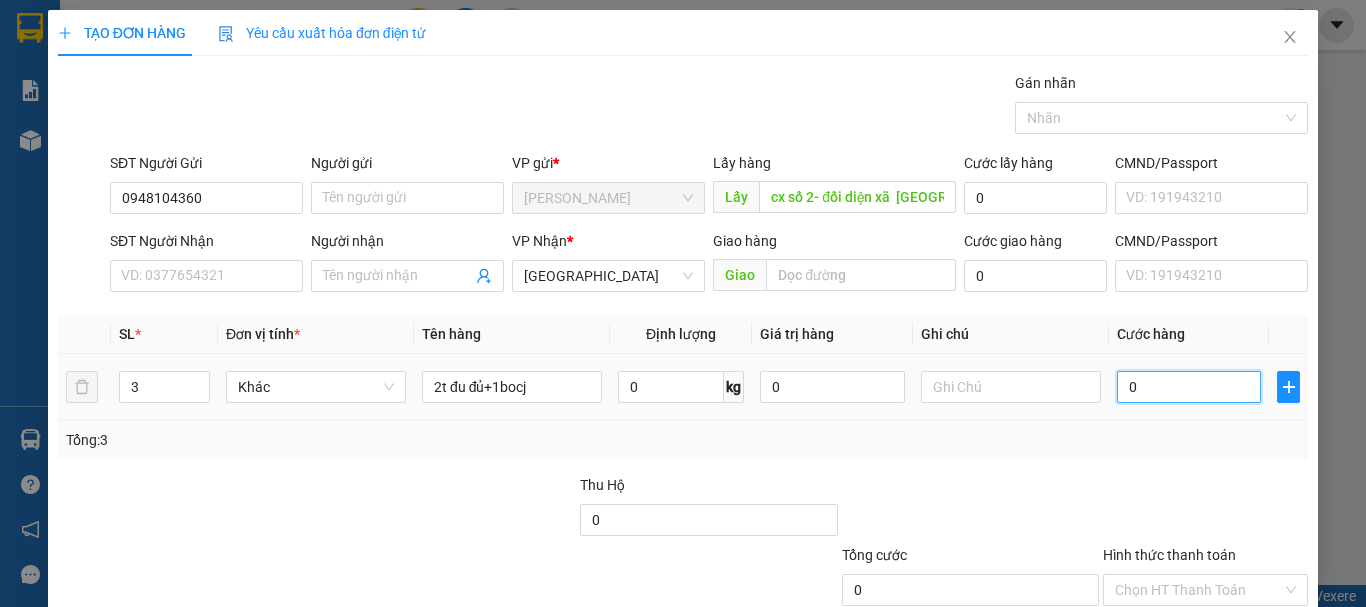 click on "0" at bounding box center (1189, 387) 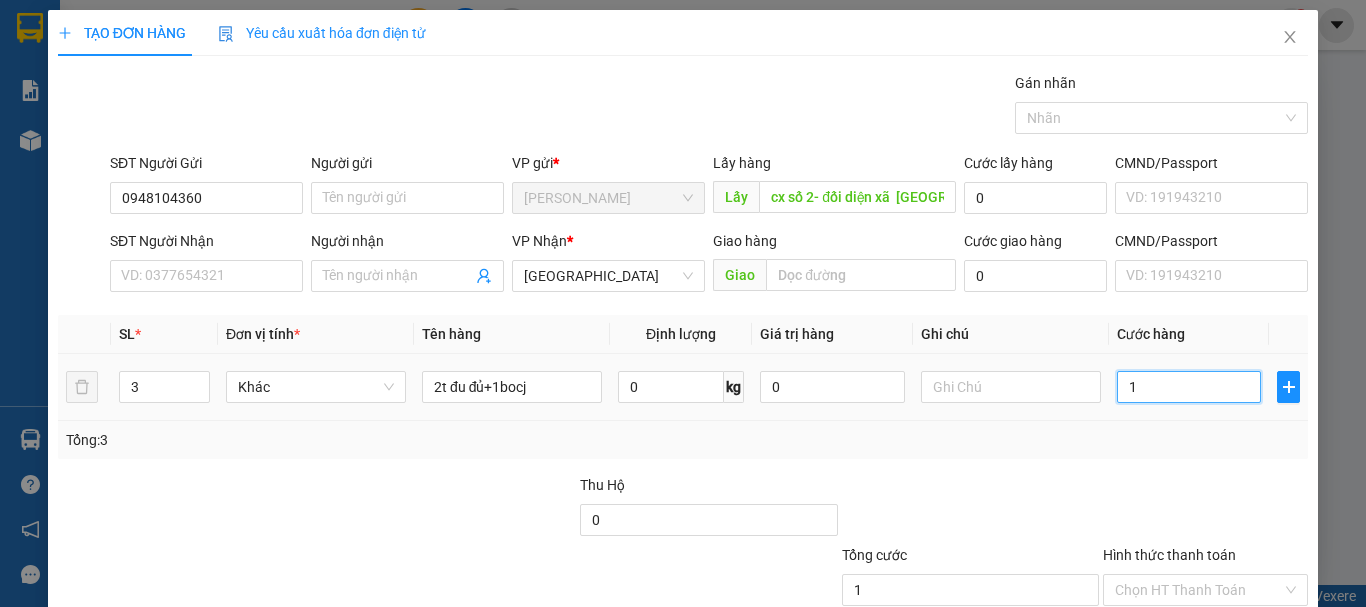 type on "14" 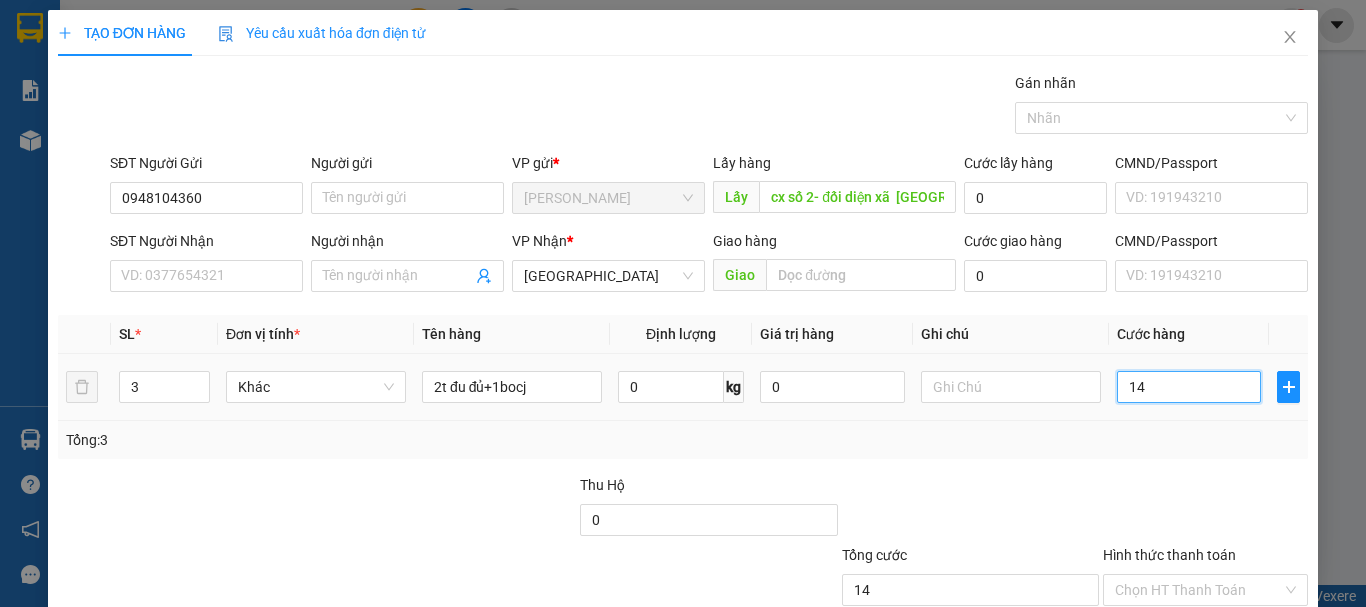 type on "140" 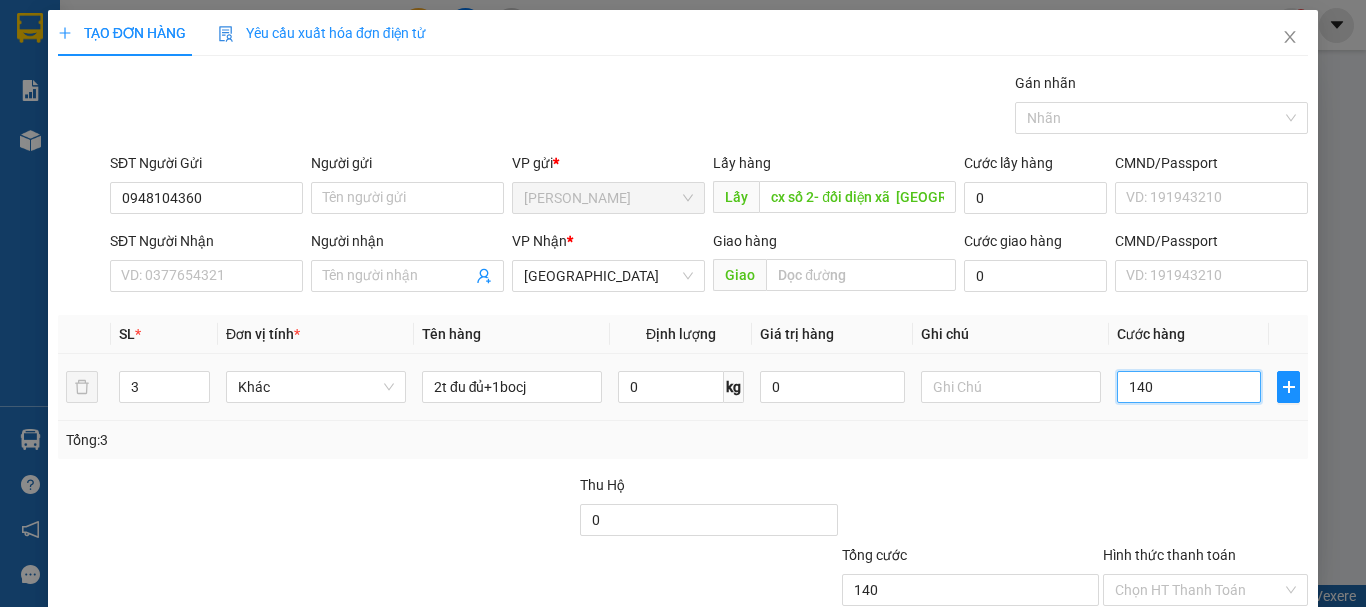 scroll, scrollTop: 133, scrollLeft: 0, axis: vertical 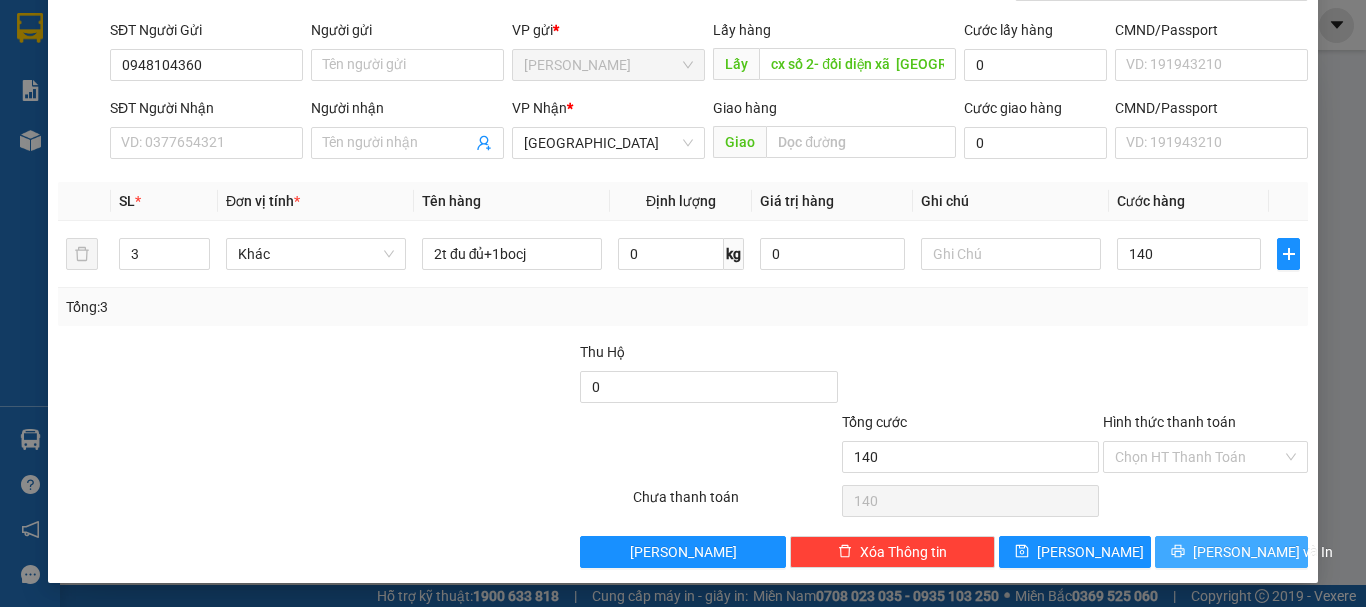 type on "140.000" 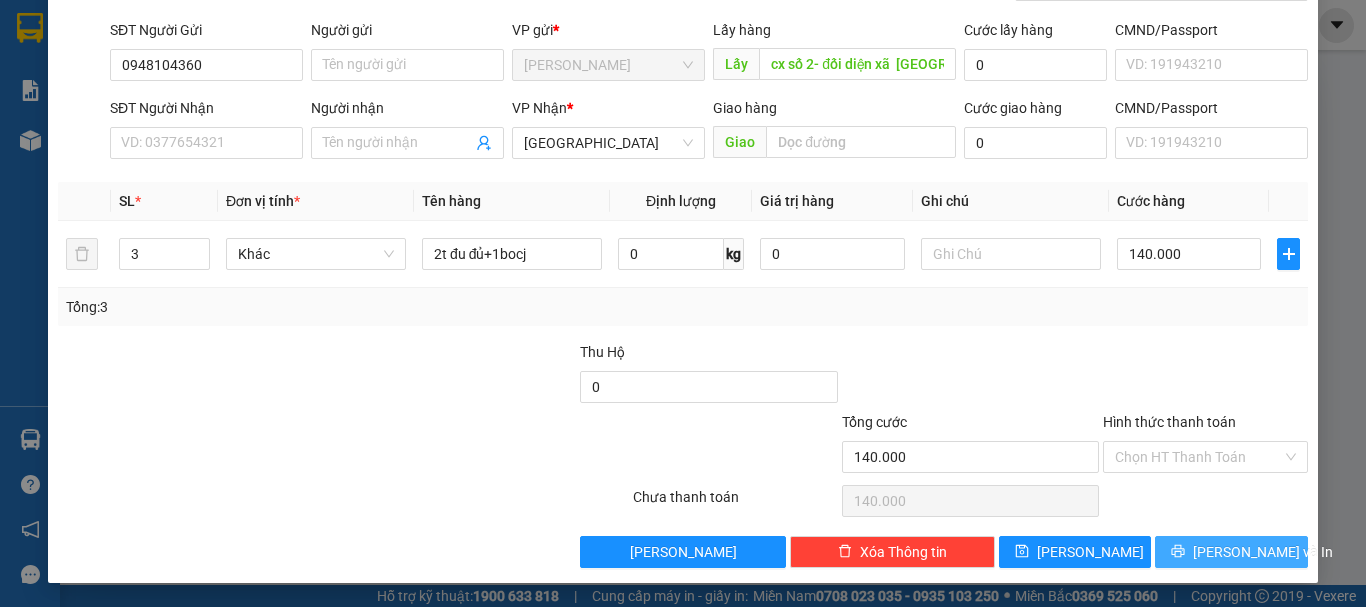 click on "[PERSON_NAME] và In" at bounding box center [1231, 552] 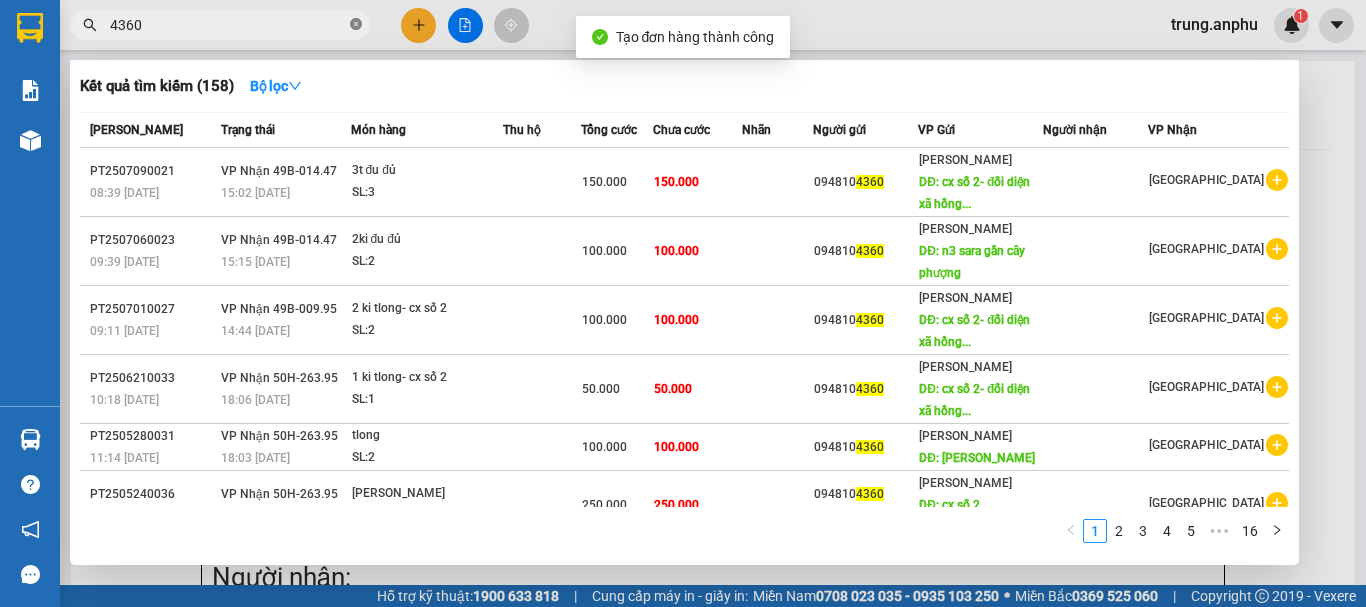 click 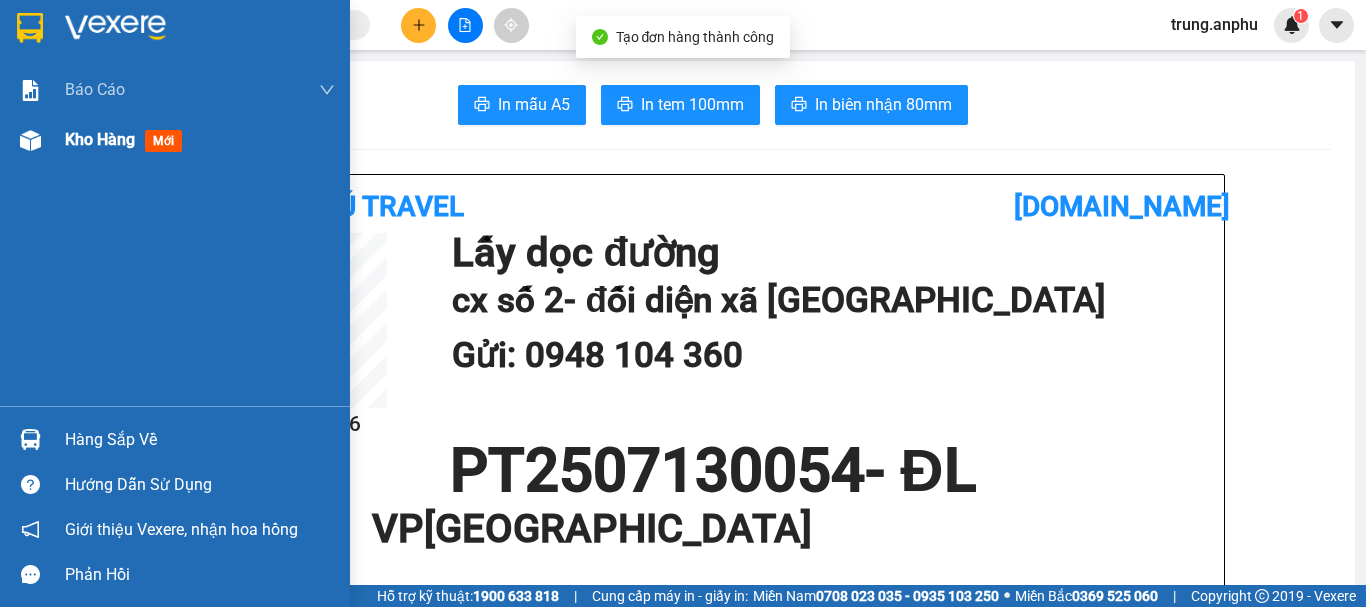 click on "Kho hàng" at bounding box center [100, 139] 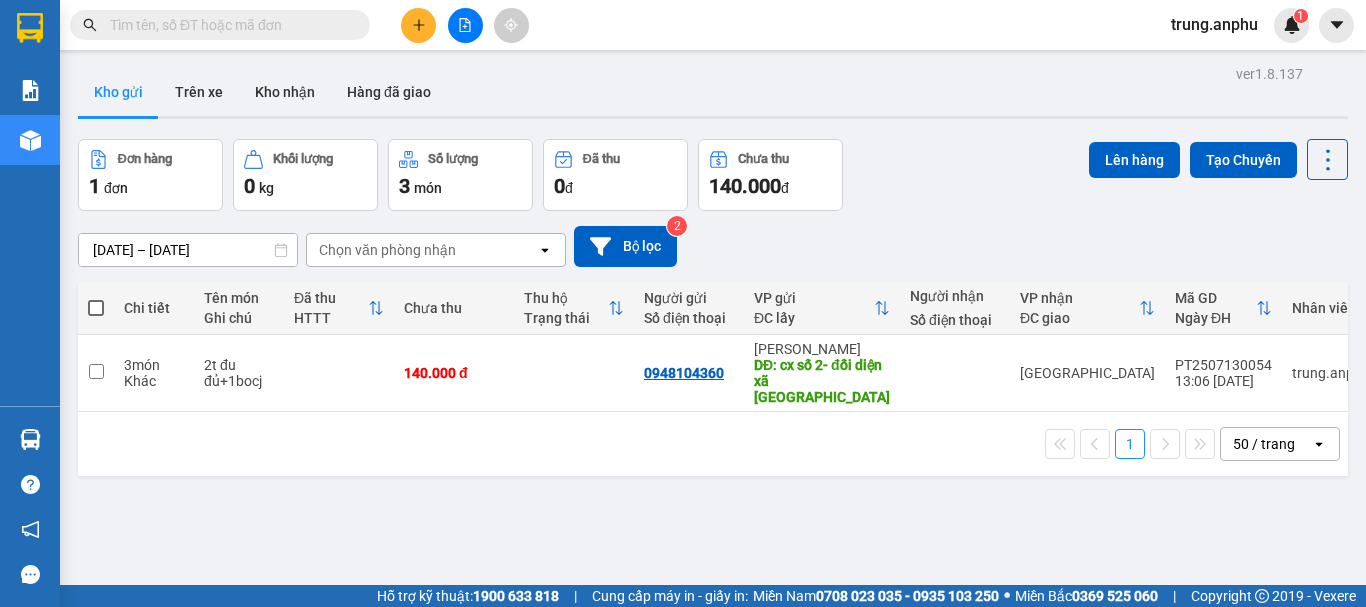 drag, startPoint x: 95, startPoint y: 304, endPoint x: 179, endPoint y: 302, distance: 84.0238 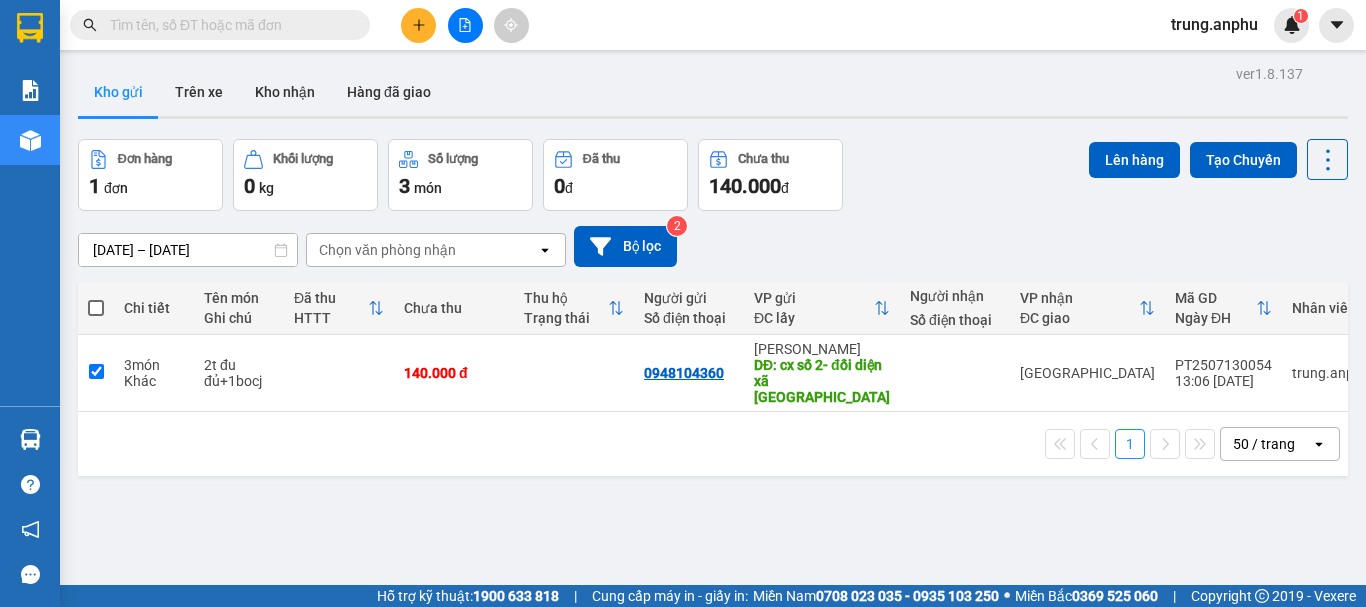 checkbox on "true" 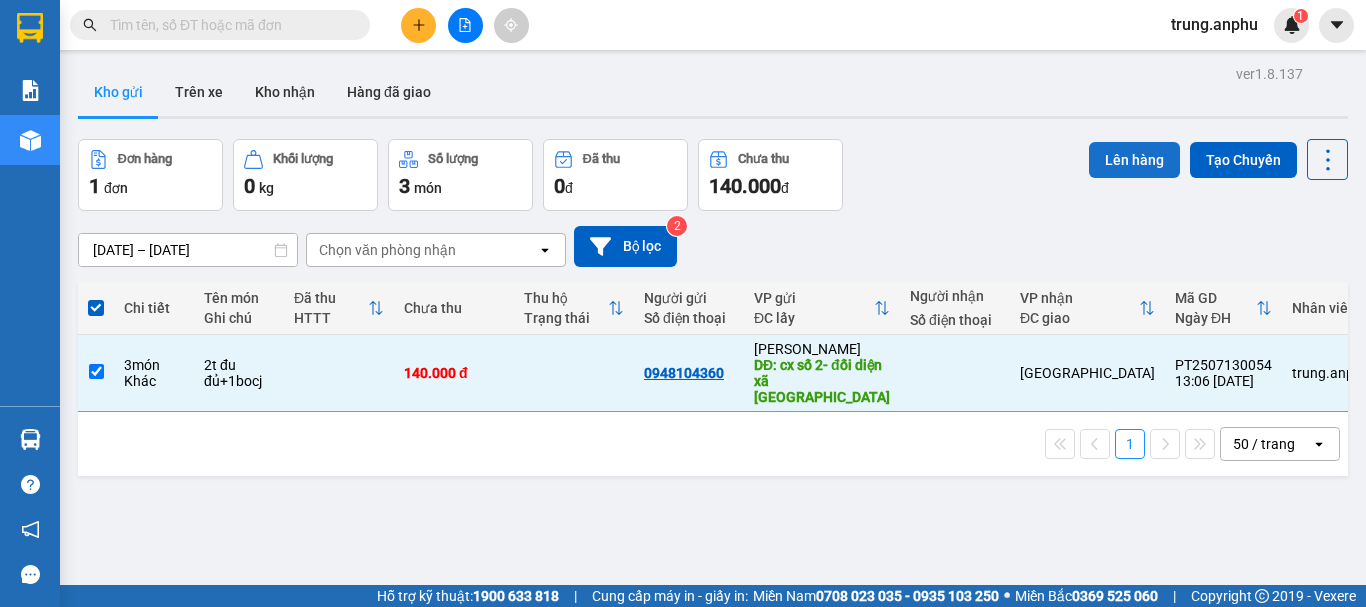 click on "Lên hàng" at bounding box center [1134, 160] 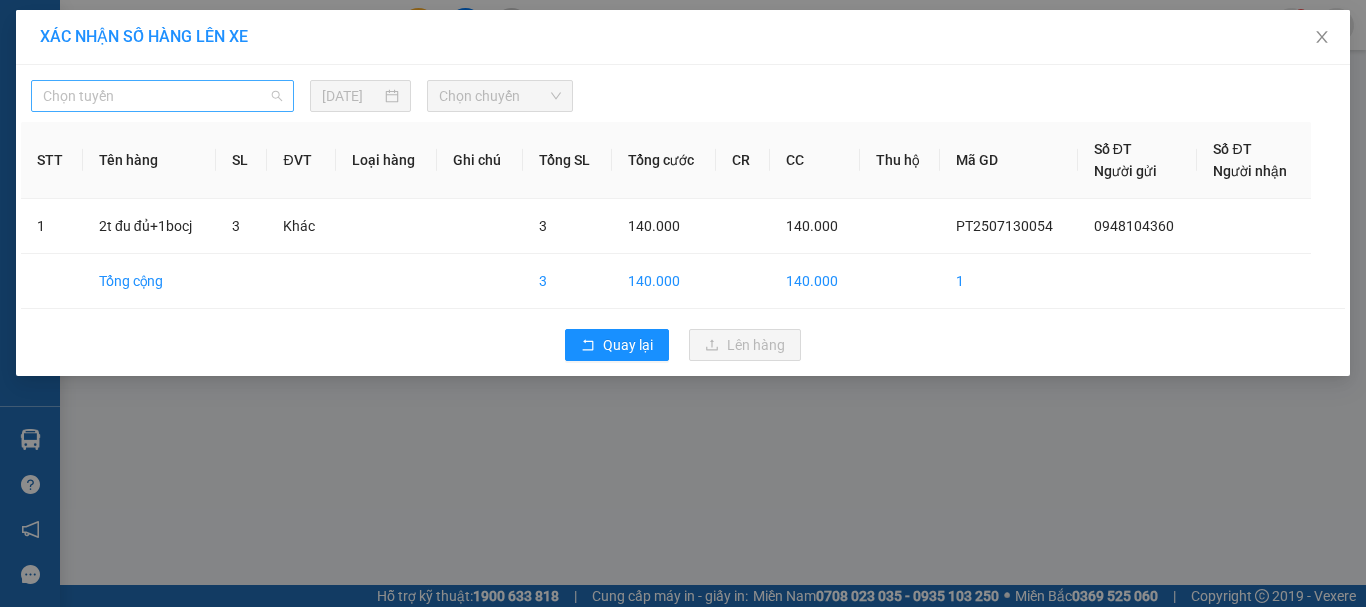 click on "Chọn tuyến" at bounding box center (162, 96) 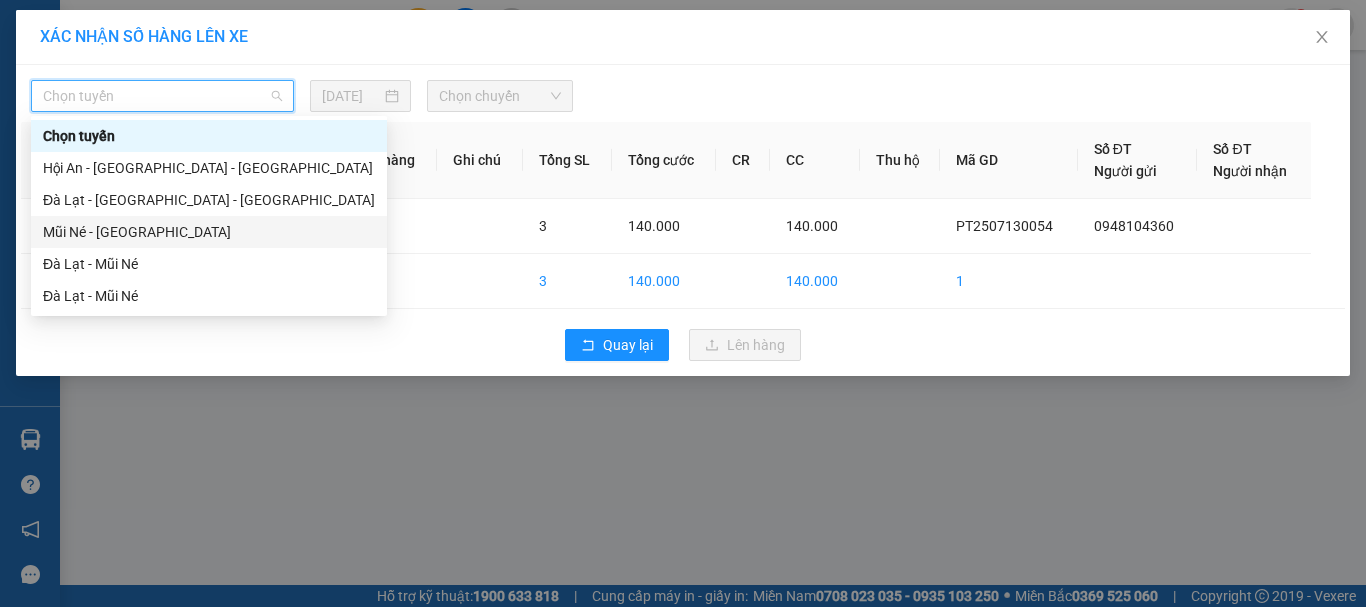click on "Mũi Né - [GEOGRAPHIC_DATA]" at bounding box center [209, 232] 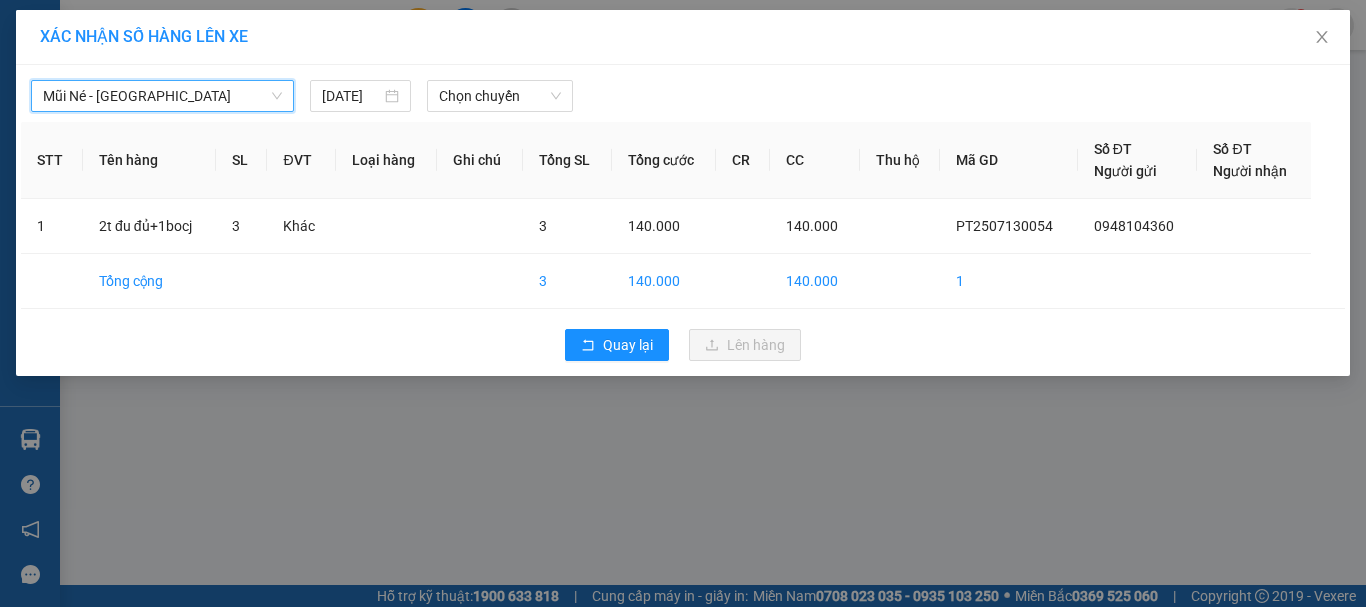 click on "Mũi Né - [GEOGRAPHIC_DATA] Mũi Né - [GEOGRAPHIC_DATA] [DATE] Chọn chuyến" at bounding box center (683, 91) 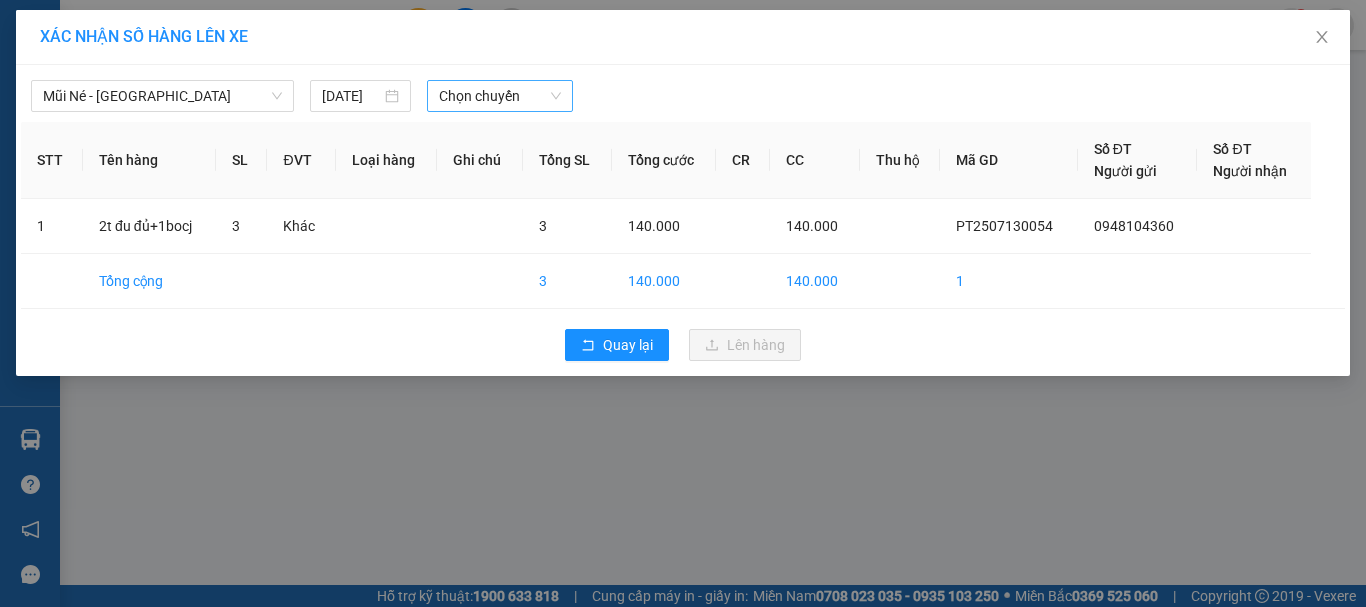 drag, startPoint x: 477, startPoint y: 110, endPoint x: 510, endPoint y: 95, distance: 36.249138 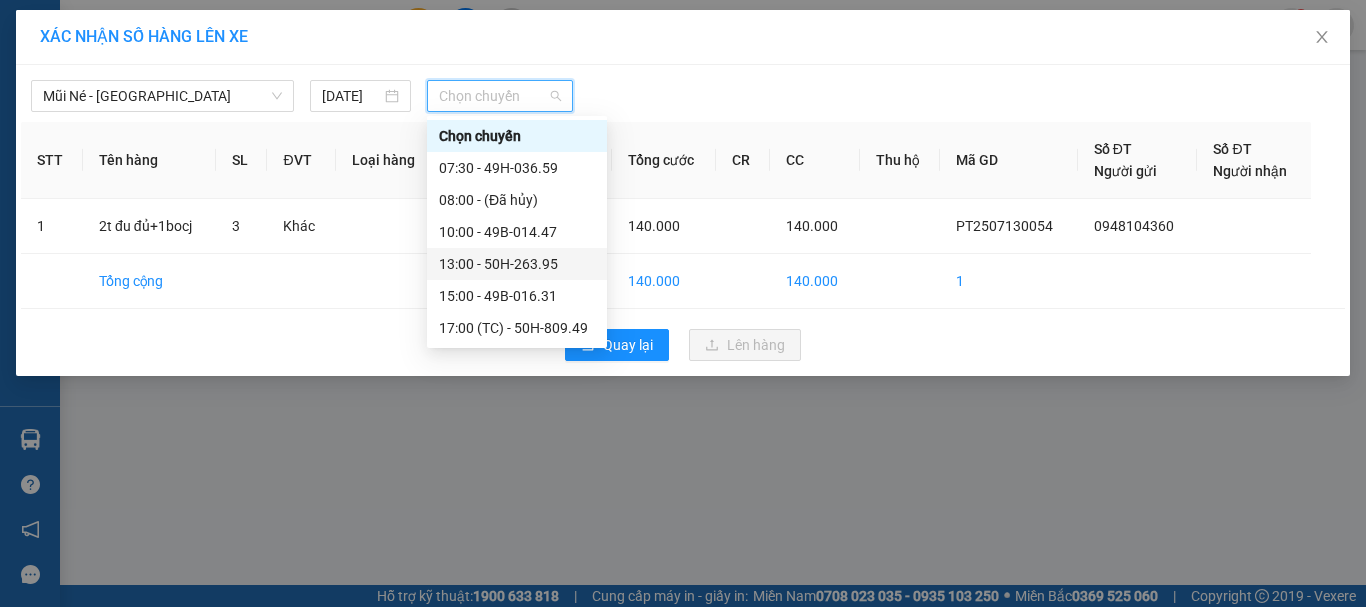 click on "13:00     - 50H-263.95" at bounding box center [517, 264] 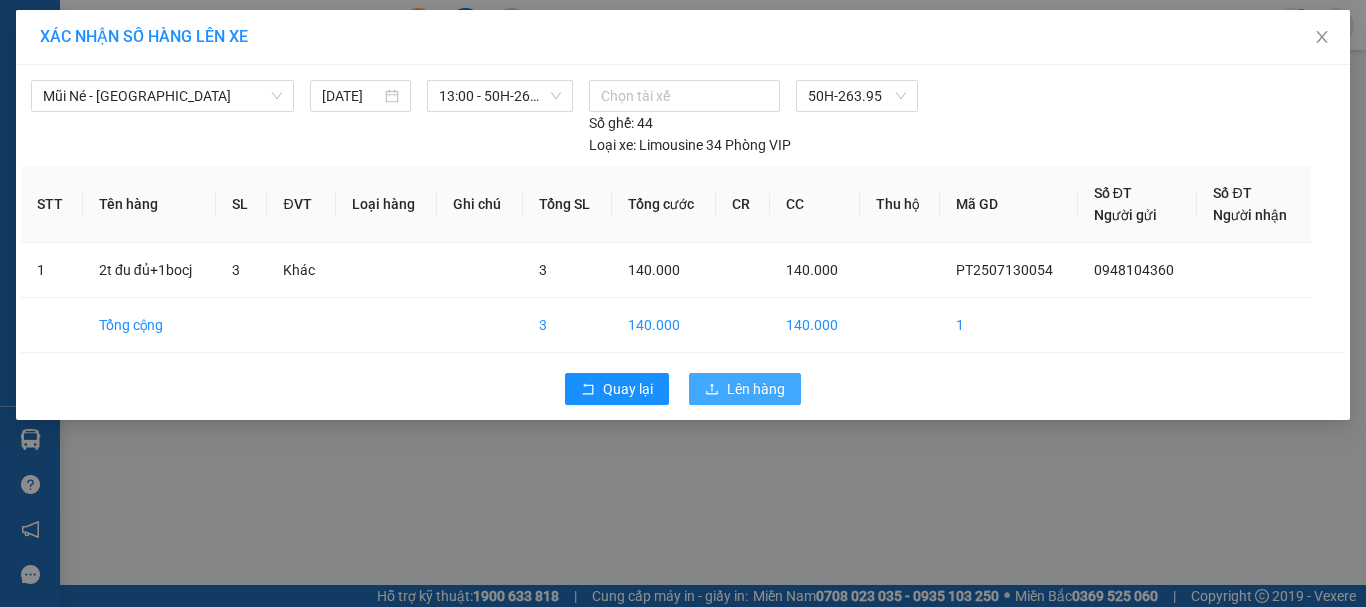 click on "Lên hàng" at bounding box center (756, 389) 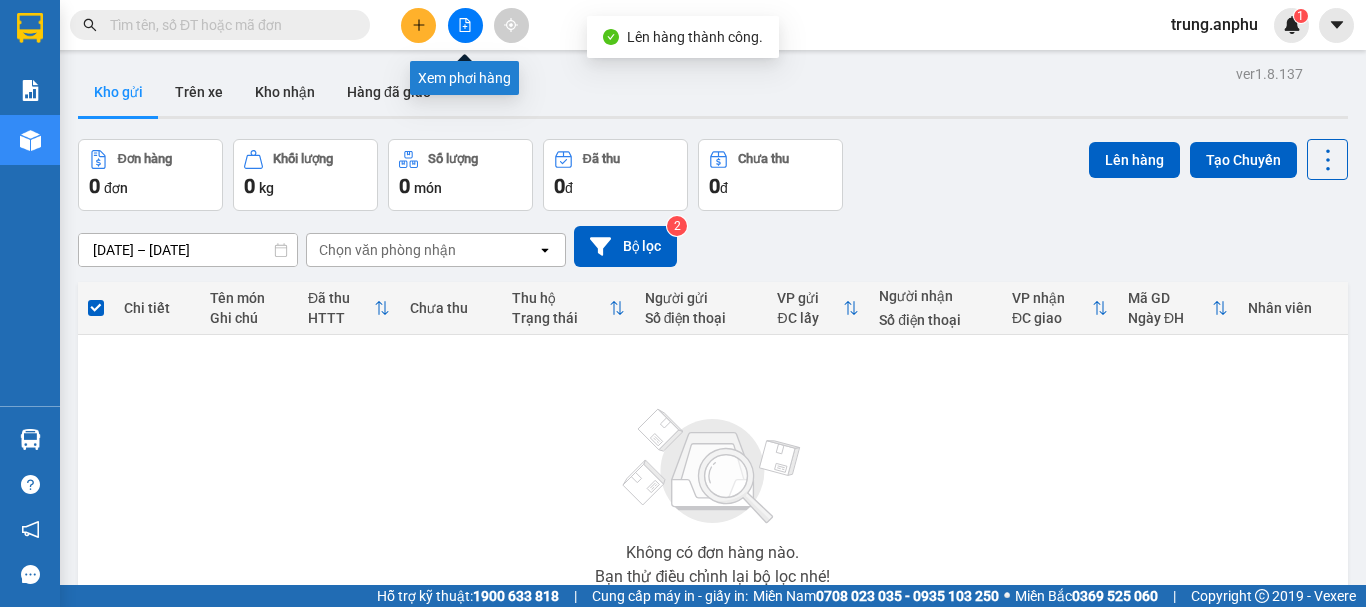 click 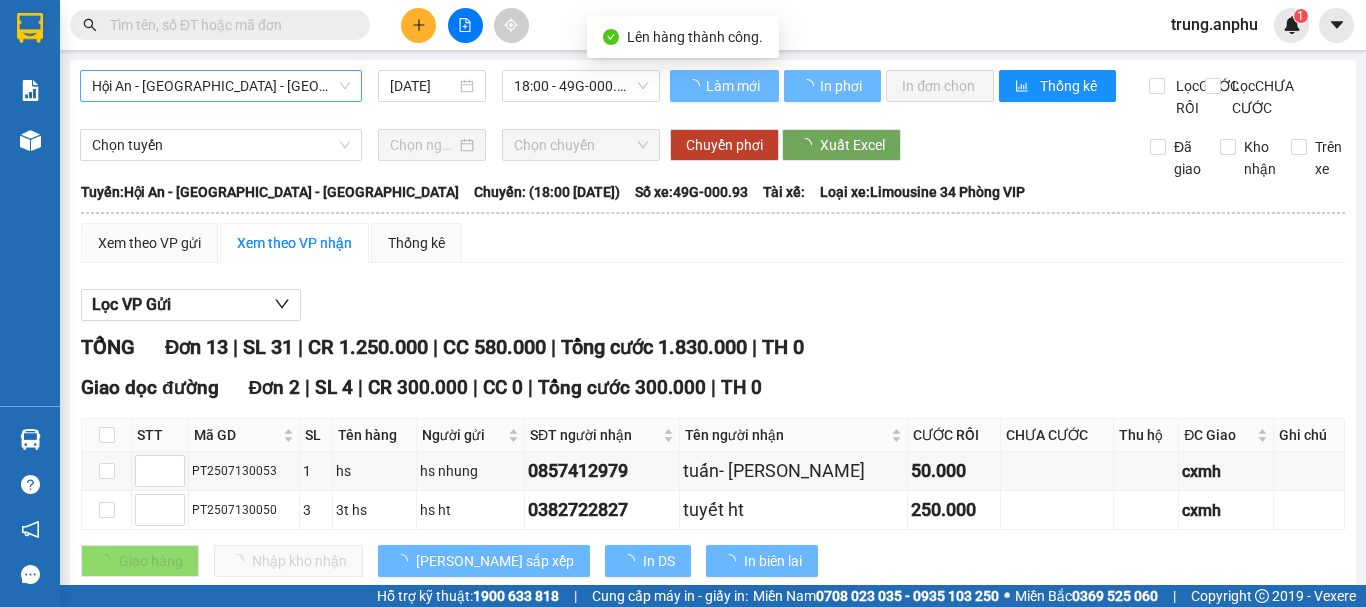 click on "Hội An - [GEOGRAPHIC_DATA] - [GEOGRAPHIC_DATA]" at bounding box center (221, 86) 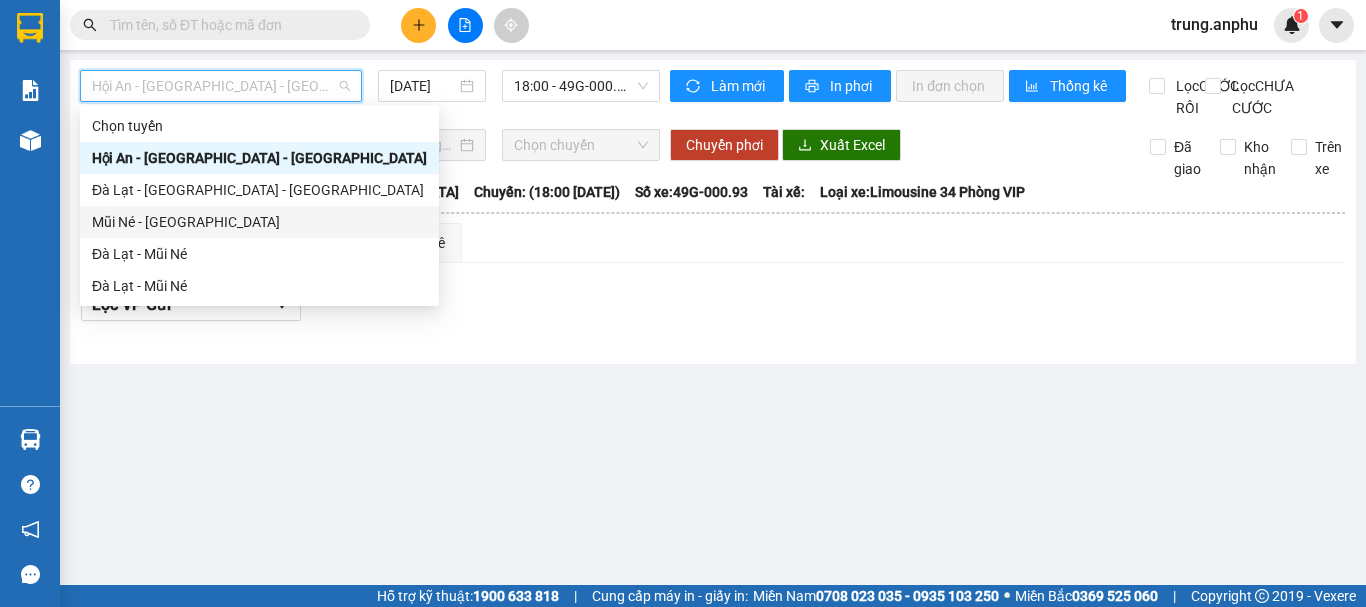 click on "Mũi Né - [GEOGRAPHIC_DATA]" at bounding box center (259, 222) 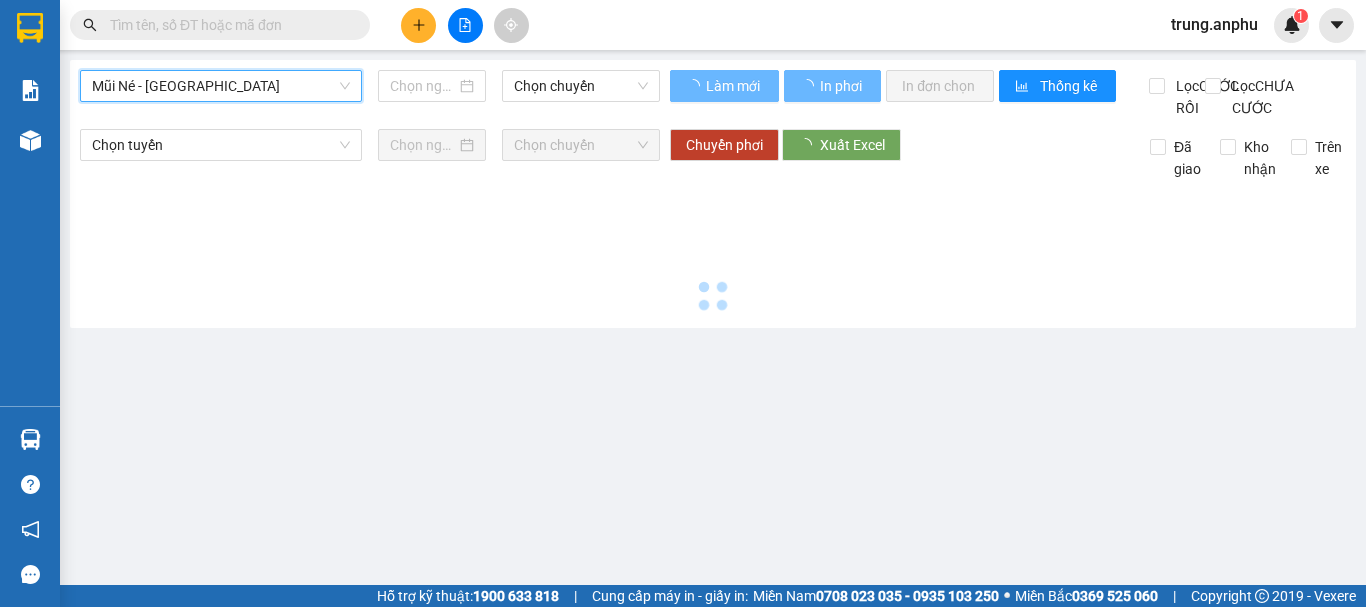 type on "[DATE]" 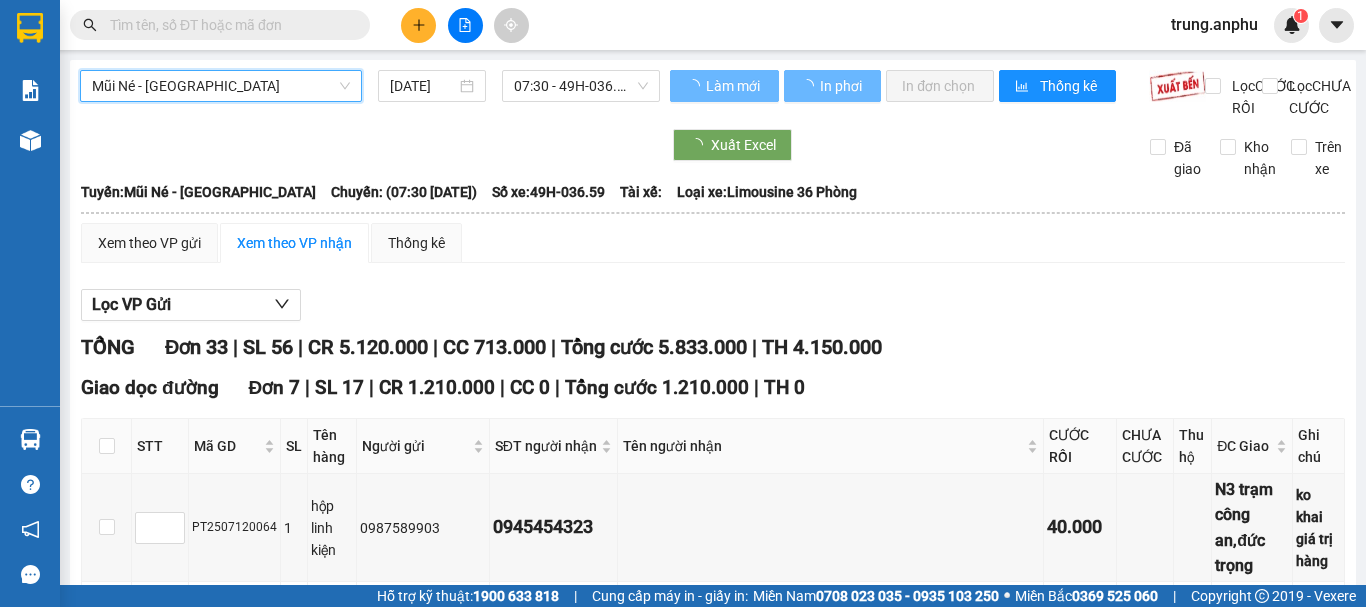 click on "07:30     - 49H-036.59" at bounding box center [581, 86] 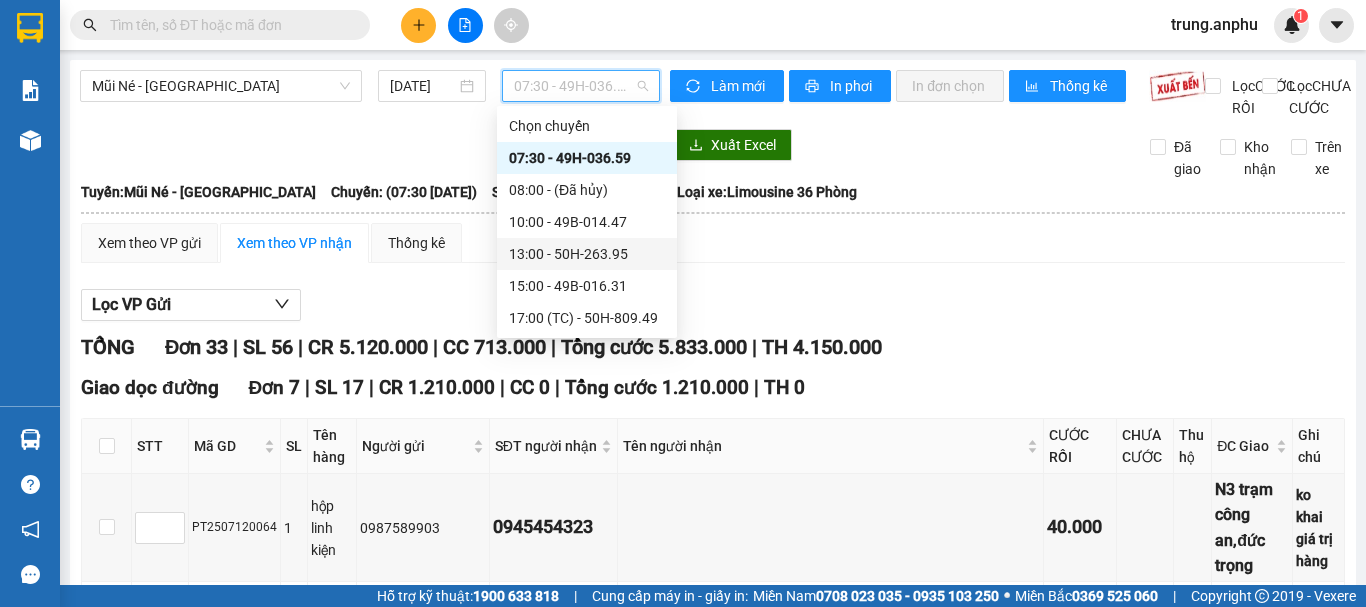 click on "13:00     - 50H-263.95" at bounding box center (587, 254) 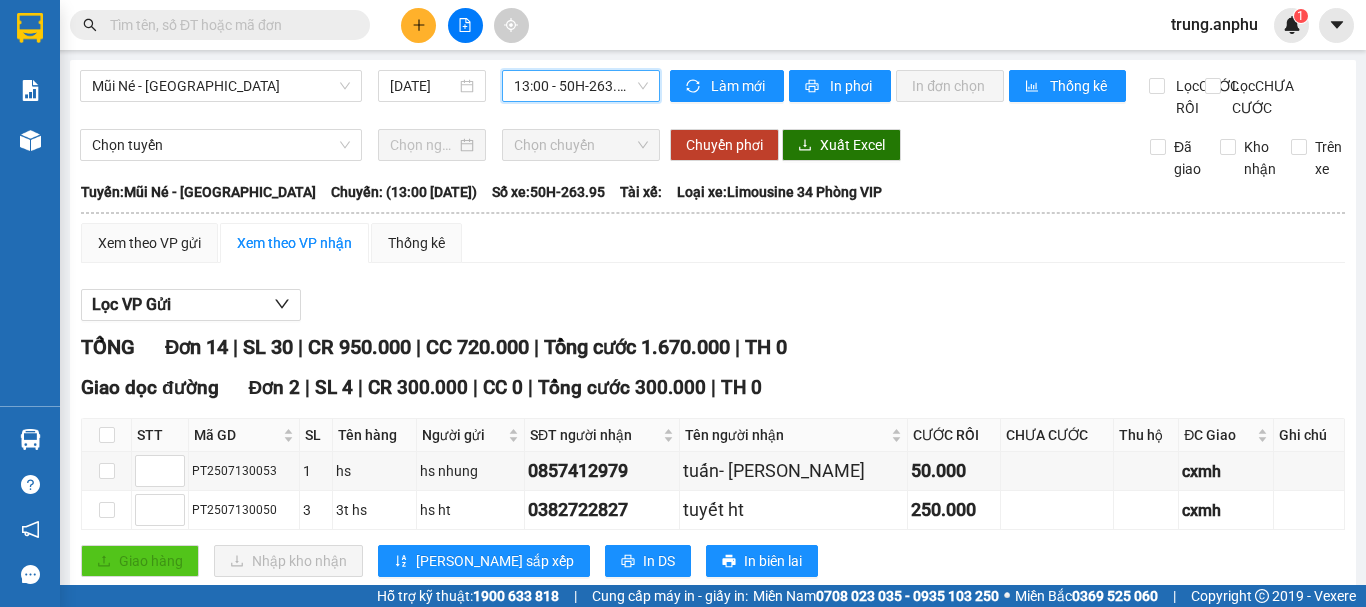 scroll, scrollTop: 200, scrollLeft: 0, axis: vertical 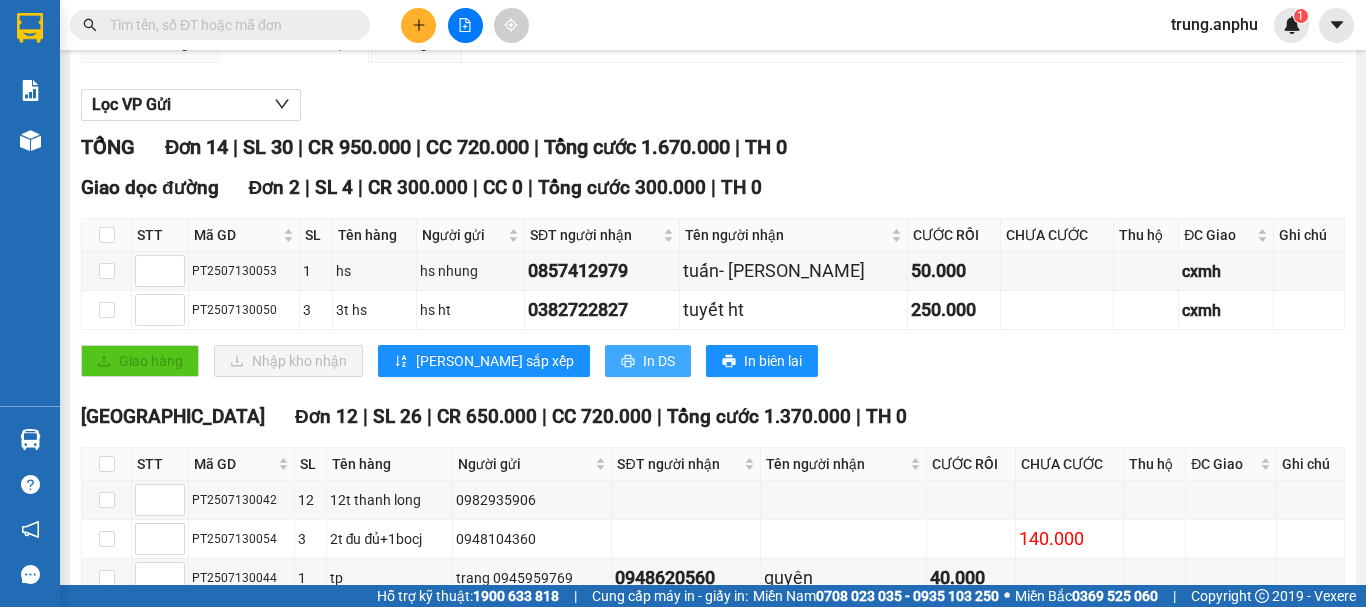 click on "In DS" at bounding box center [659, 361] 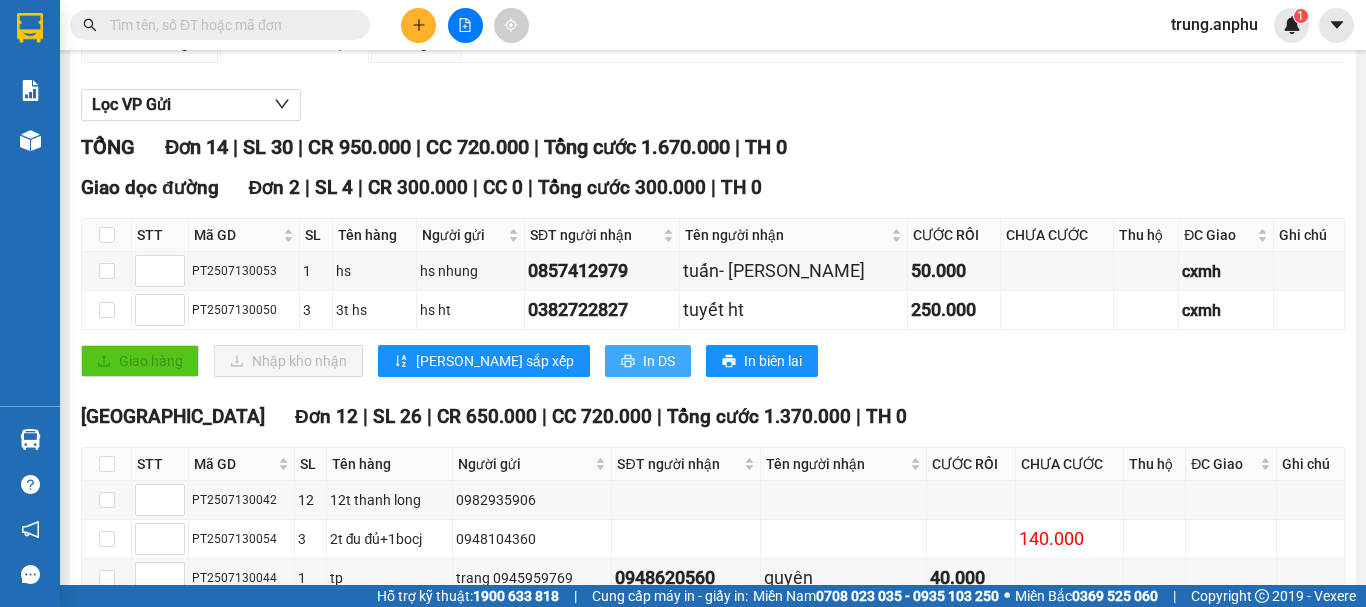 scroll, scrollTop: 0, scrollLeft: 0, axis: both 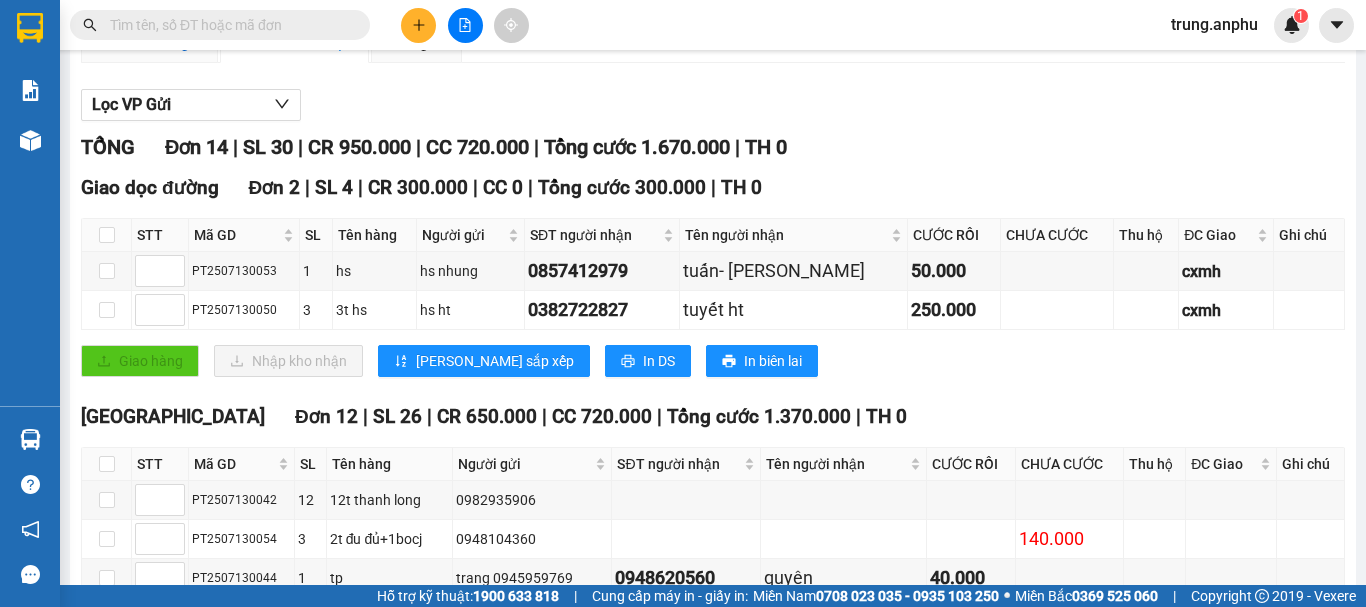 click on "Xem theo VP gửi" at bounding box center (149, 43) 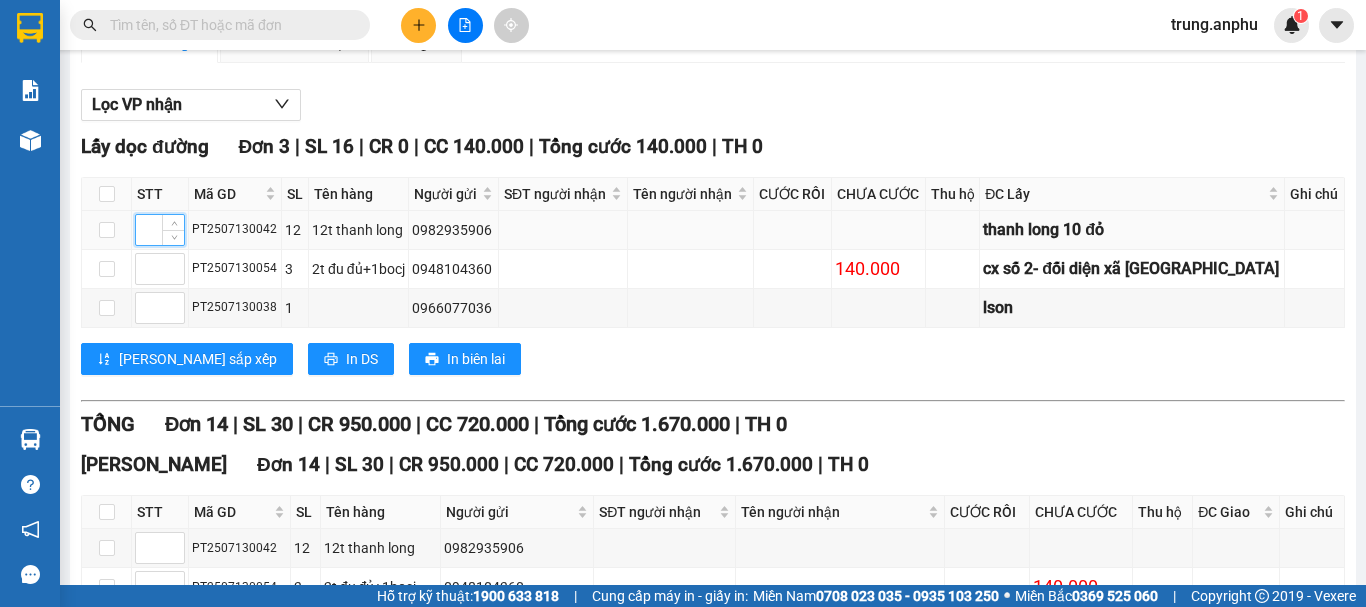 click at bounding box center [160, 230] 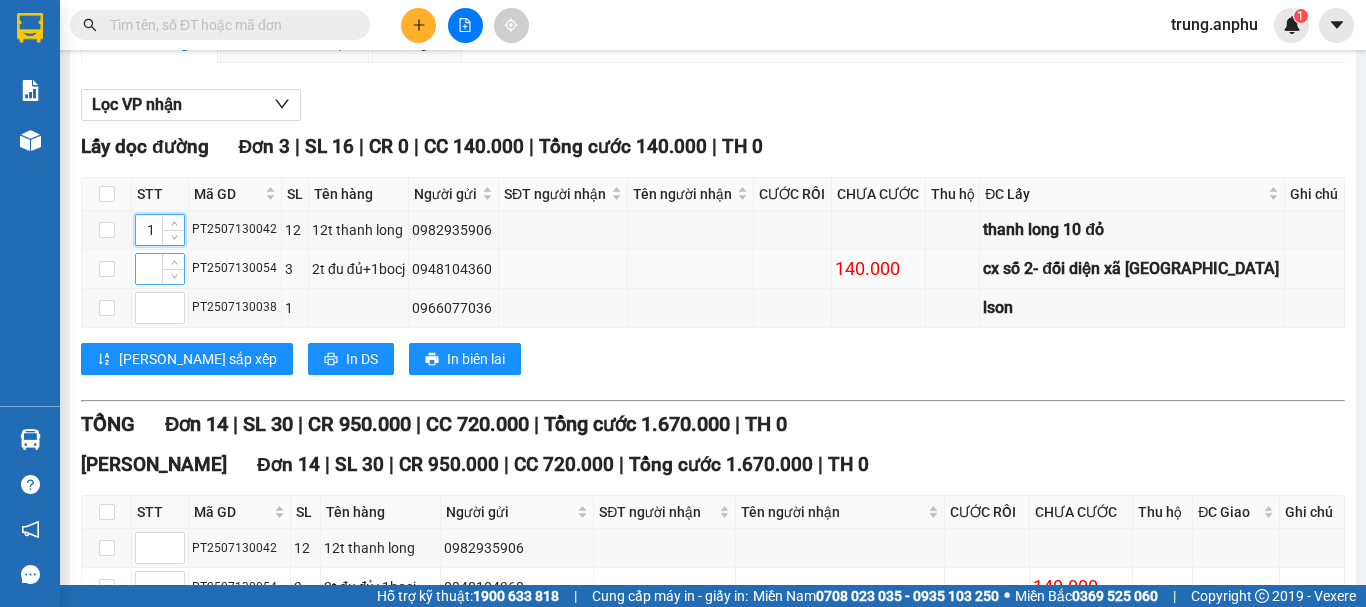 type on "1" 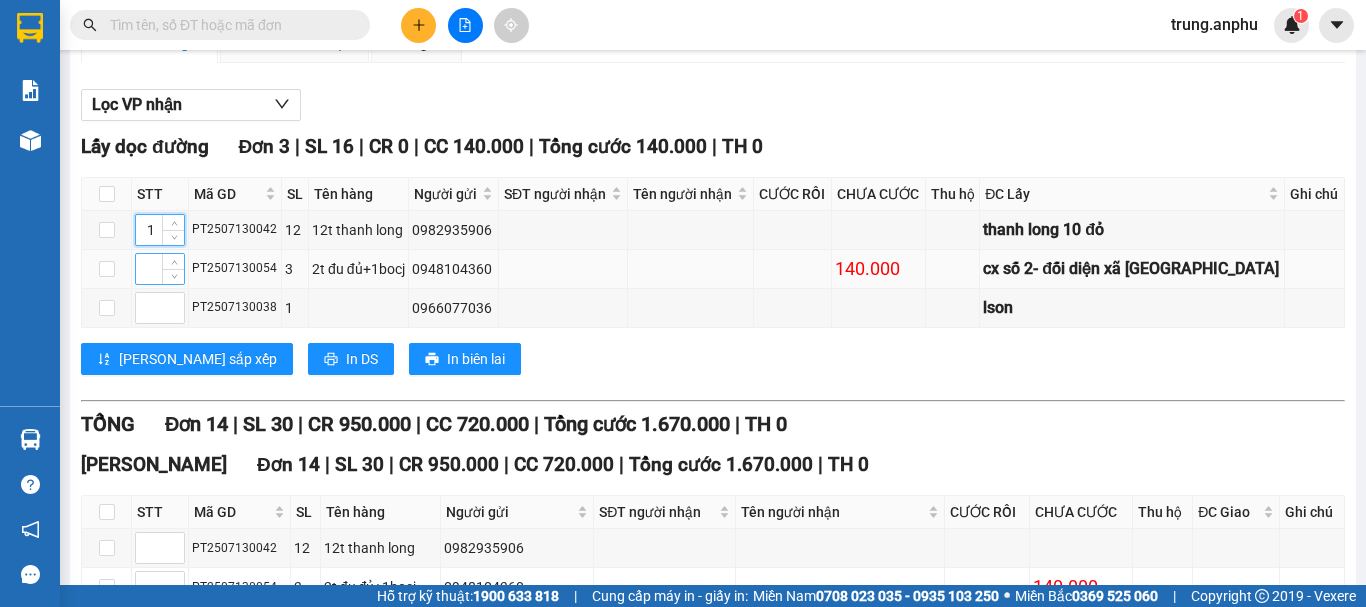 click at bounding box center (160, 269) 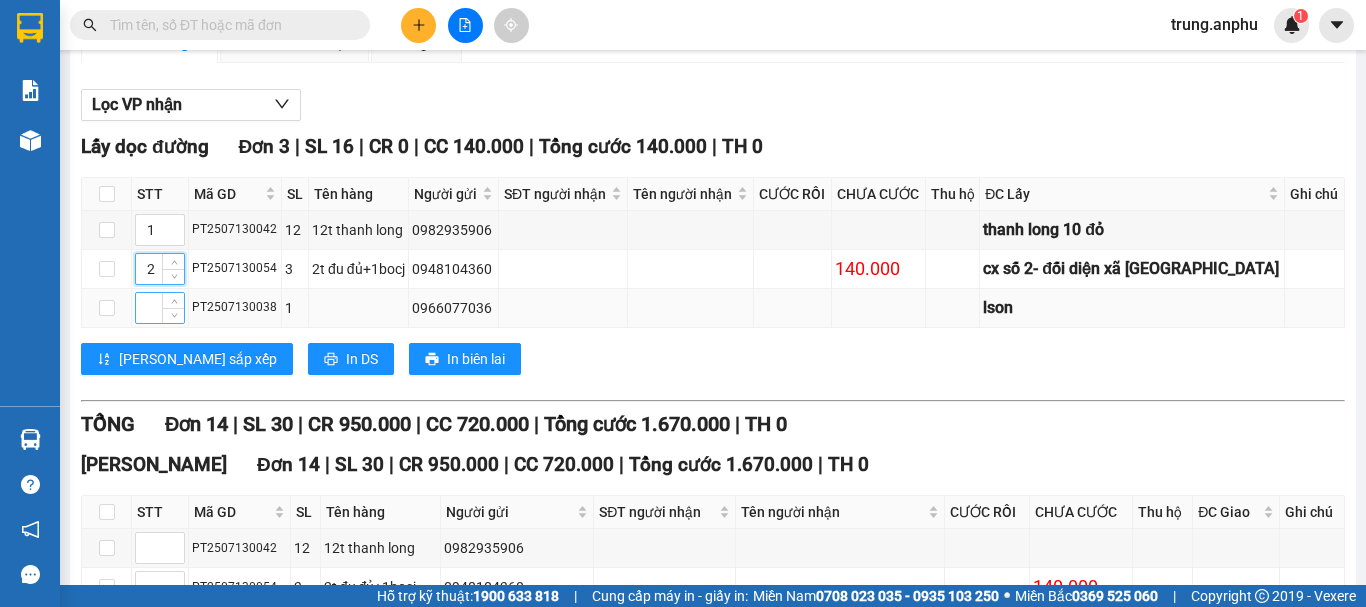 type on "2" 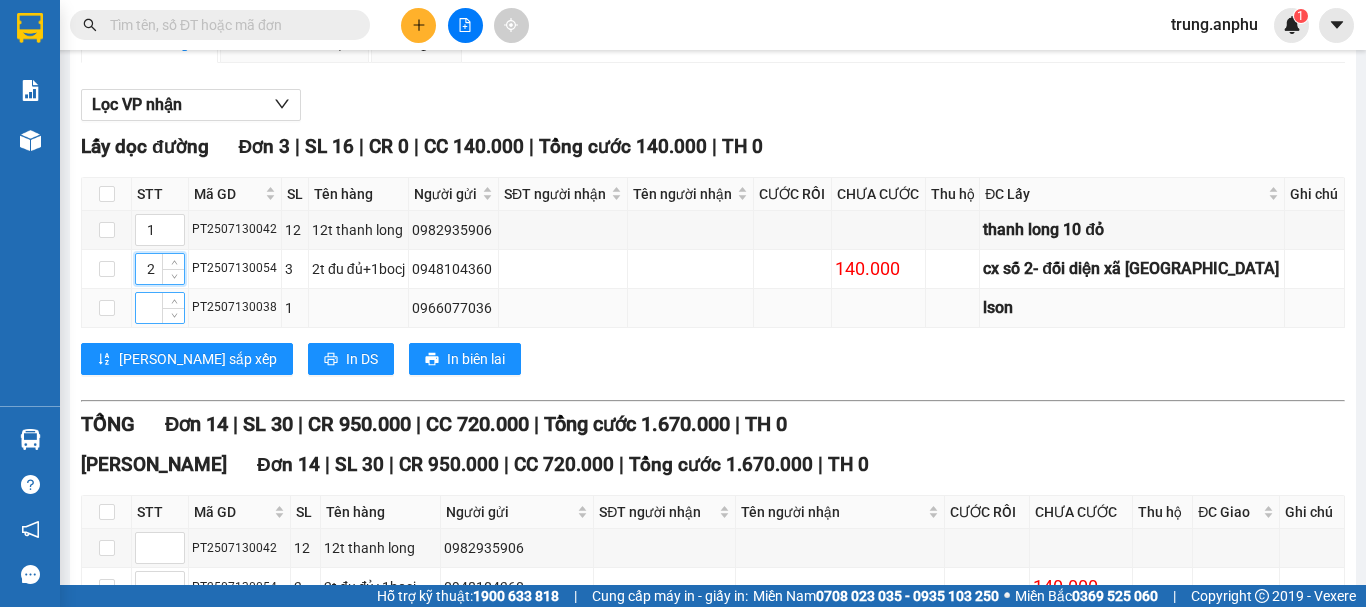 click at bounding box center [160, 308] 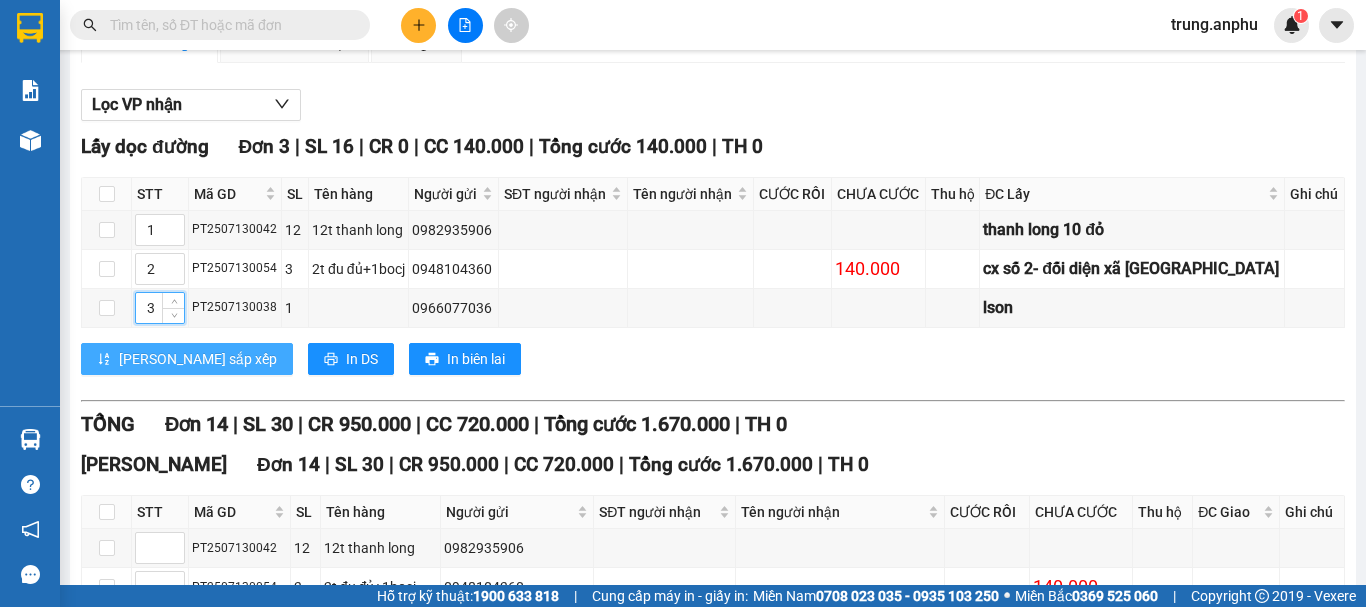 type on "3" 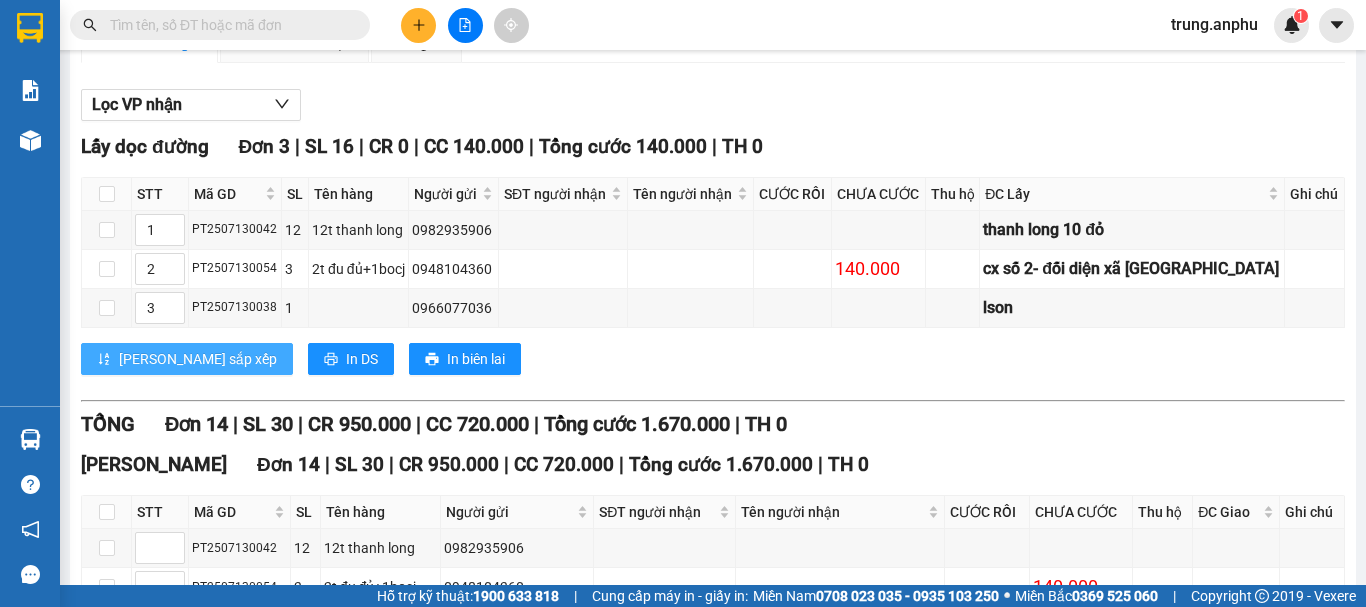 click on "[PERSON_NAME] sắp xếp" at bounding box center [198, 359] 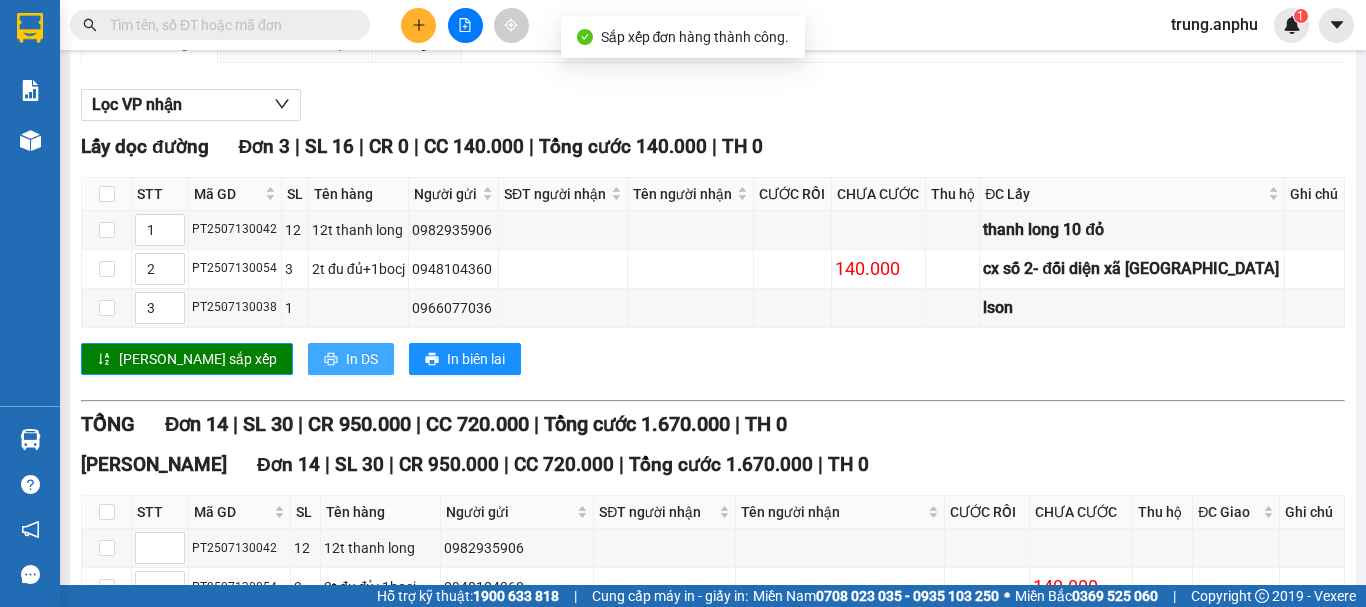 click 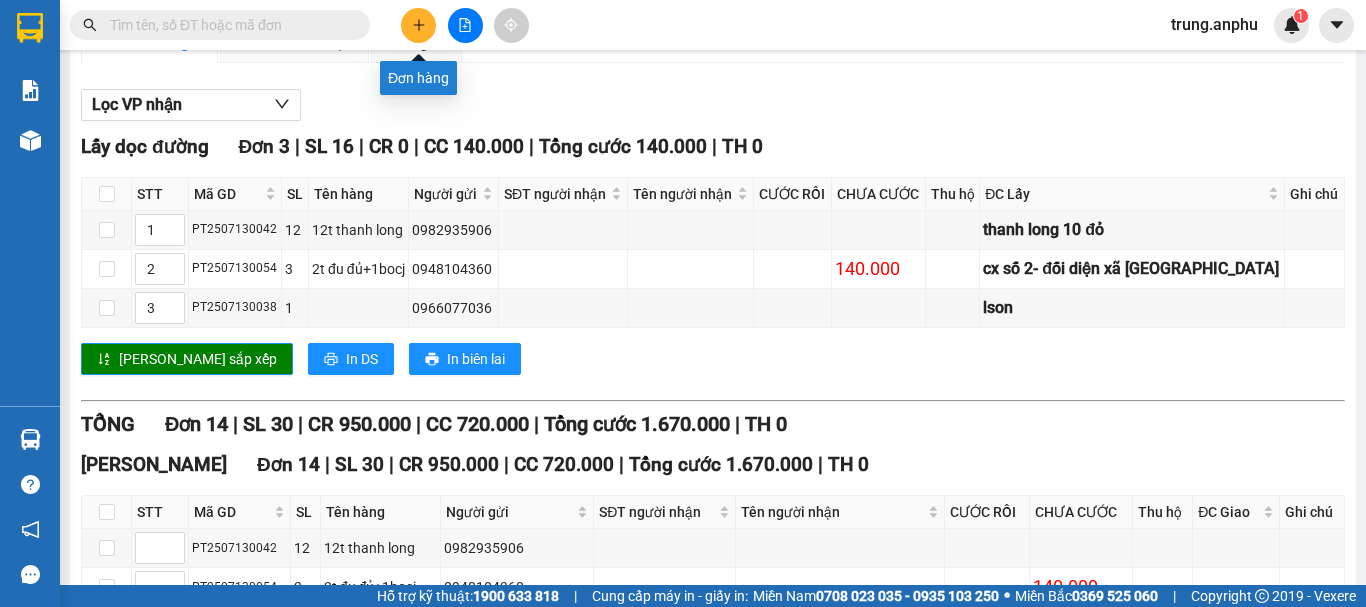 click 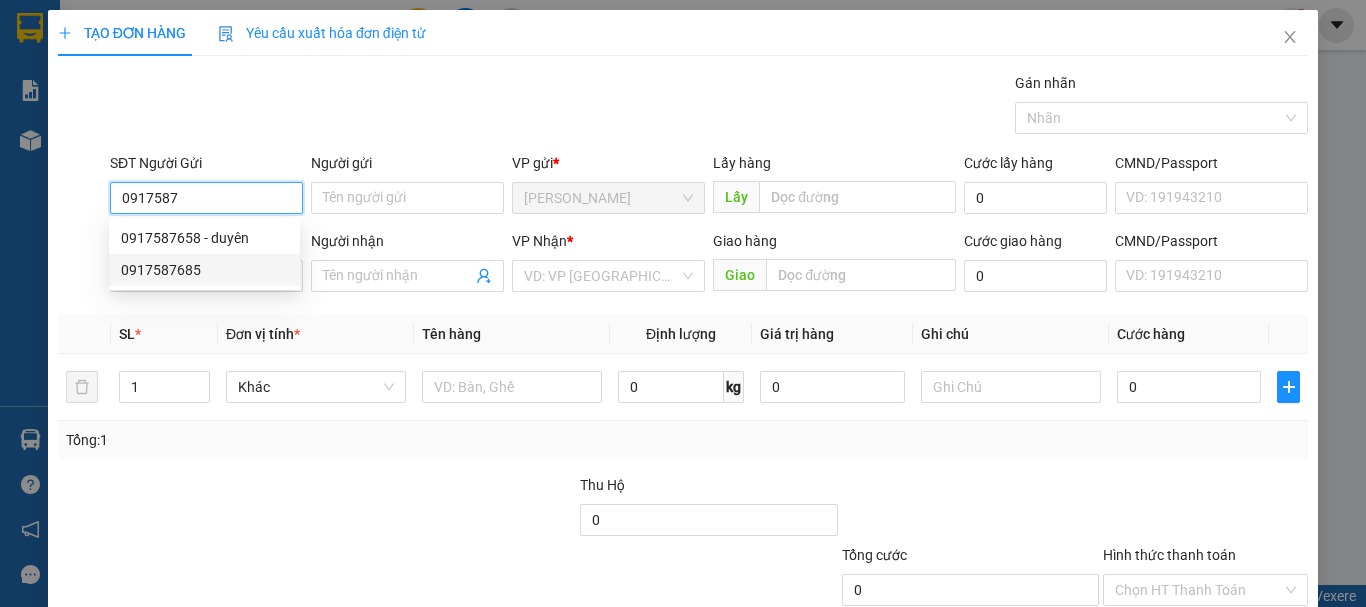 click on "0917587685" at bounding box center (204, 270) 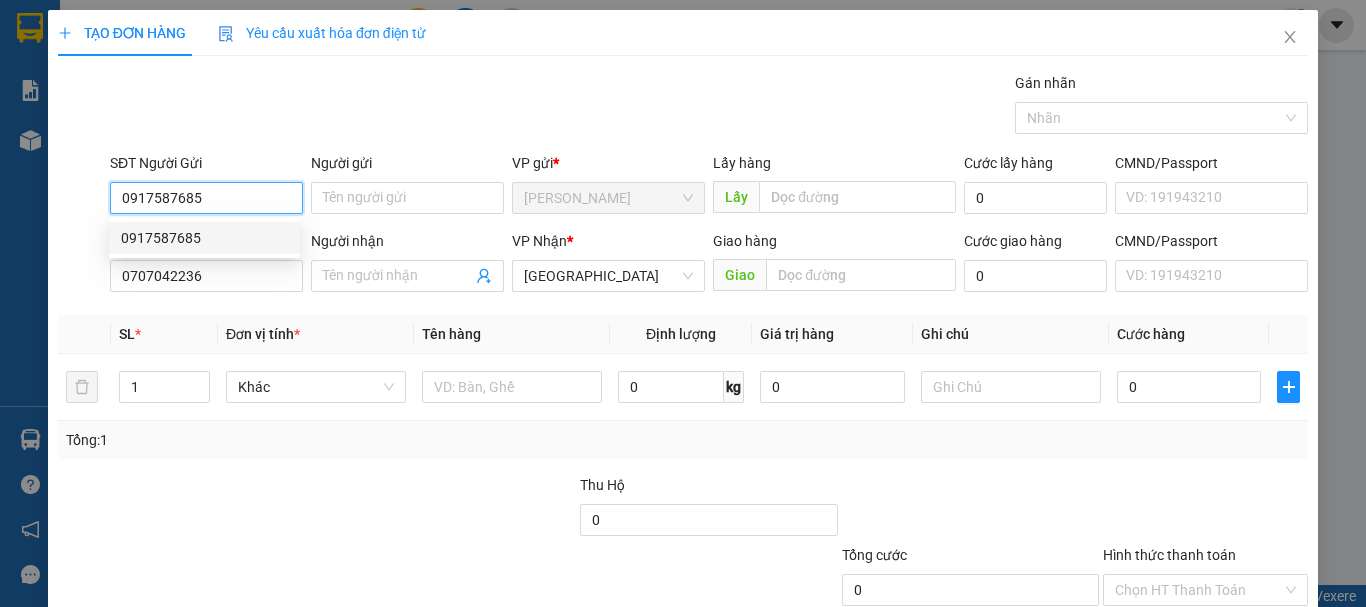 type on "30.000" 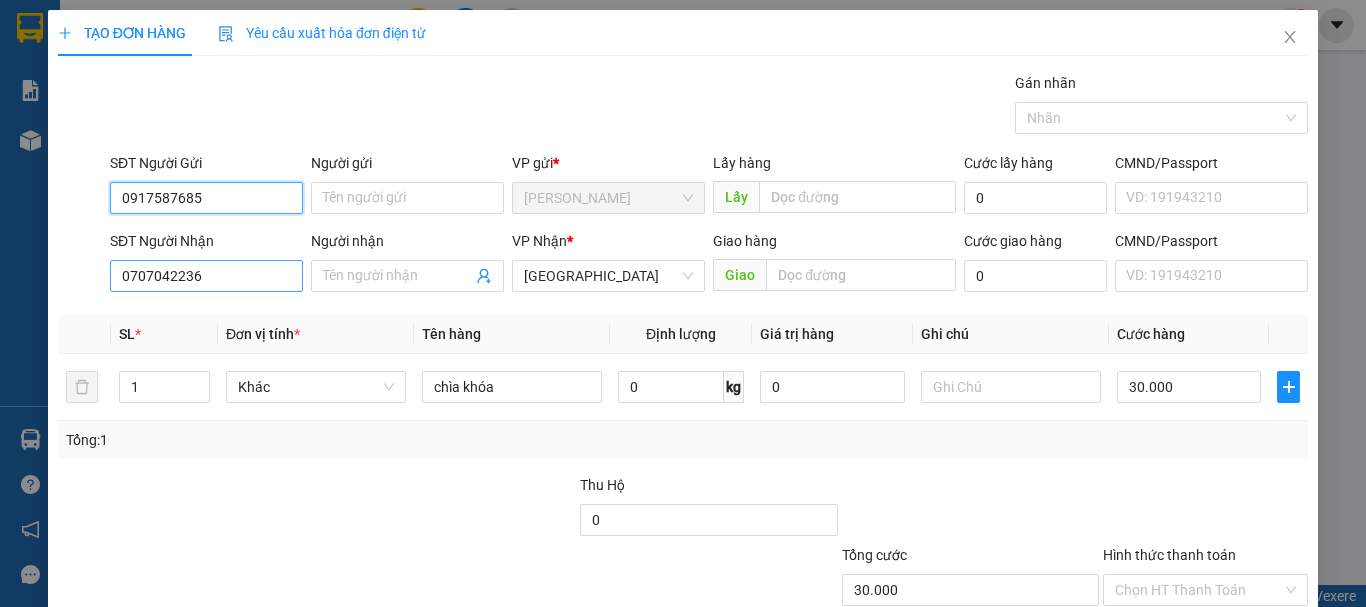 type on "0917587685" 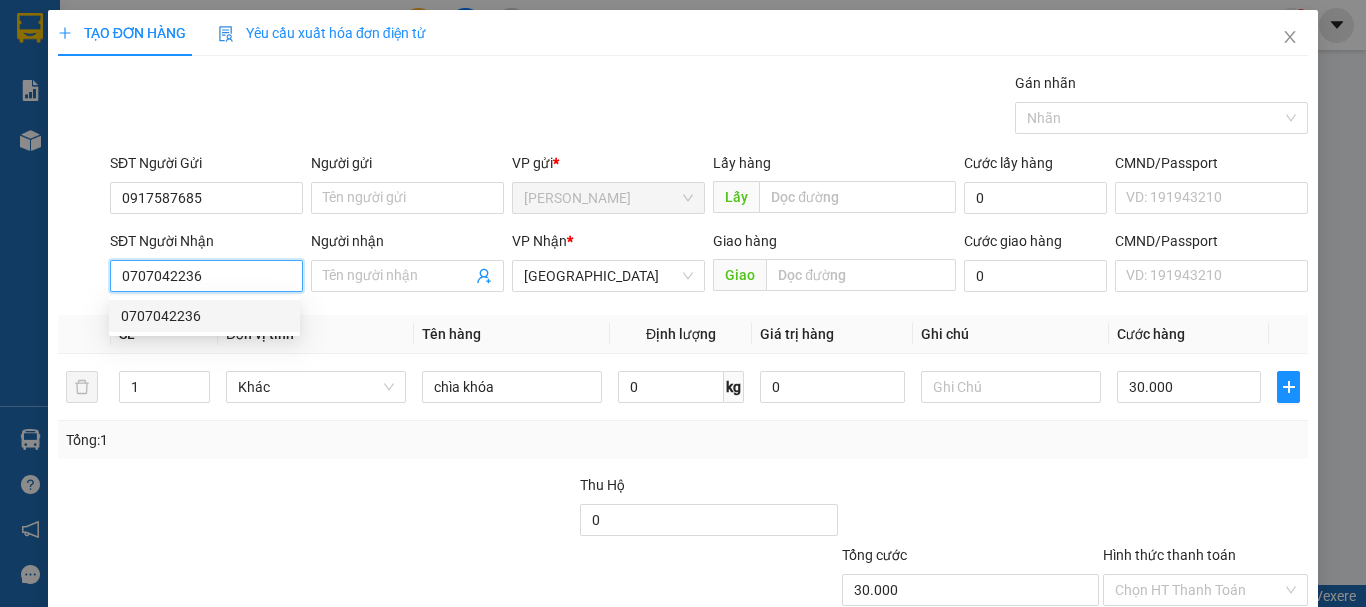drag, startPoint x: 244, startPoint y: 274, endPoint x: 62, endPoint y: 279, distance: 182.06866 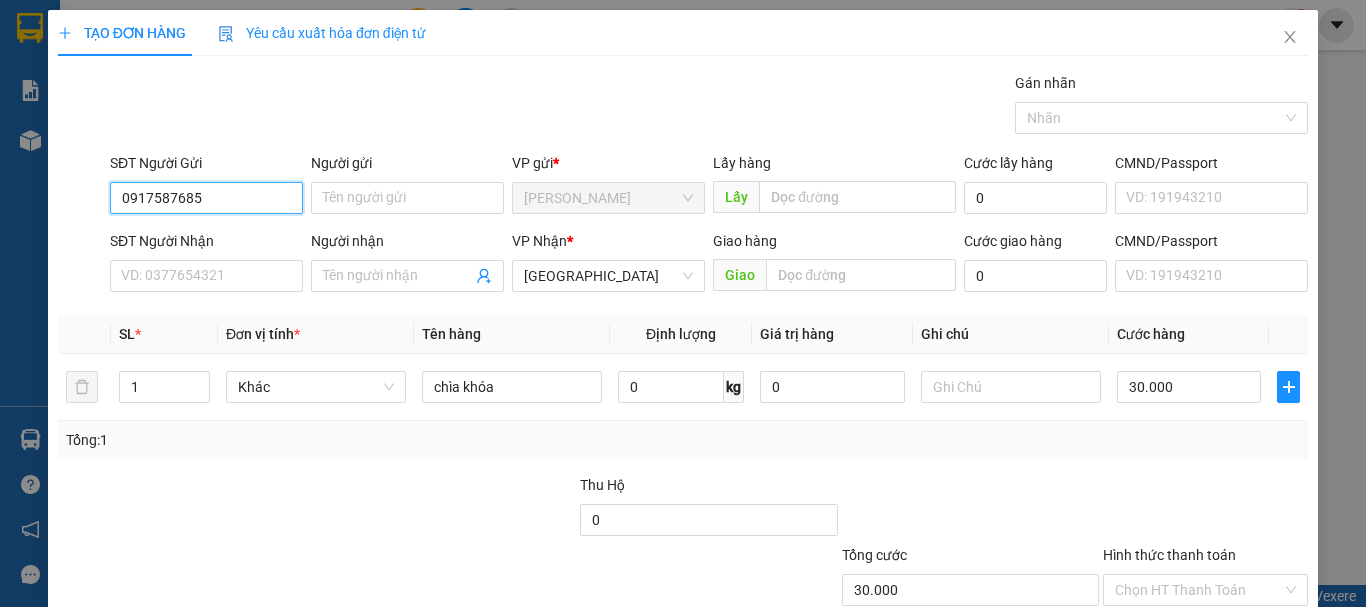 drag, startPoint x: 225, startPoint y: 204, endPoint x: 39, endPoint y: 224, distance: 187.07217 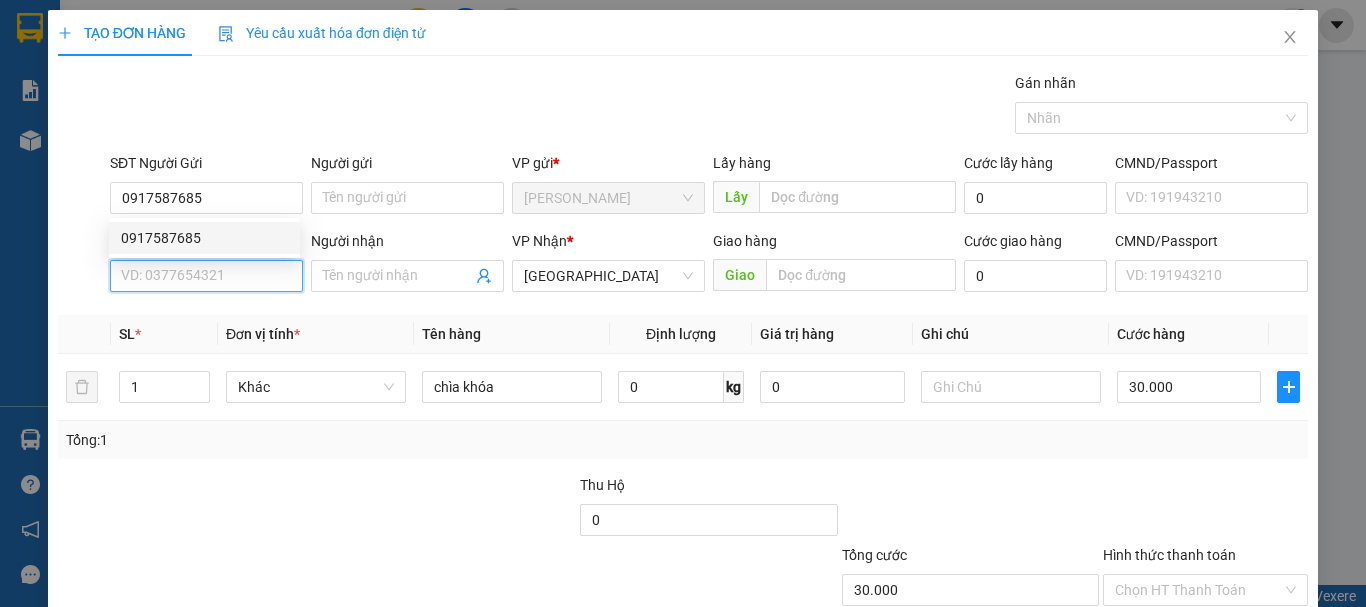 click on "SĐT Người Nhận" at bounding box center [206, 276] 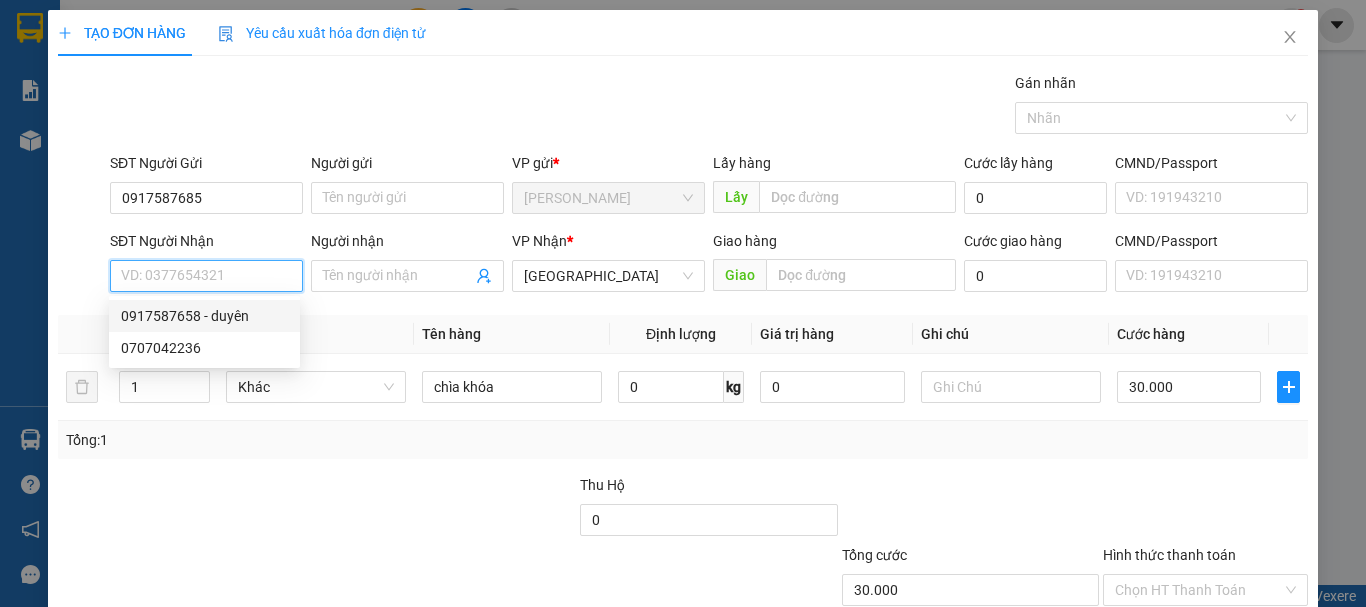 paste on "0917587685" 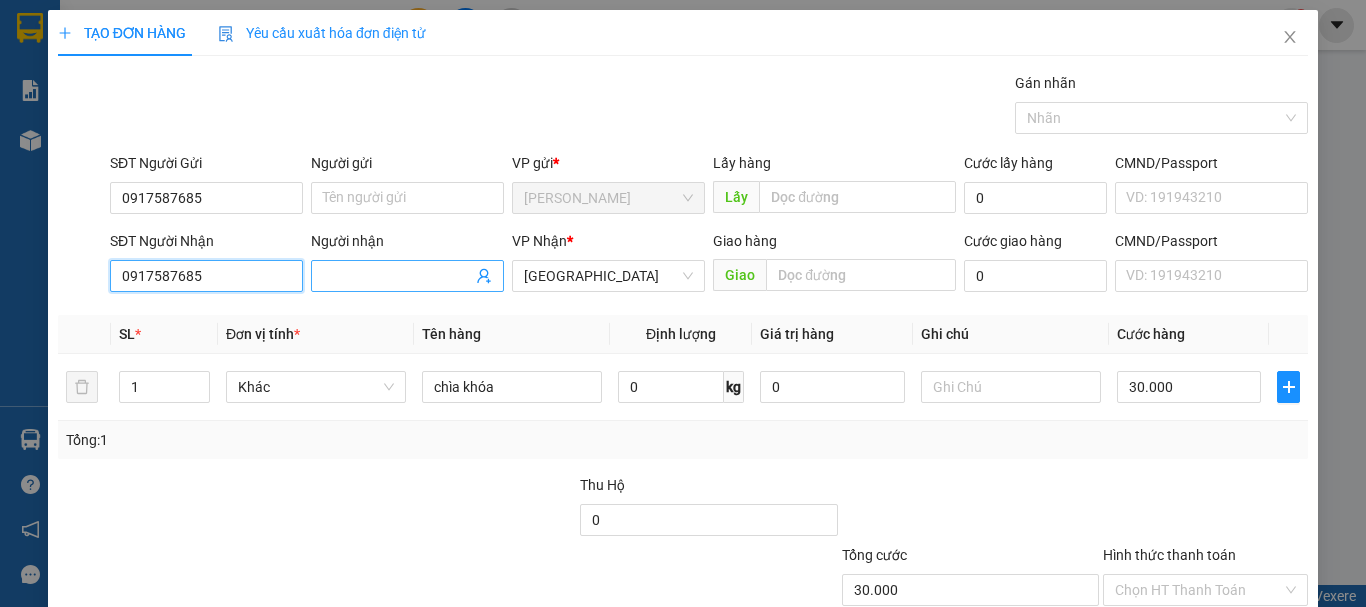 type on "0917587685" 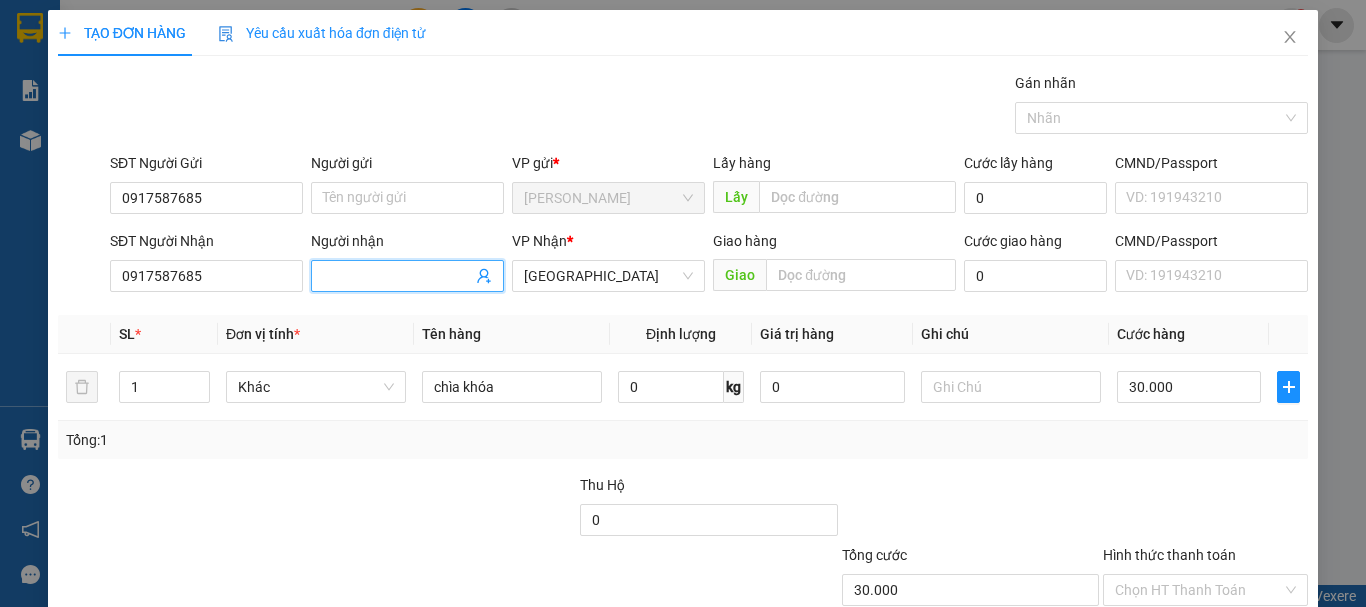 click on "Người nhận" at bounding box center (397, 276) 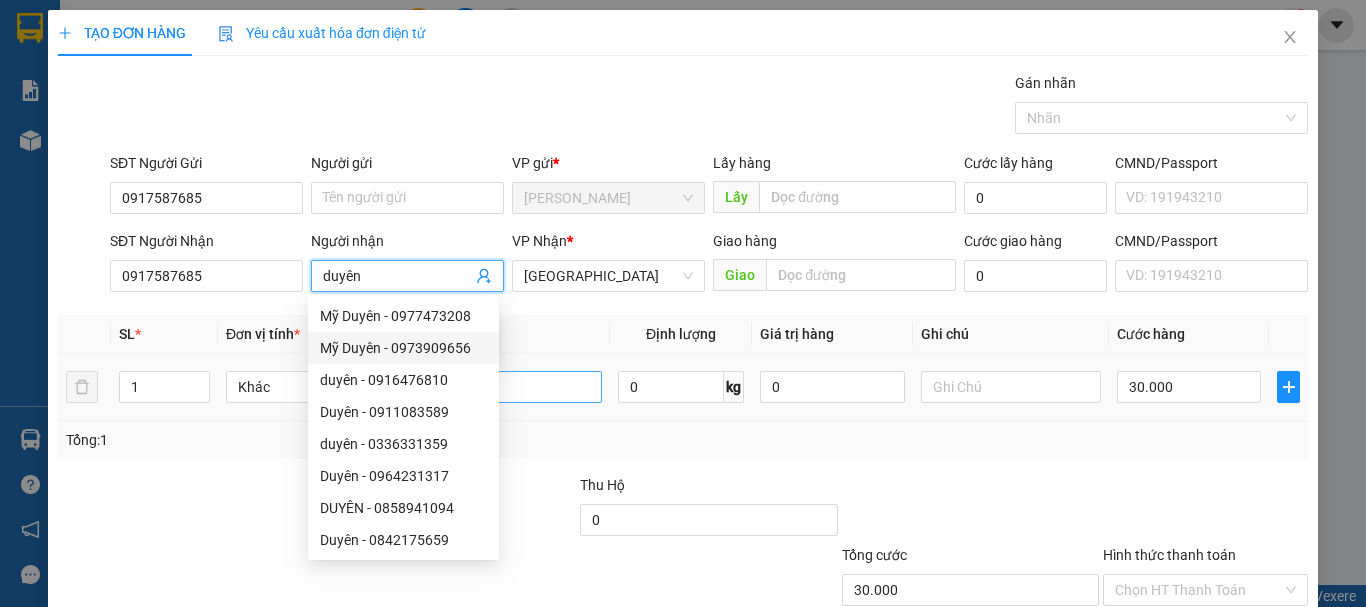 type on "duyên" 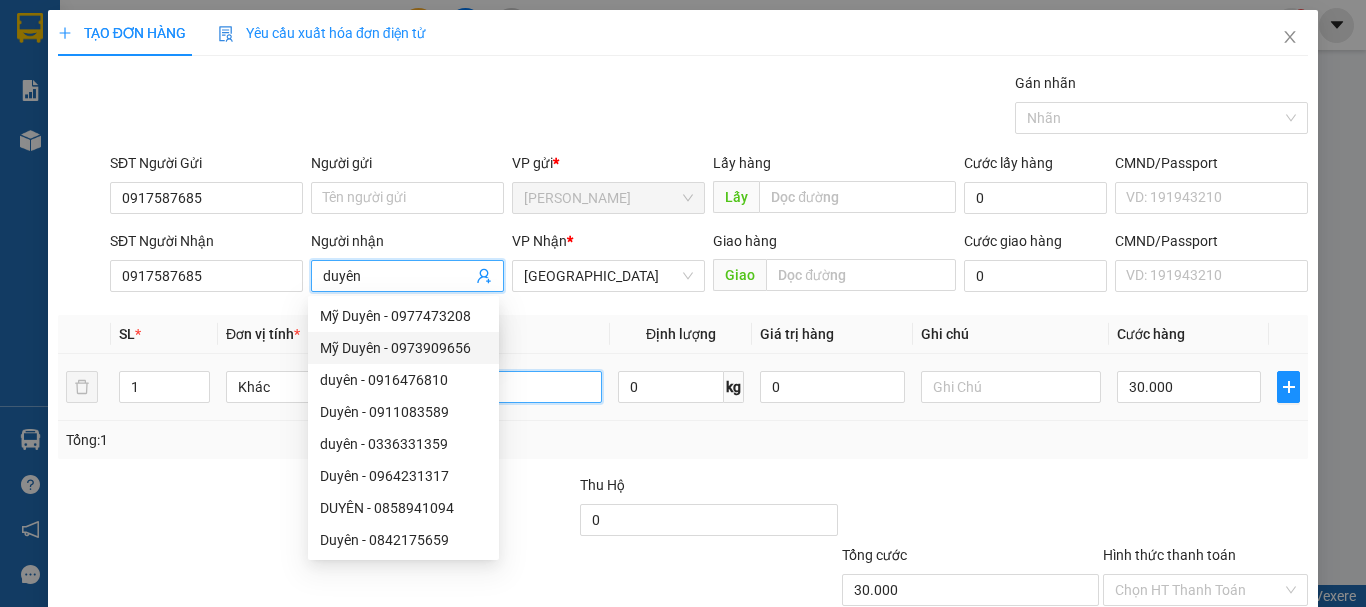 click on "chìa khóa" at bounding box center [512, 387] 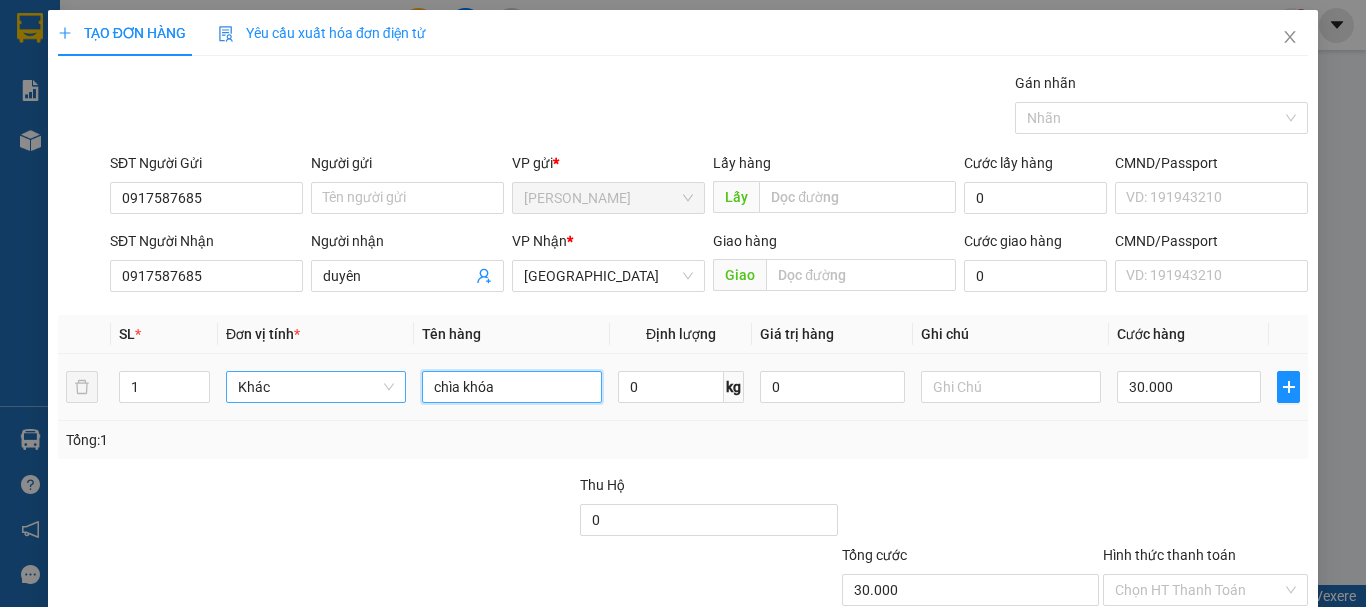 drag, startPoint x: 507, startPoint y: 390, endPoint x: 396, endPoint y: 398, distance: 111.28792 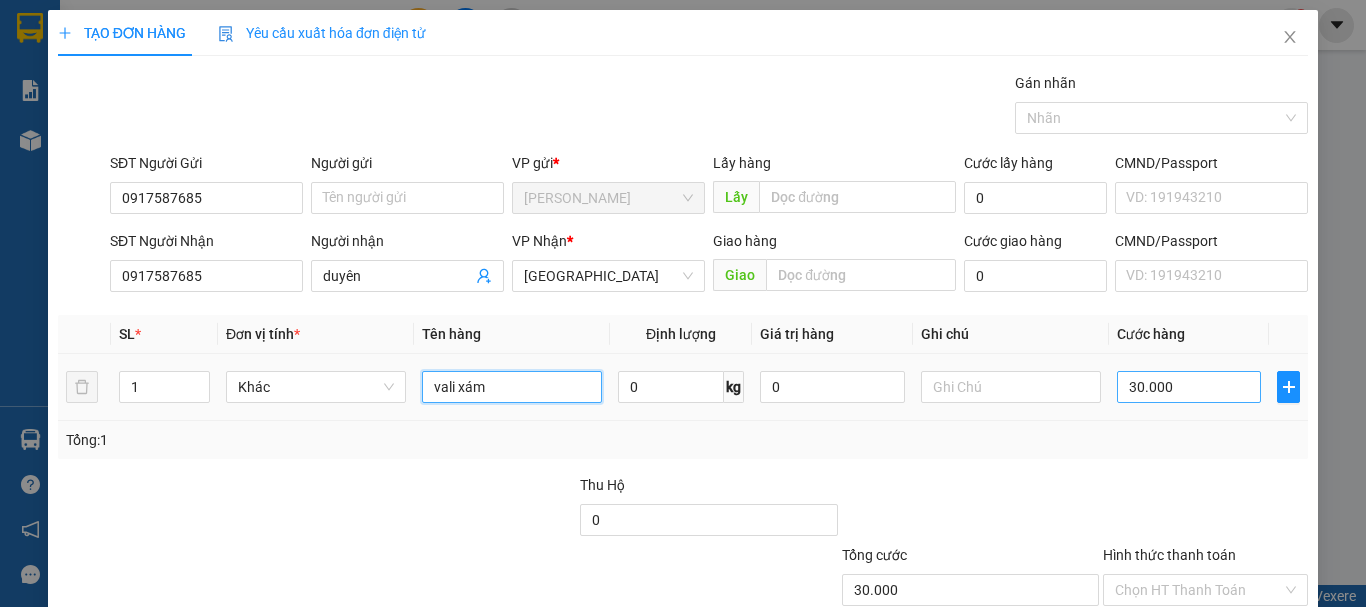 type on "vali xám" 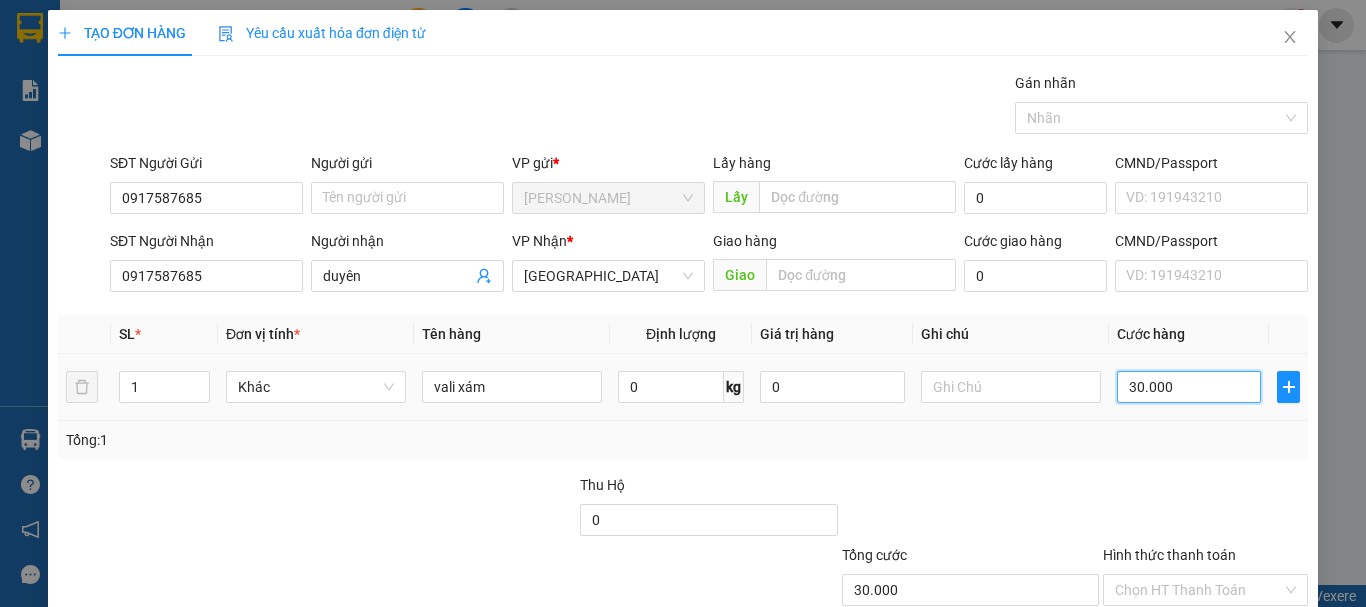 click on "30.000" at bounding box center (1189, 387) 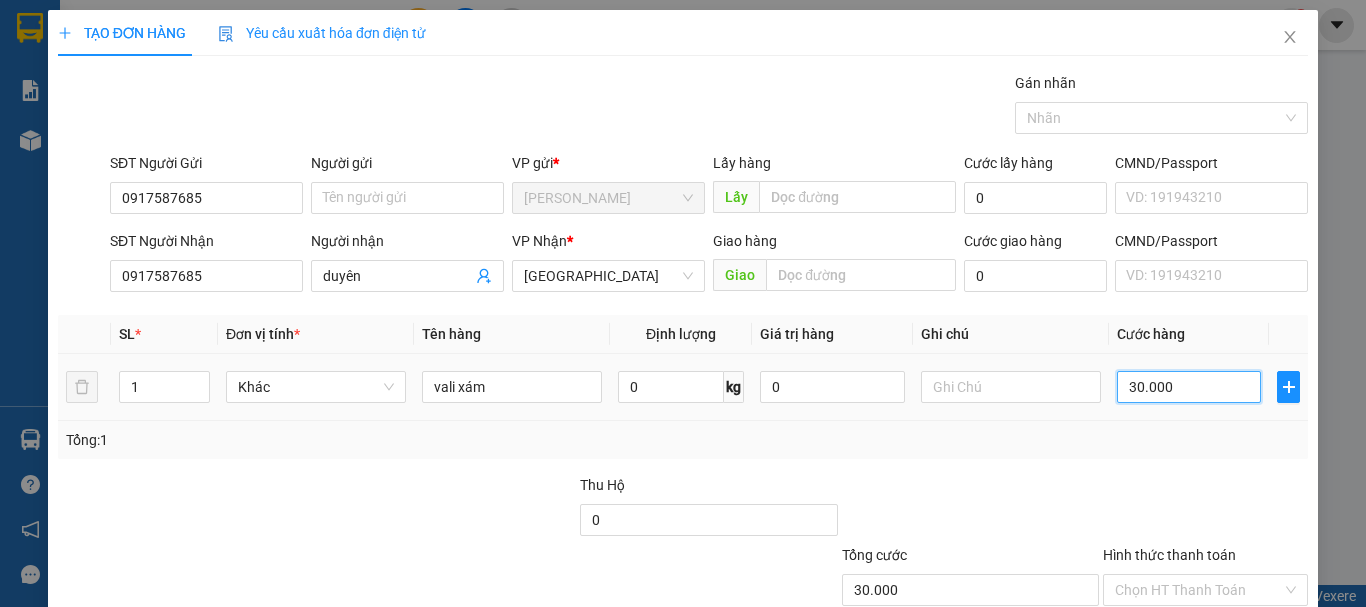 type on "6" 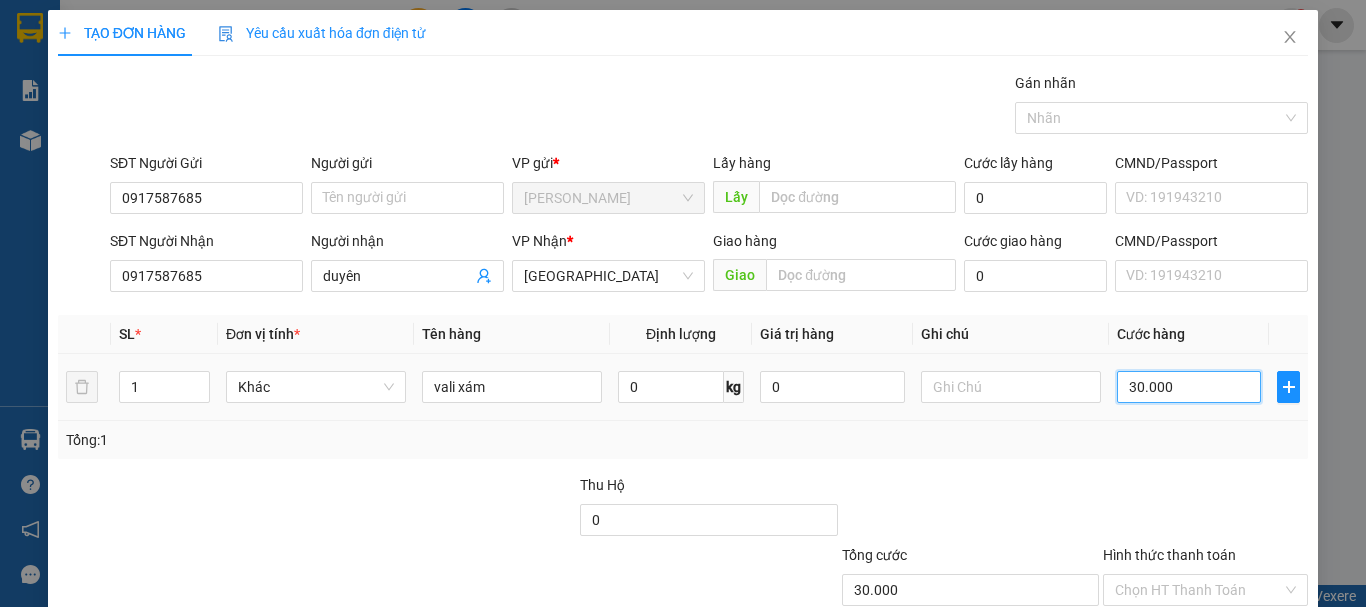 type on "6" 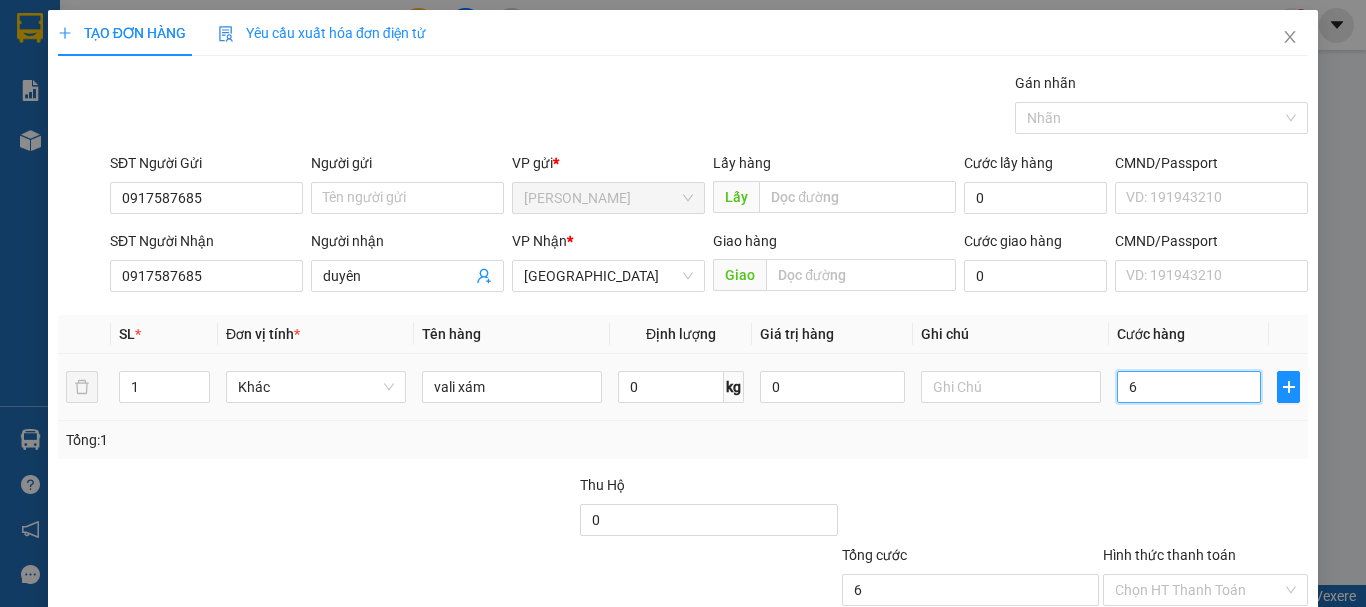 type on "60" 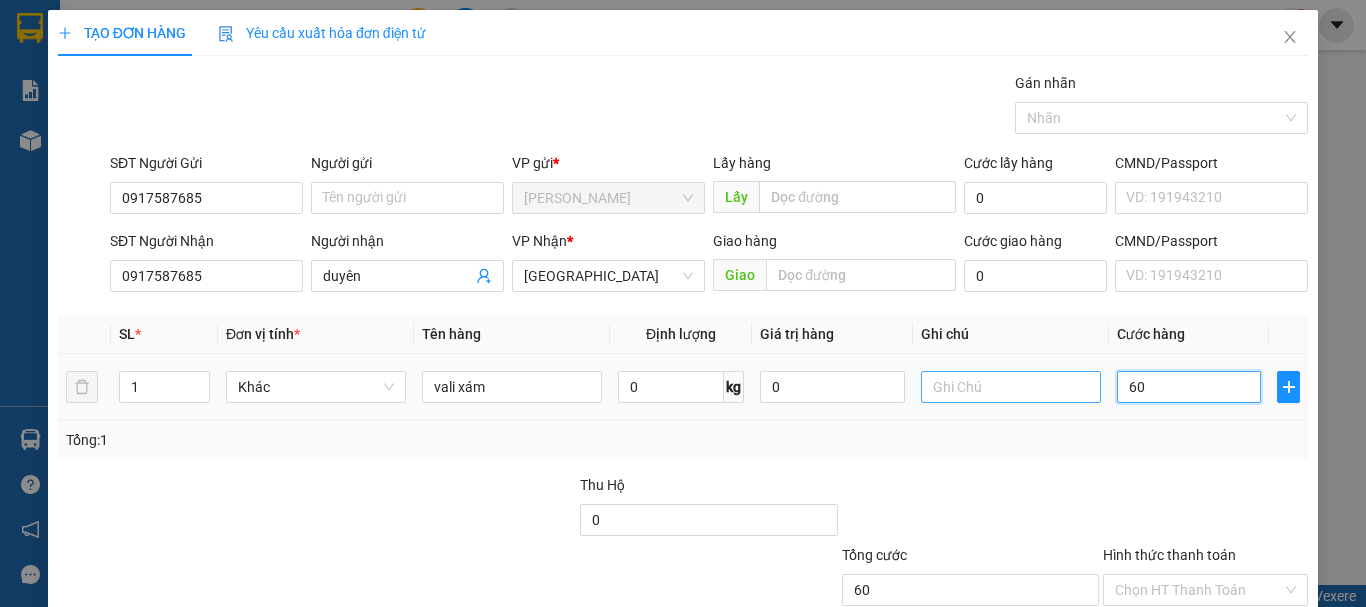 type on "60" 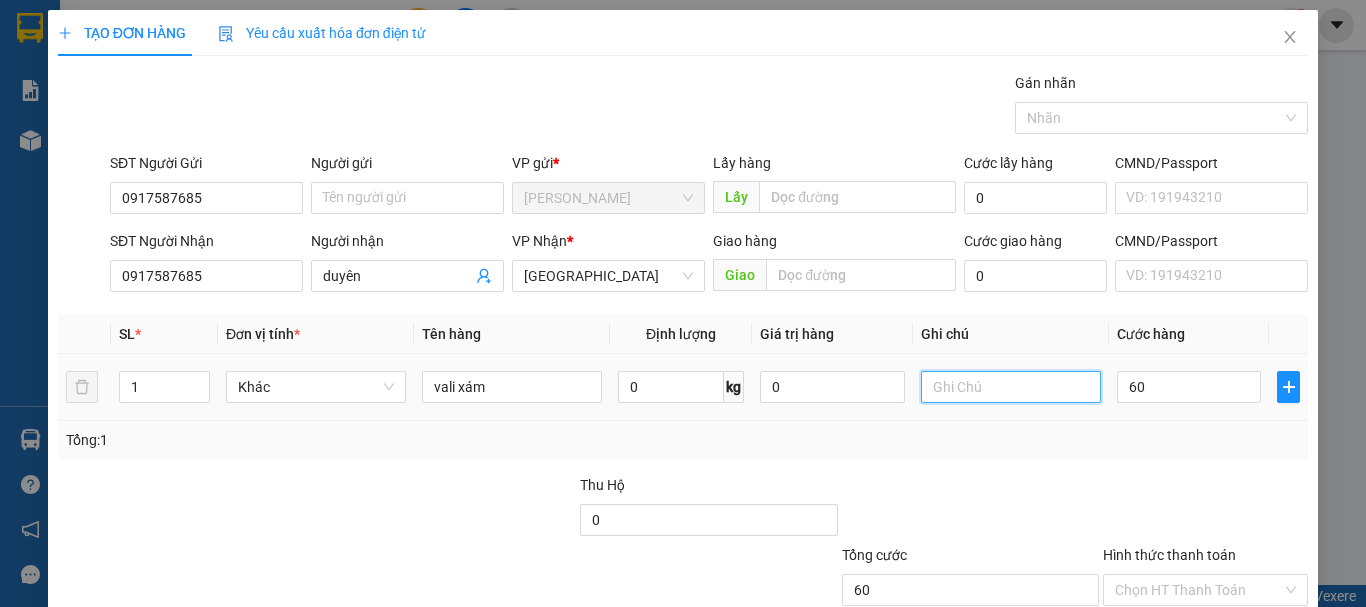 type on "60.000" 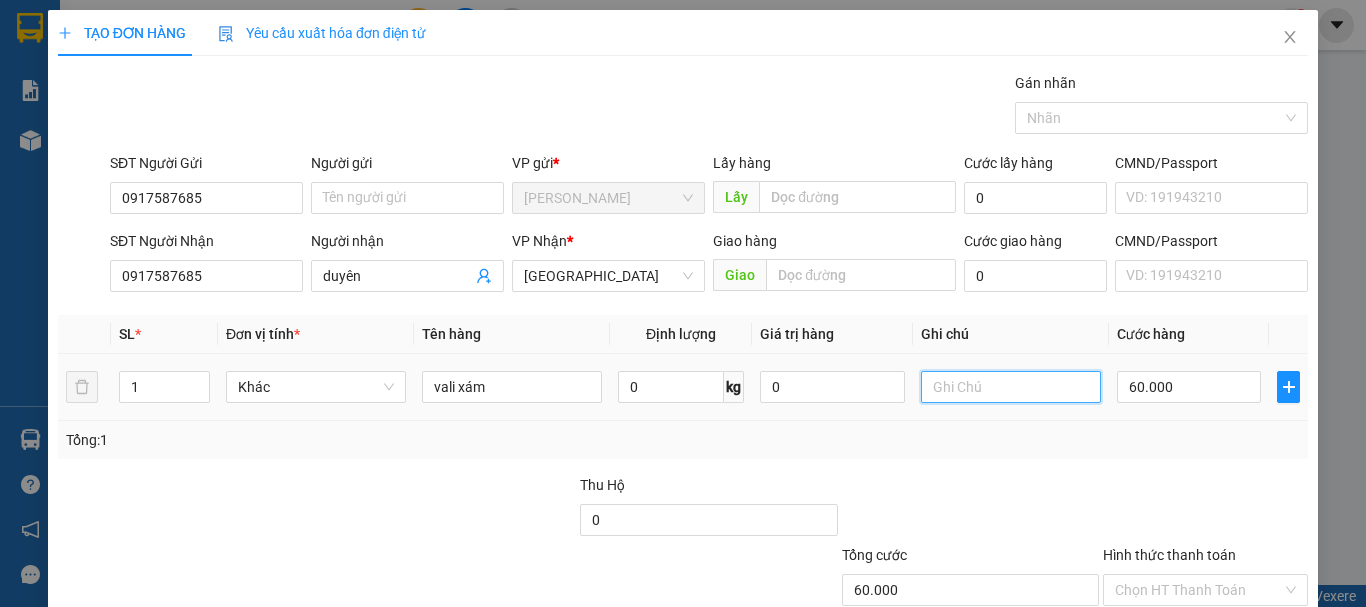 click at bounding box center [1011, 387] 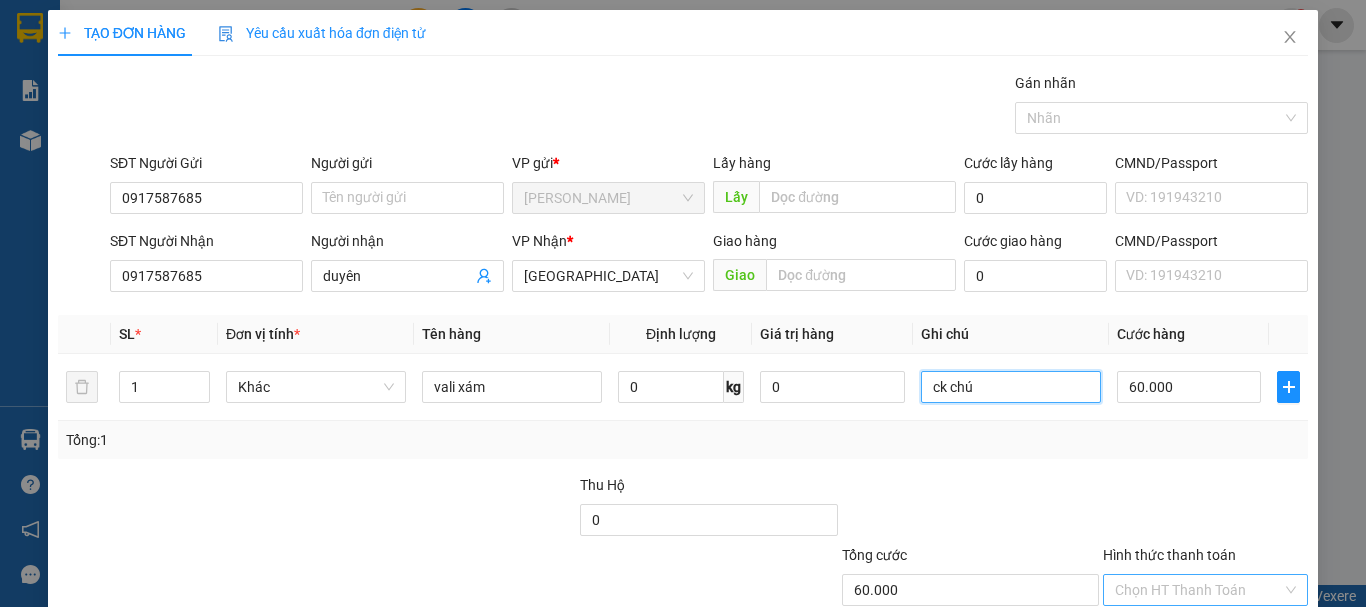 type on "ck chú" 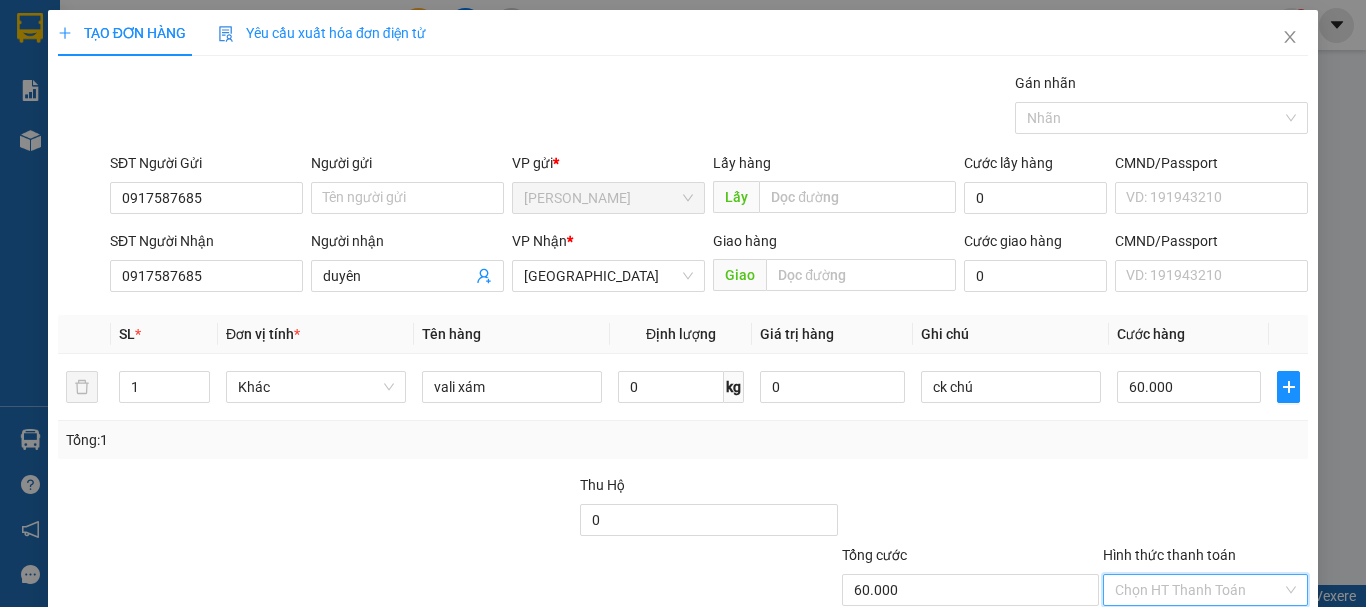 drag, startPoint x: 1153, startPoint y: 457, endPoint x: 1190, endPoint y: 332, distance: 130.36104 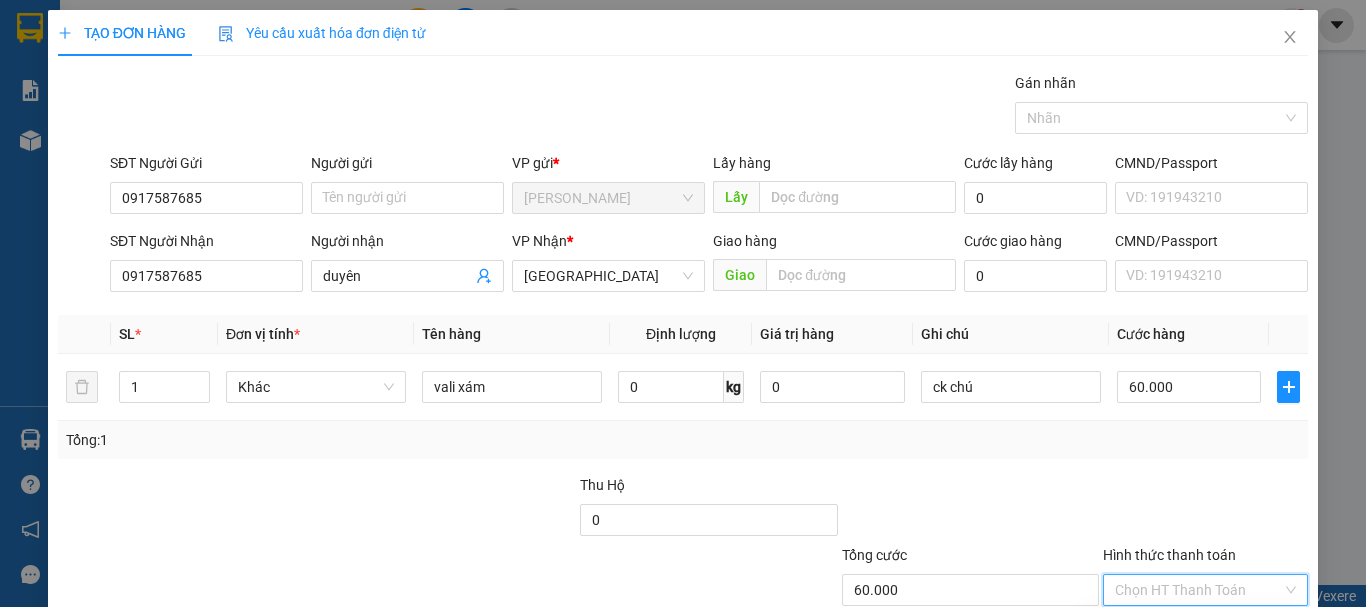 click on "Tại văn phòng" at bounding box center (1193, 630) 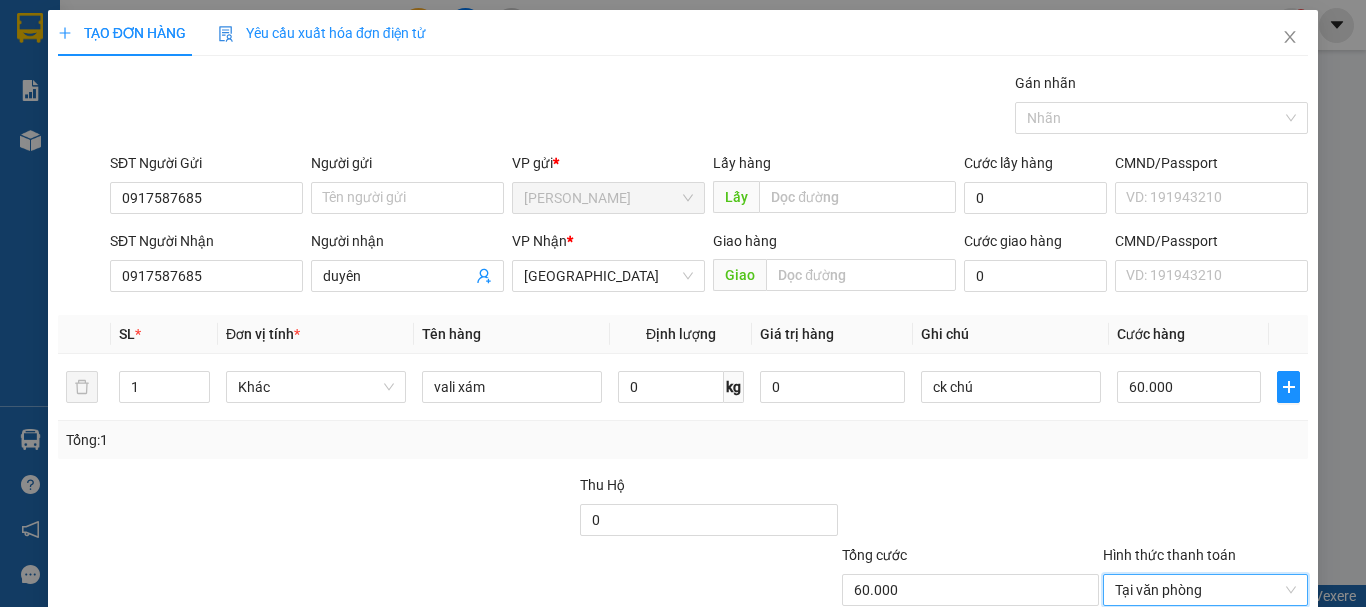 click on "[PERSON_NAME] và In" at bounding box center (1263, 685) 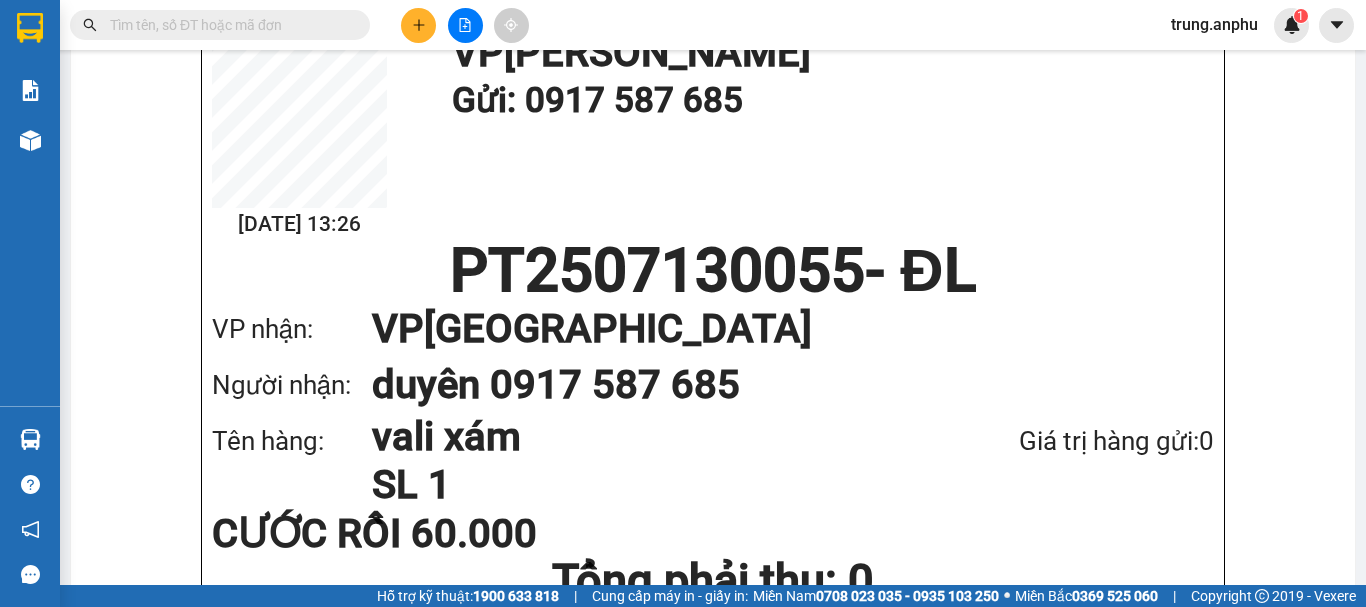click on "In mẫu A5" at bounding box center [522, -95] 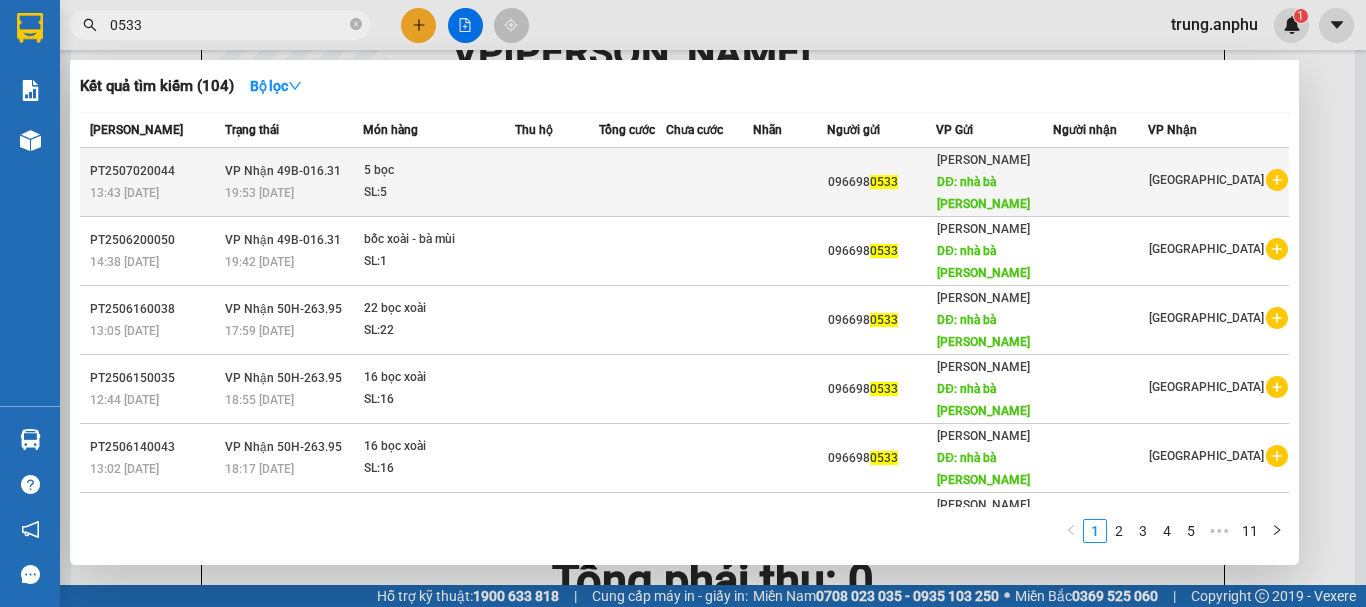 type on "0533" 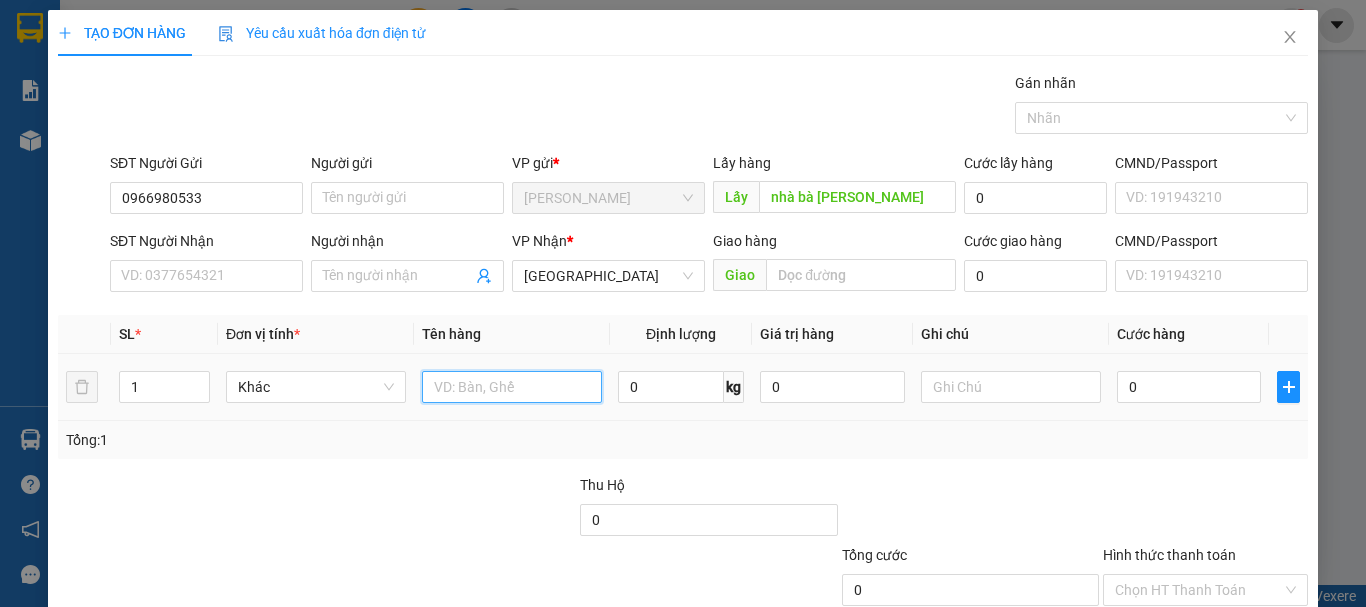 click at bounding box center (512, 387) 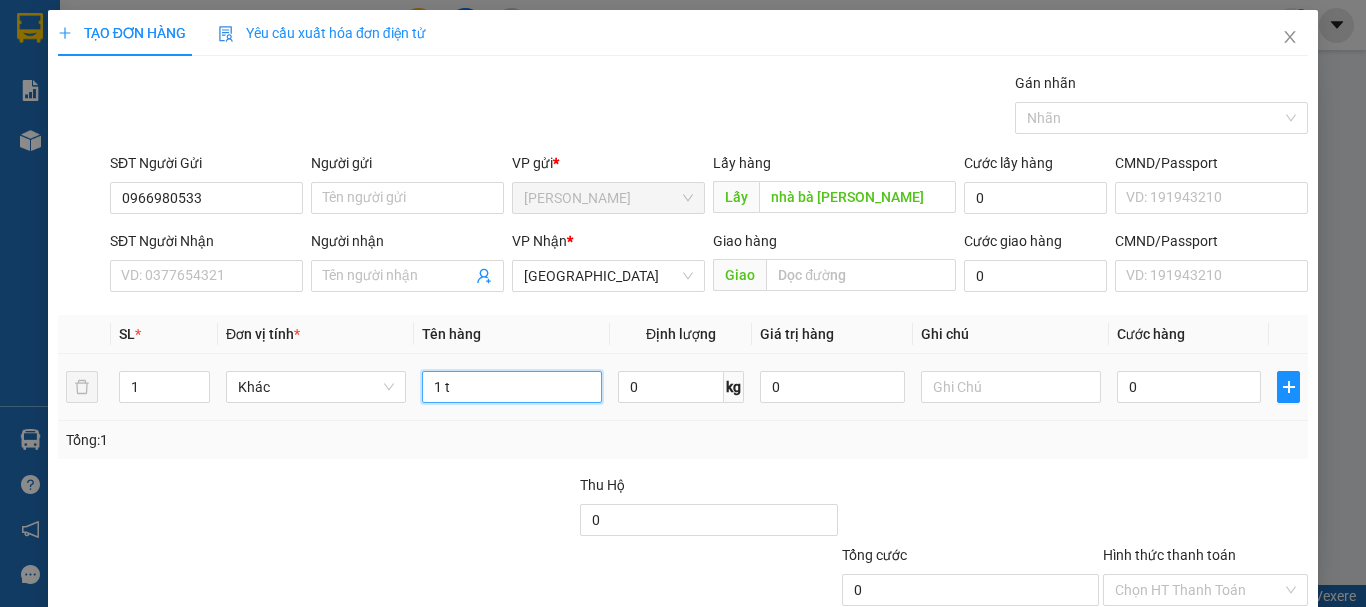 type on "1 tạ" 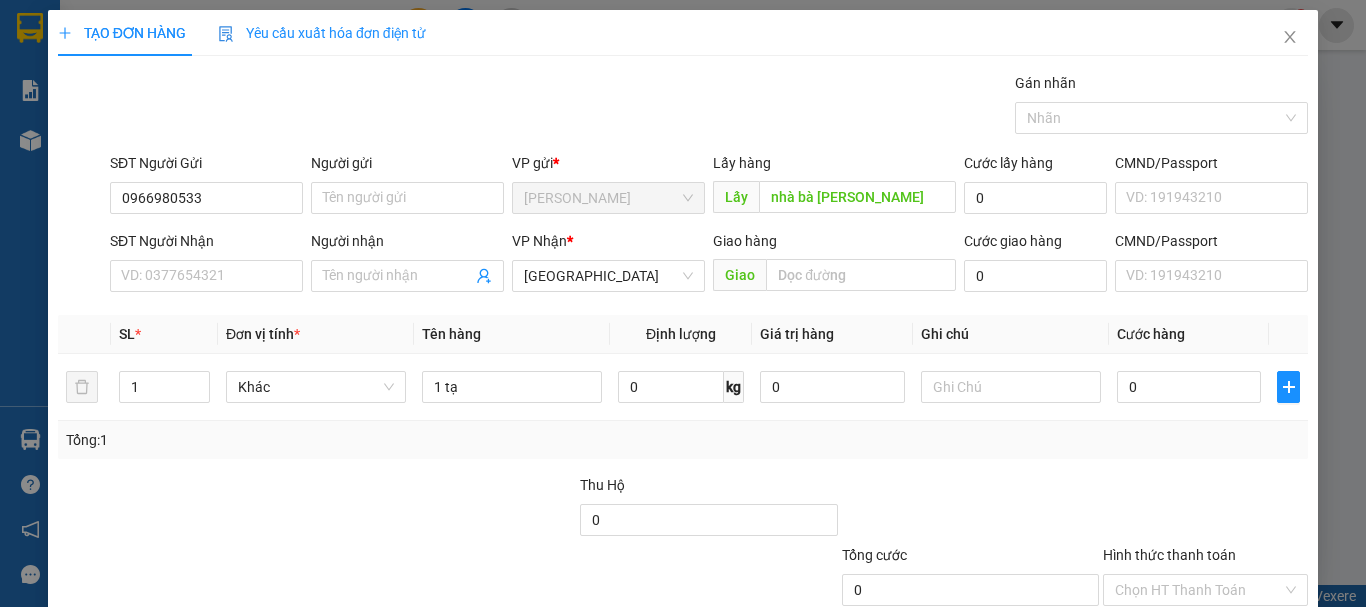 click on "[PERSON_NAME] và In" at bounding box center (1231, 685) 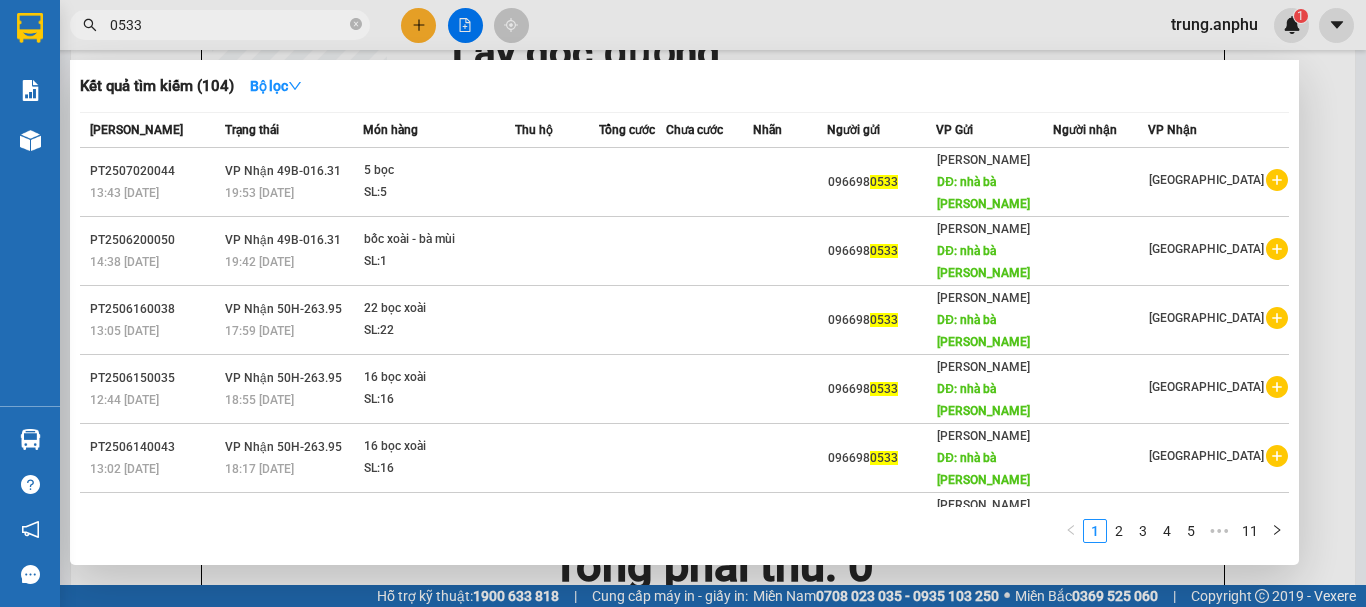 click on "0533" at bounding box center [220, 25] 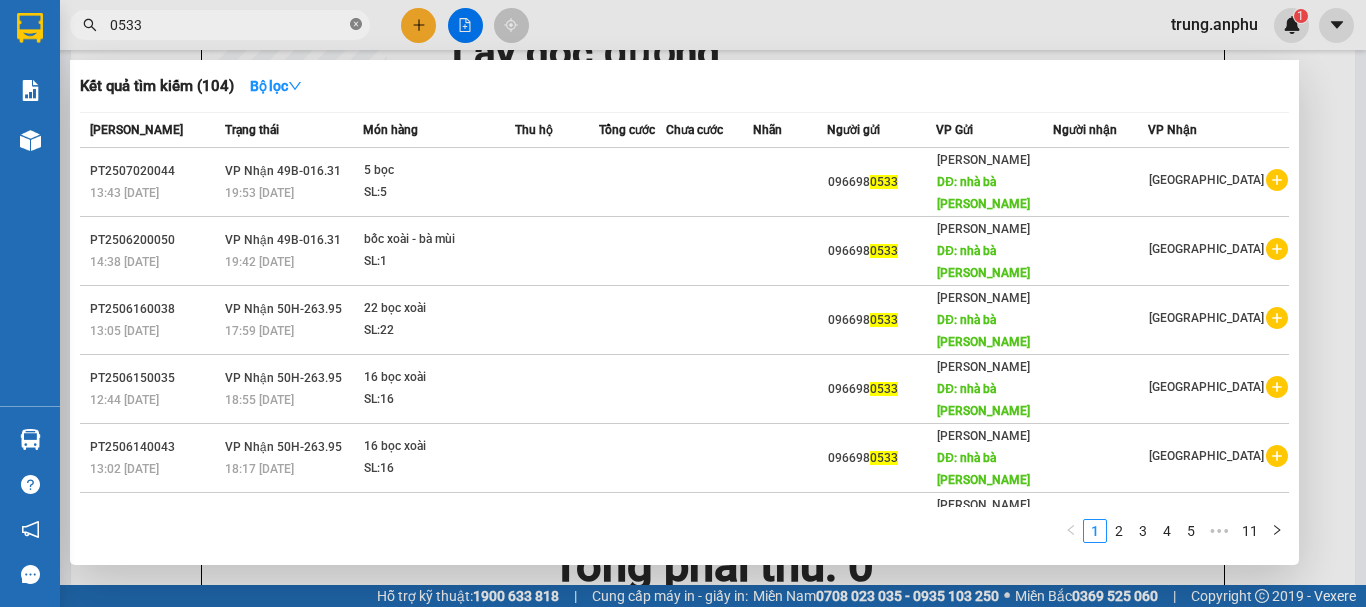click 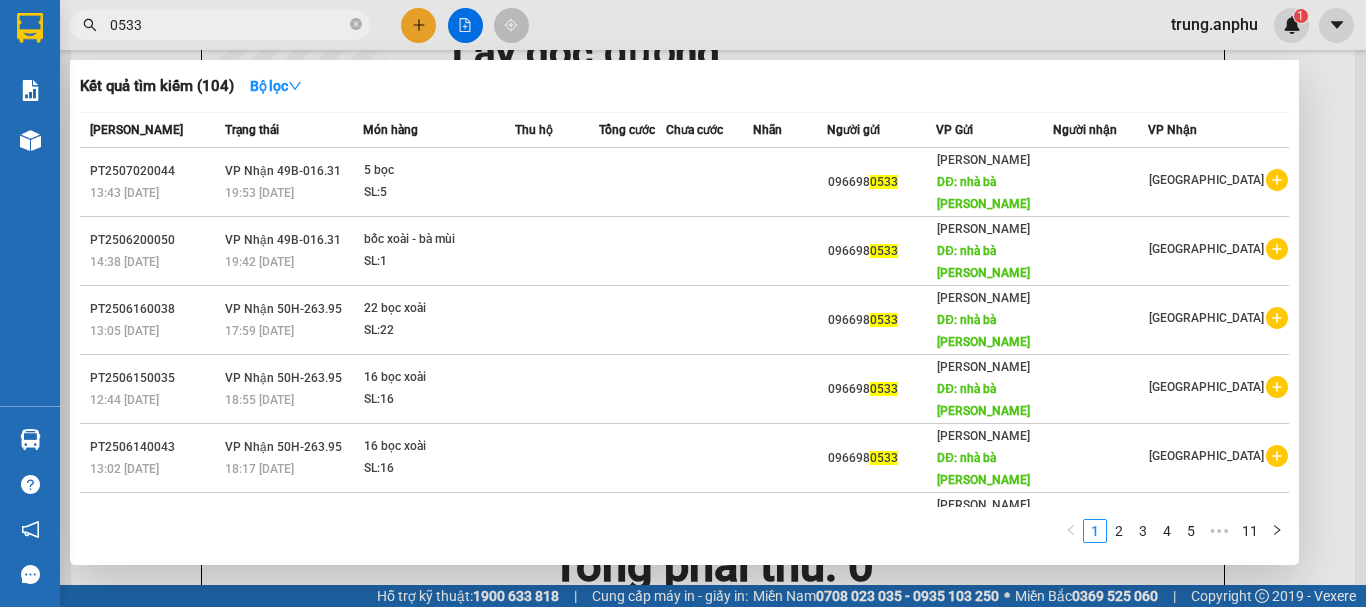 type 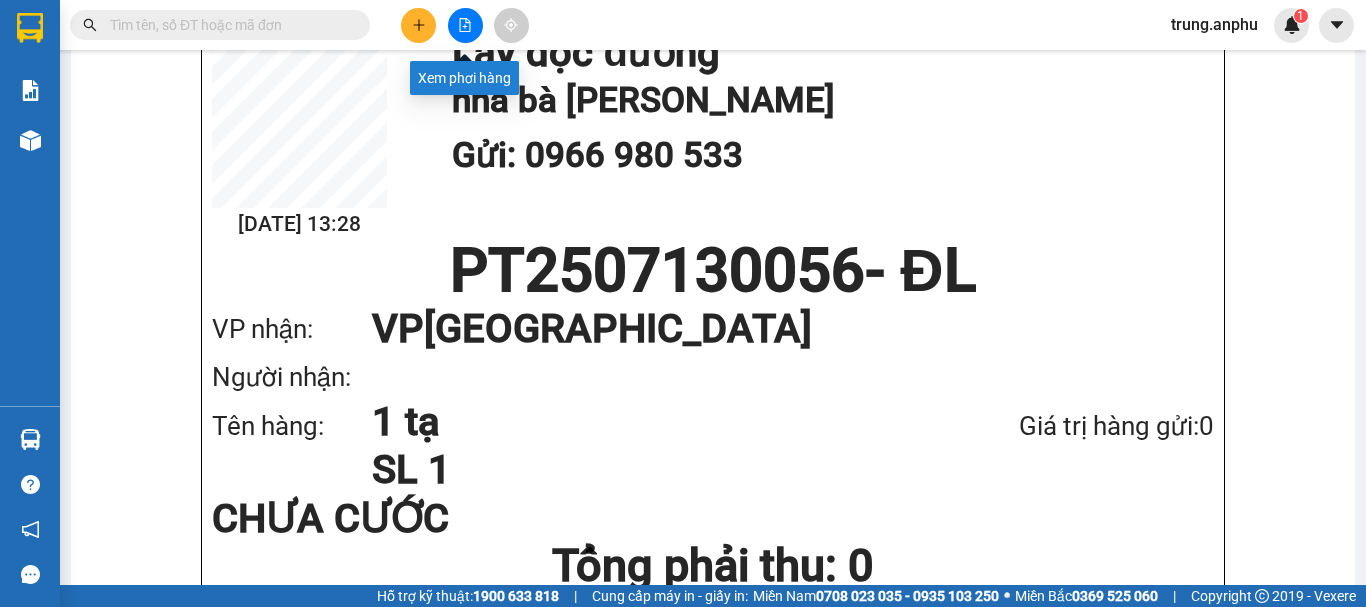 click 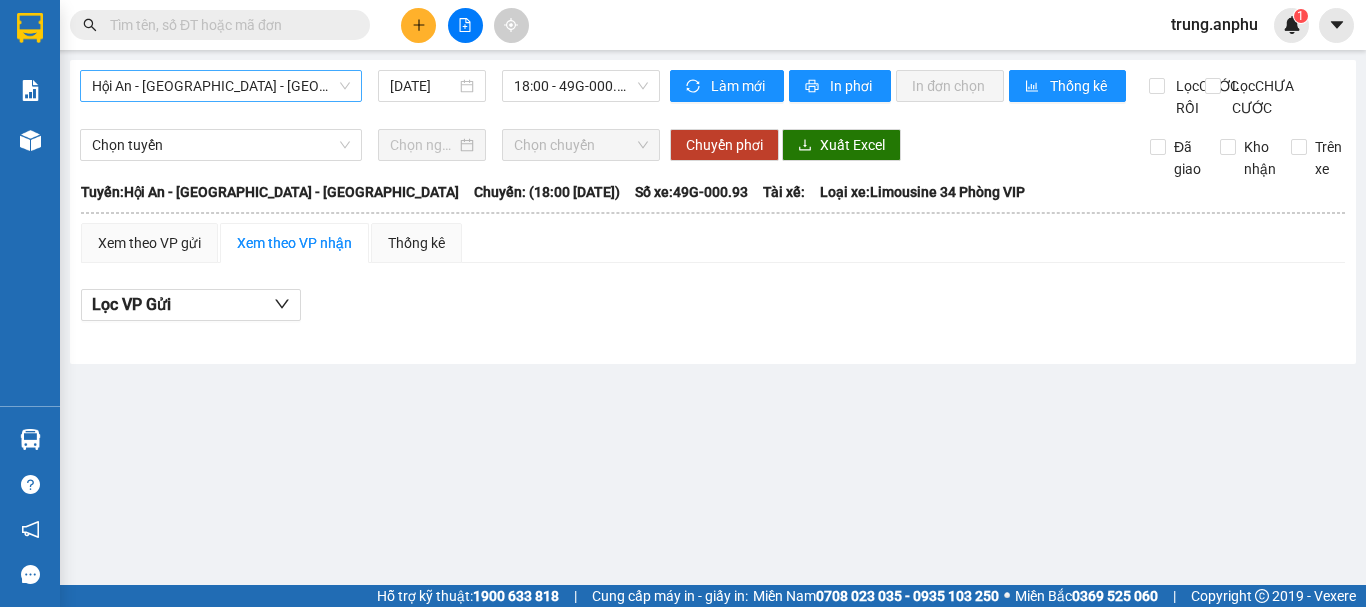 click on "Hội An - [GEOGRAPHIC_DATA] - [GEOGRAPHIC_DATA]" at bounding box center [221, 86] 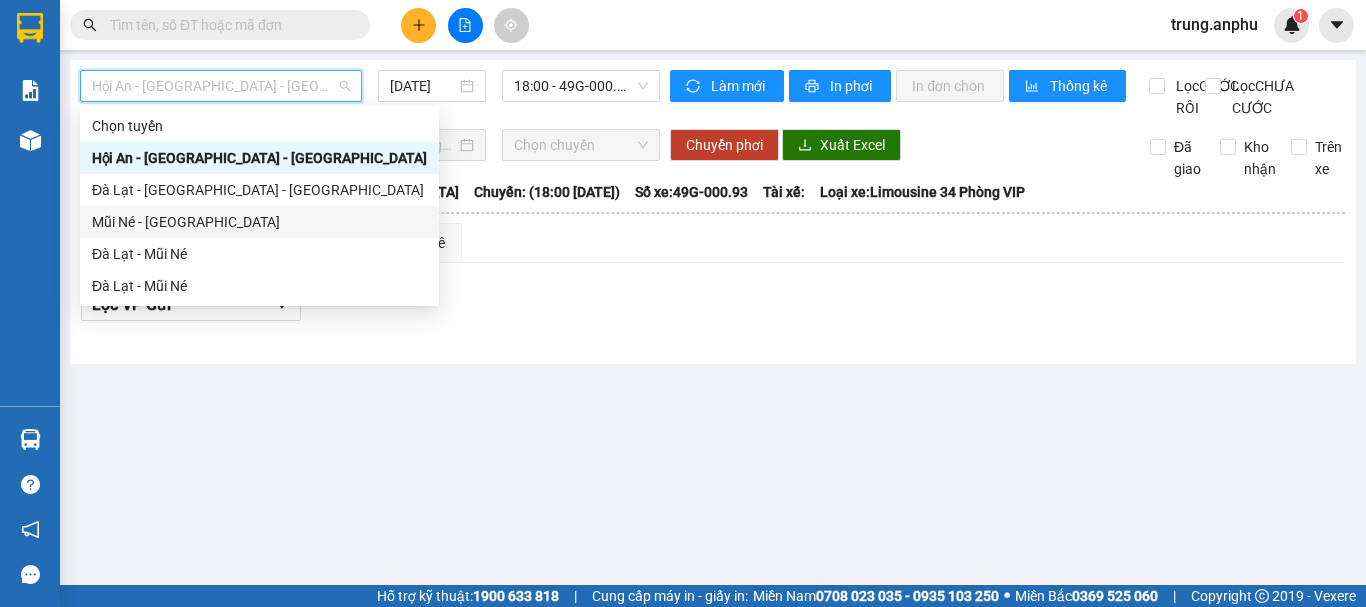click on "Mũi Né - [GEOGRAPHIC_DATA]" at bounding box center [259, 222] 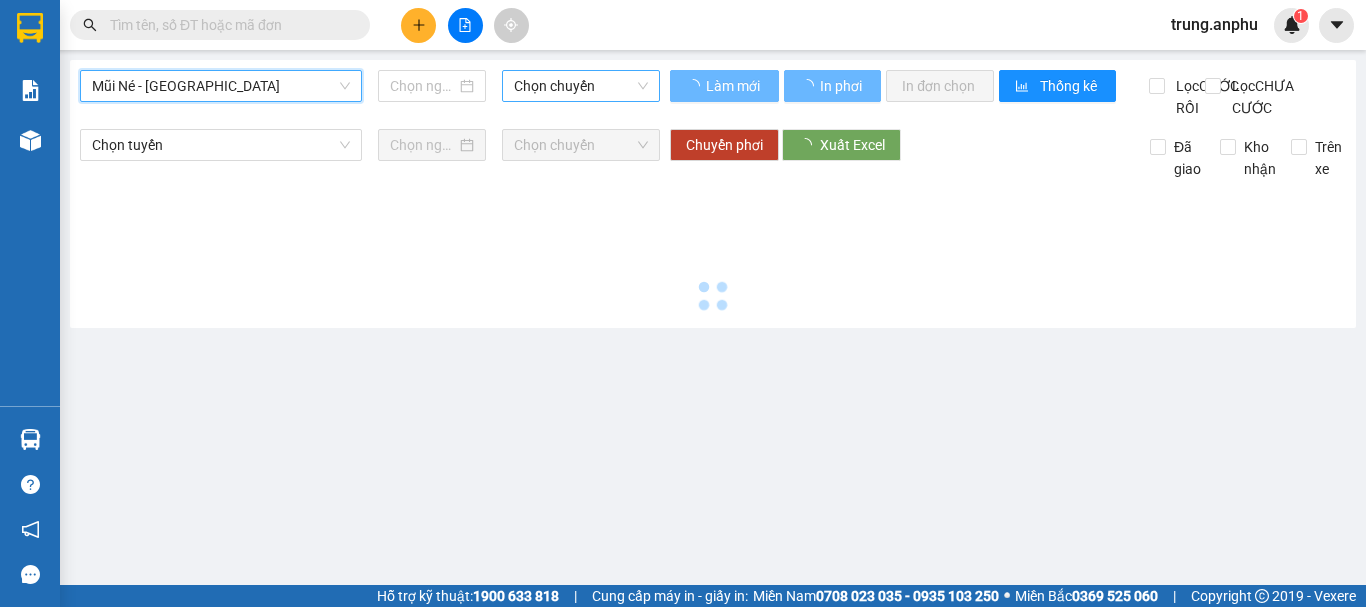 type on "[DATE]" 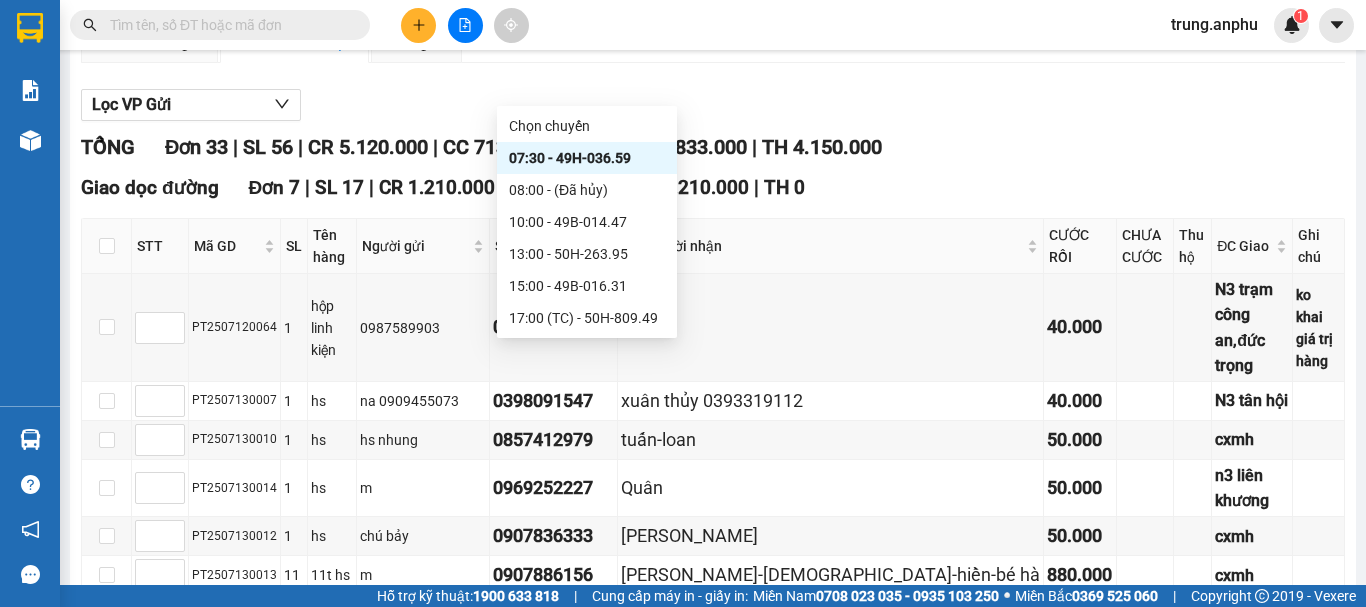 click on "07:30     - 49H-036.59" at bounding box center [581, -114] 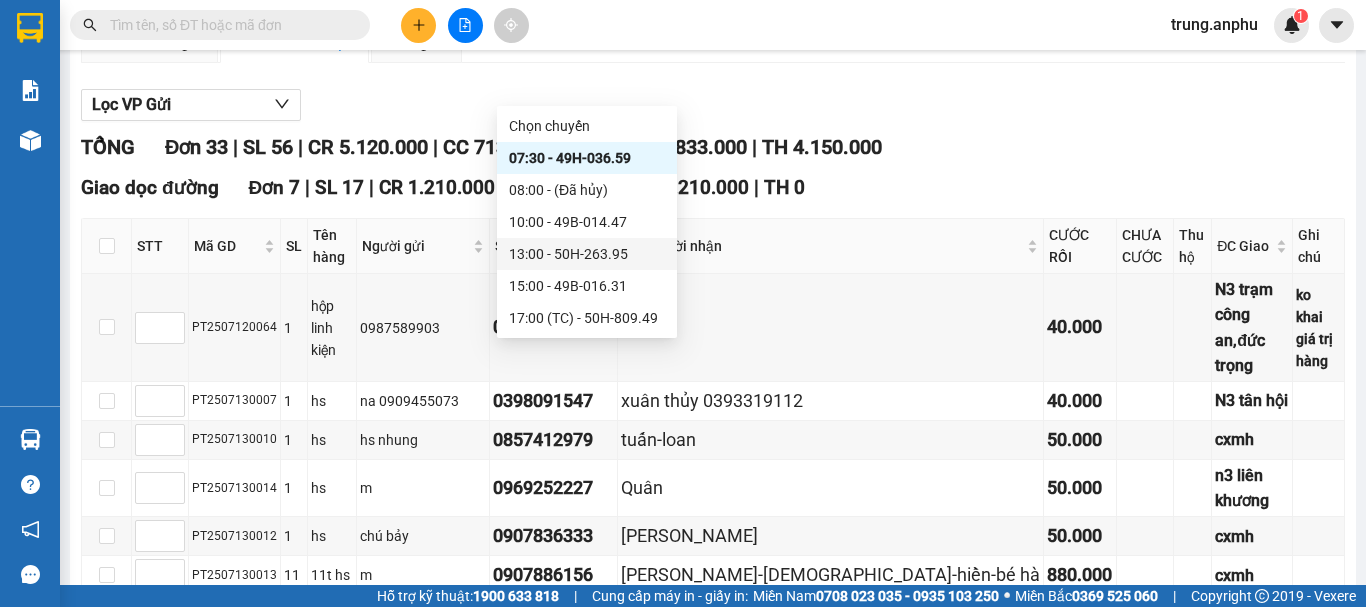 click on "13:00     - 50H-263.95" at bounding box center (587, 254) 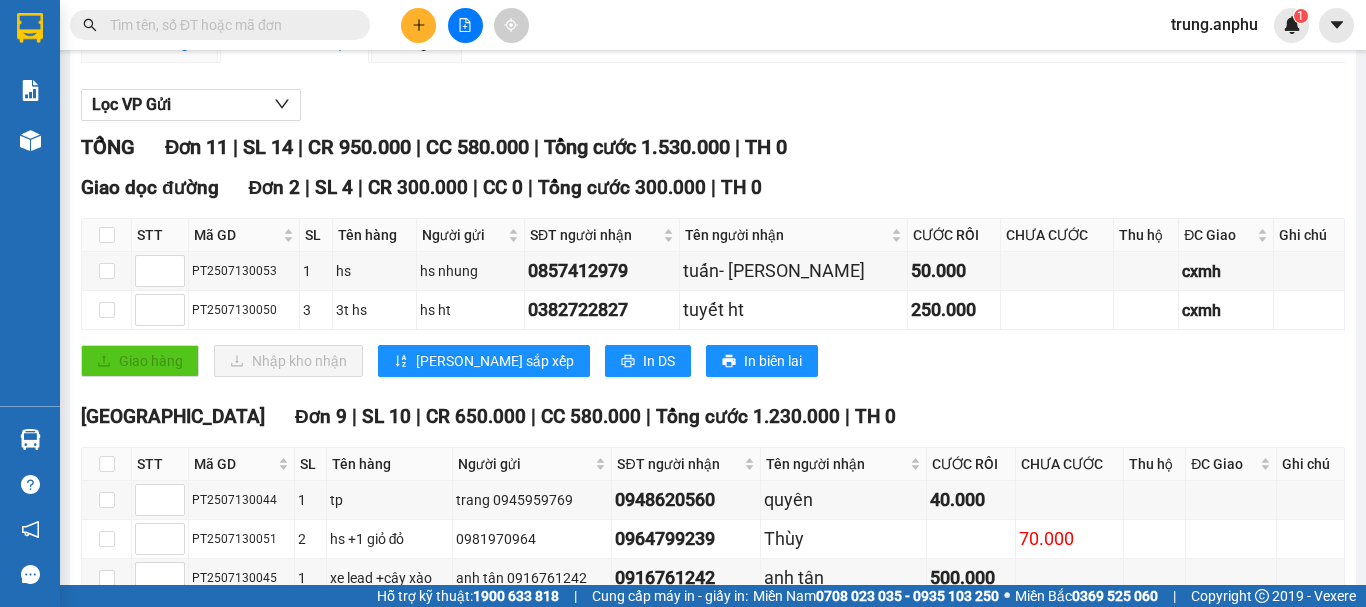 click on "Xem theo VP gửi" at bounding box center (149, 43) 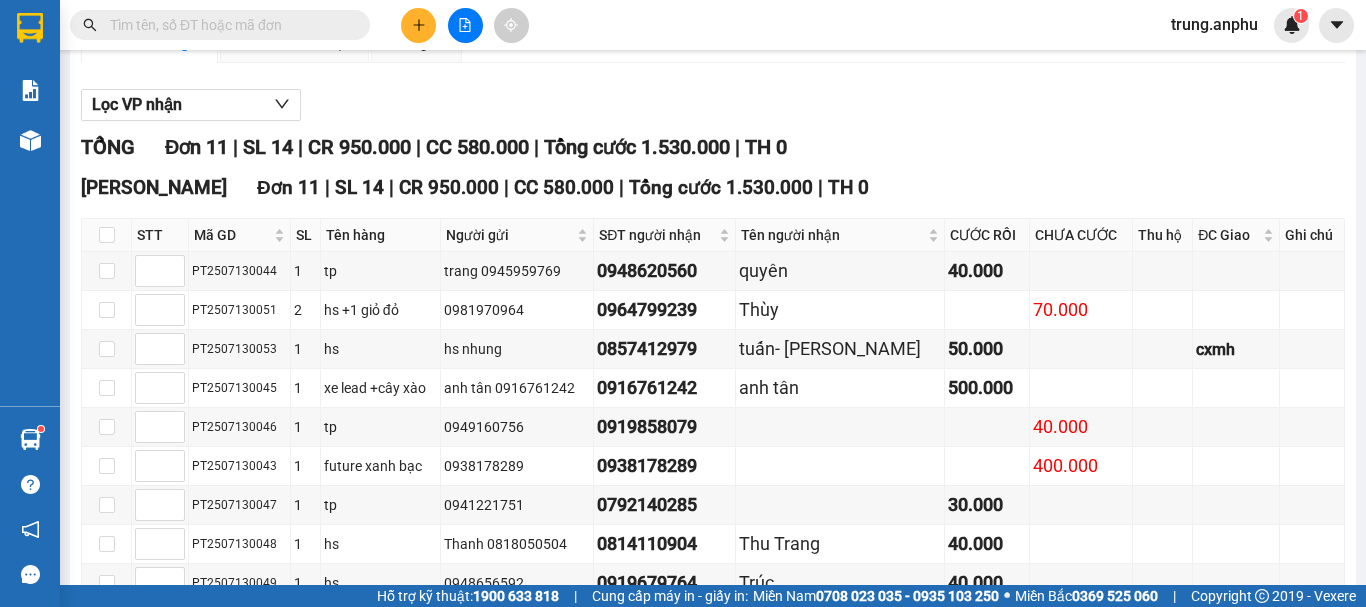 click on "Mũi Né - [GEOGRAPHIC_DATA]" at bounding box center (221, -114) 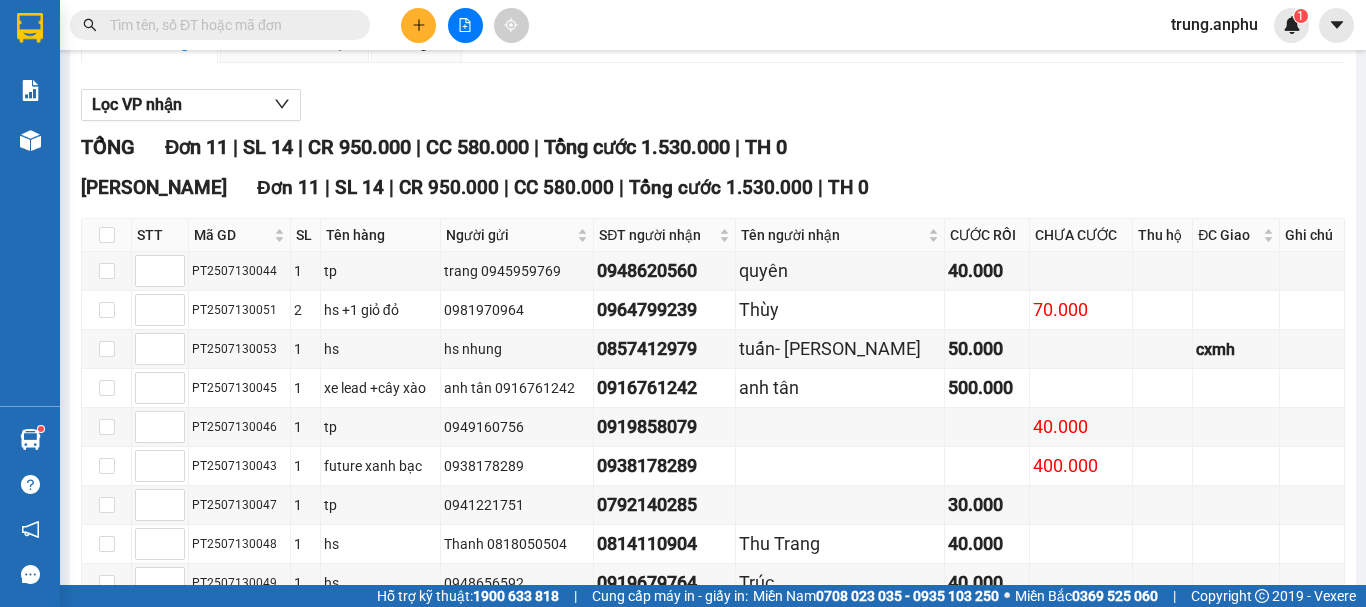 click on "13:00     - 50H-263.95" at bounding box center (581, -114) 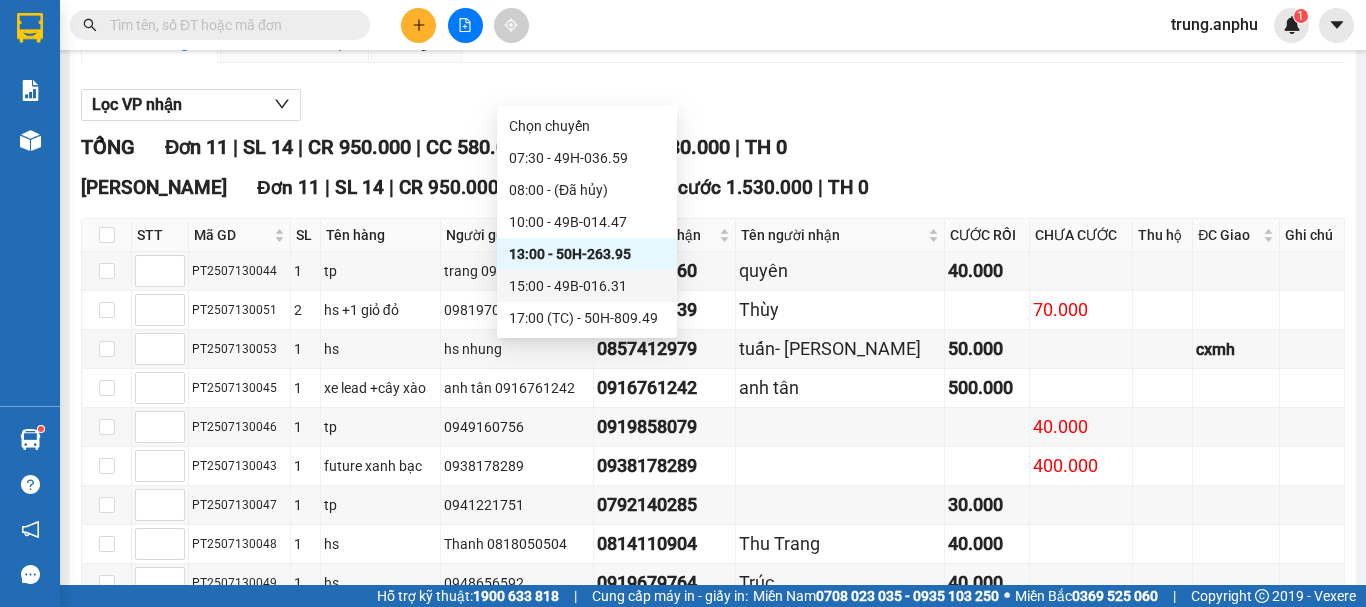 click on "15:00     - 49B-016.31" at bounding box center (587, 286) 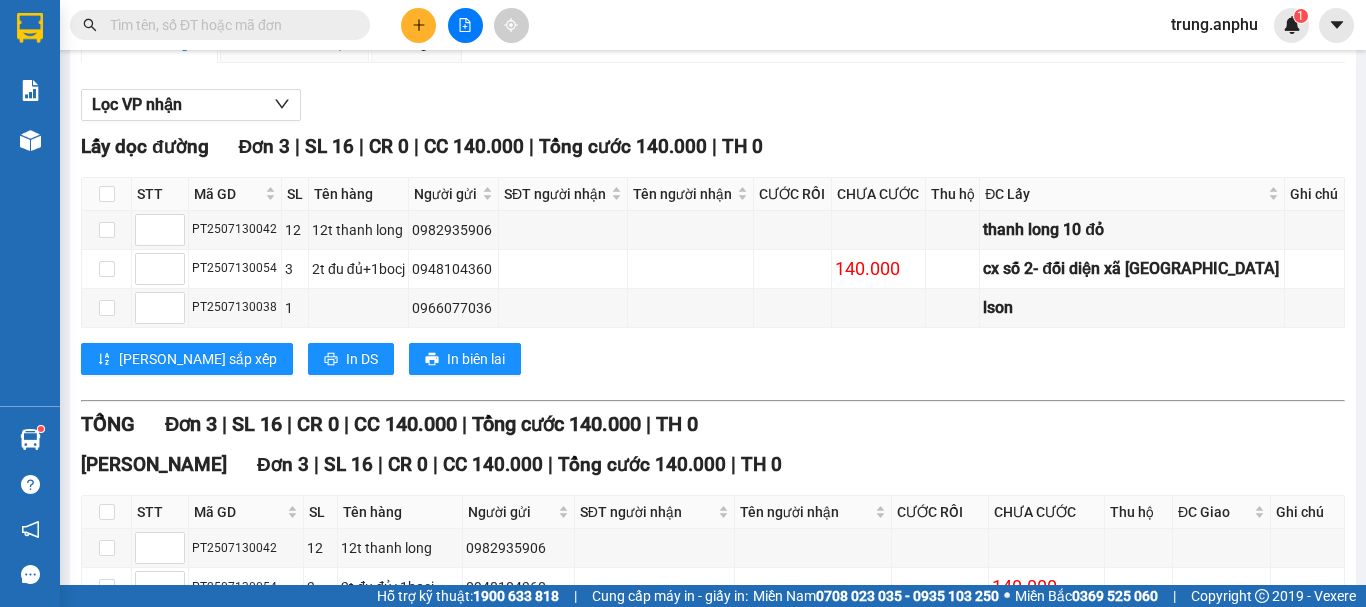 click on "Xem theo VP nhận" at bounding box center (294, 43) 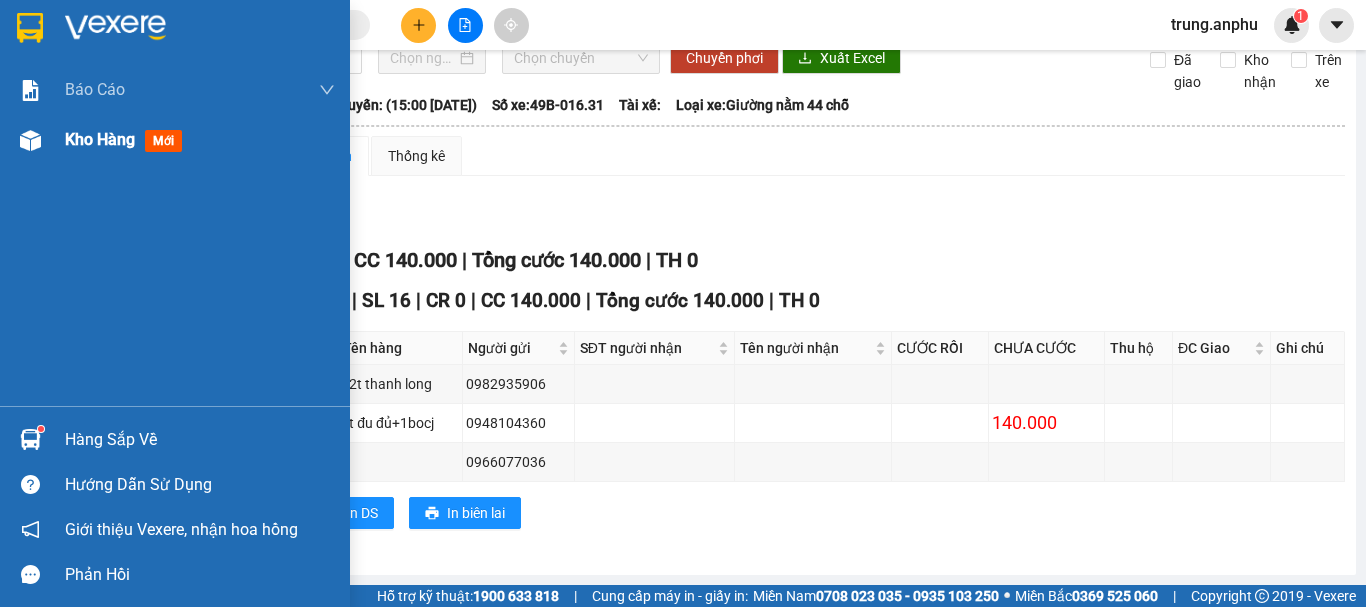 click on "Kho hàng" at bounding box center (100, 139) 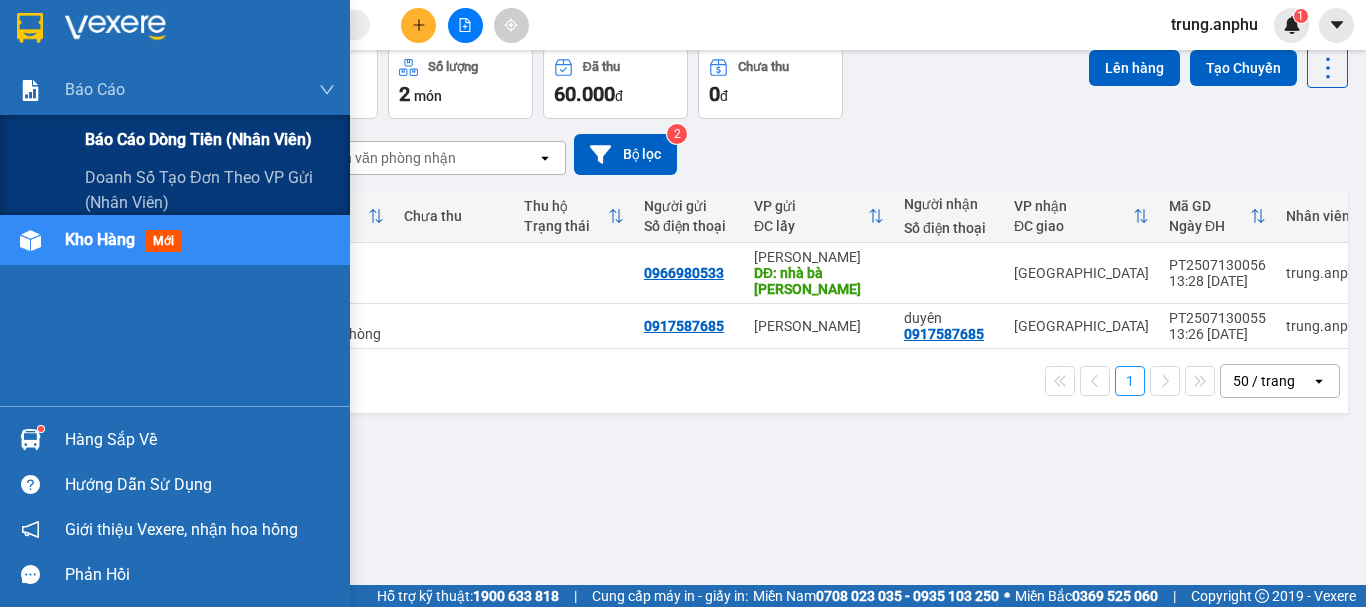 click on "Báo cáo dòng tiền (nhân viên)" at bounding box center (198, 139) 